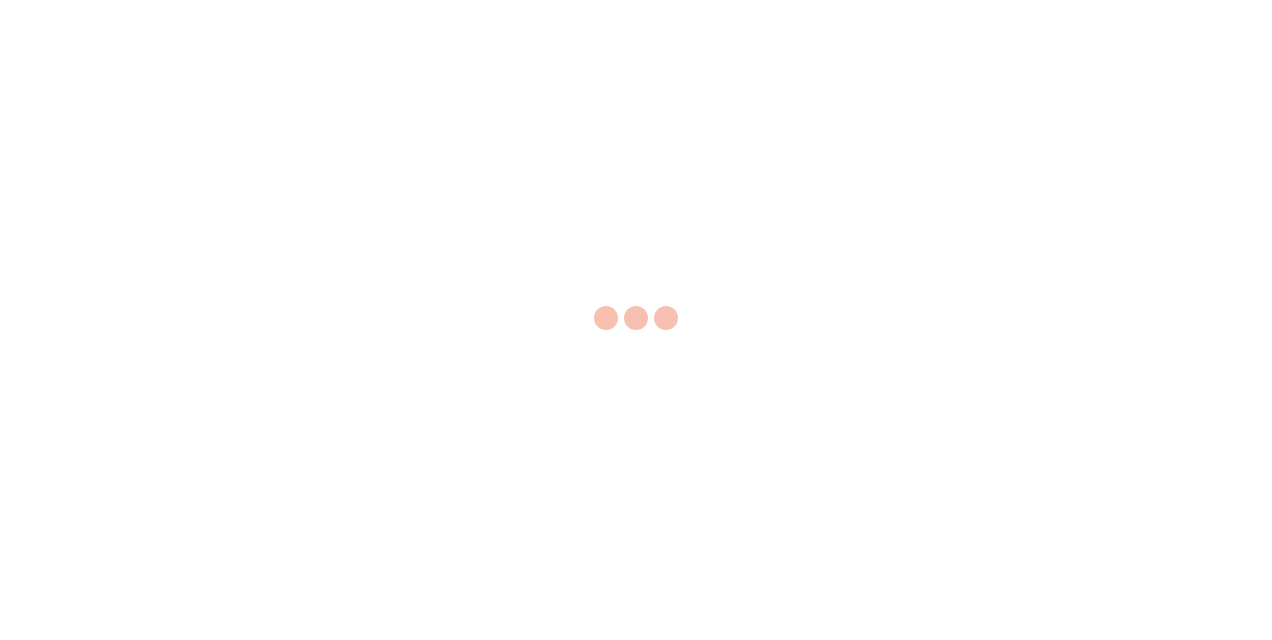 scroll, scrollTop: 0, scrollLeft: 0, axis: both 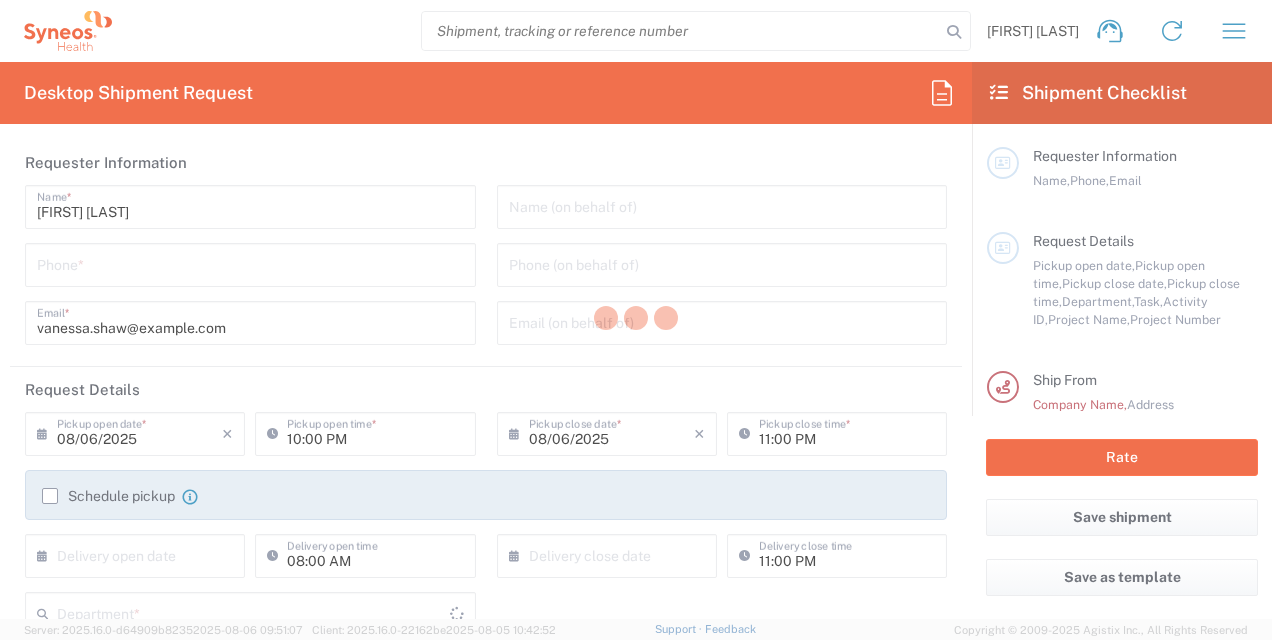 type on "North Carolina" 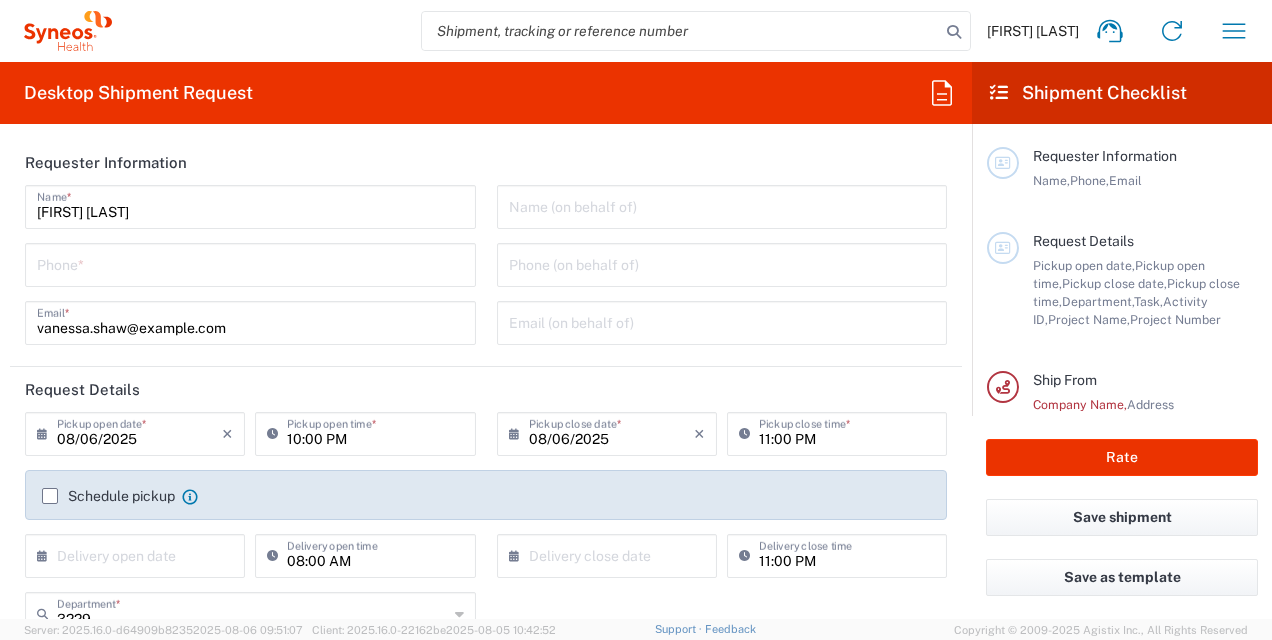type on "Syneos Health, LLC-Morrisville NC US" 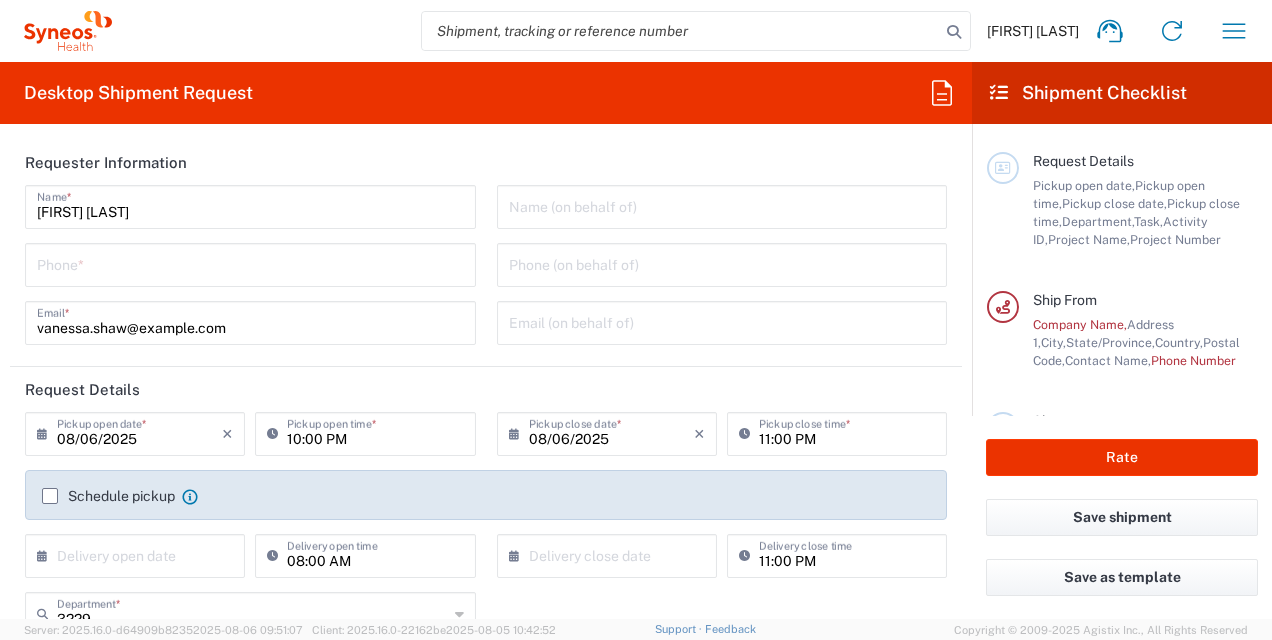scroll, scrollTop: 125, scrollLeft: 0, axis: vertical 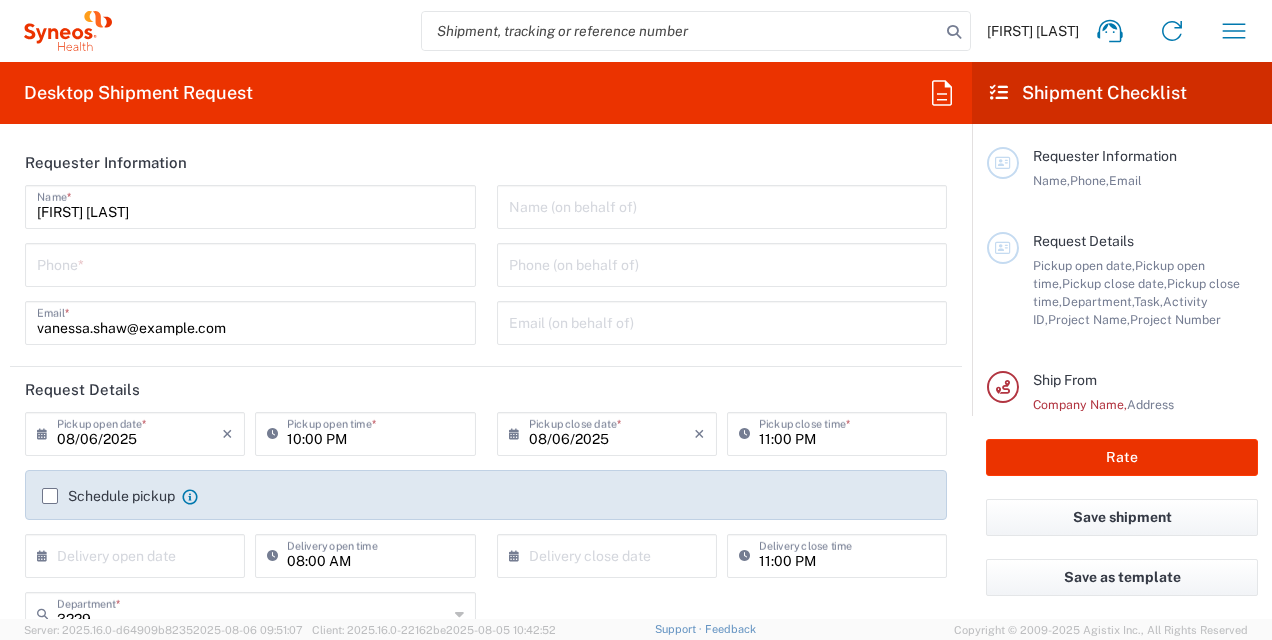 click at bounding box center [722, 205] 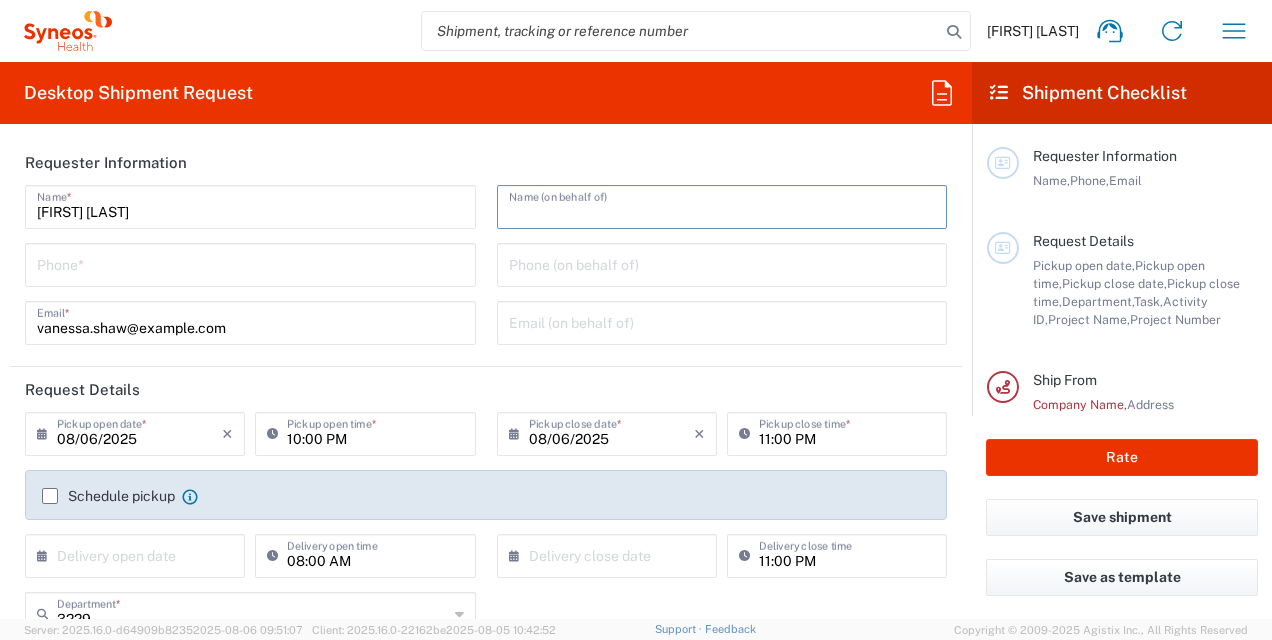 click at bounding box center [250, 263] 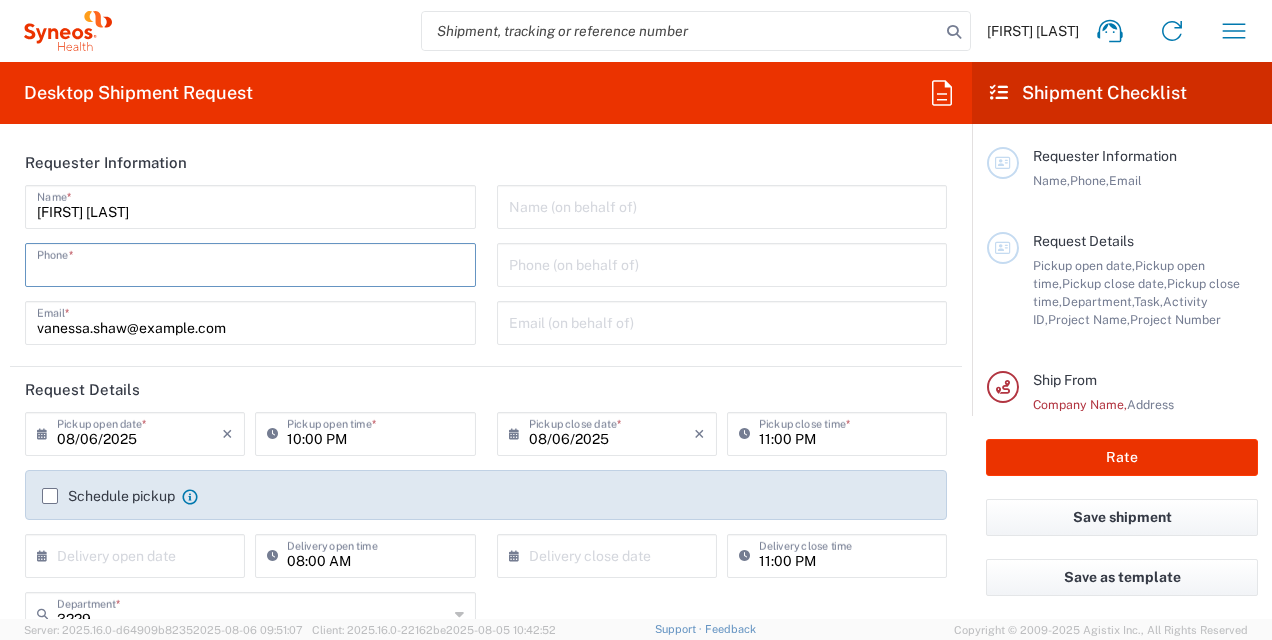 type on "6105540960" 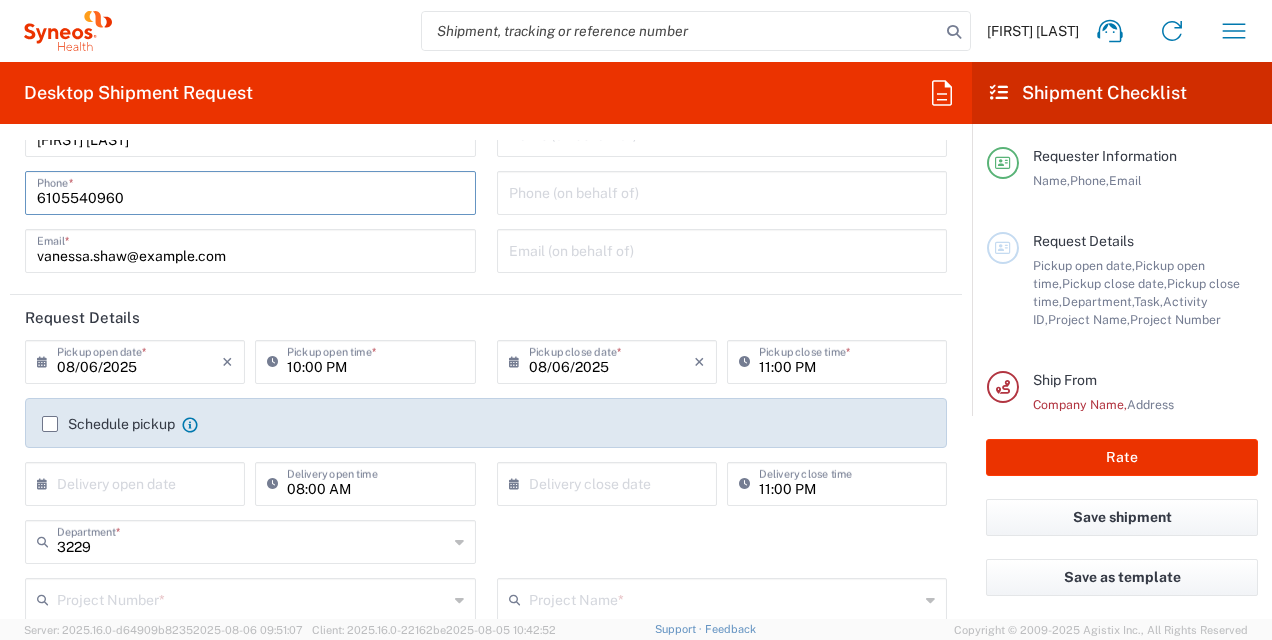scroll, scrollTop: 73, scrollLeft: 0, axis: vertical 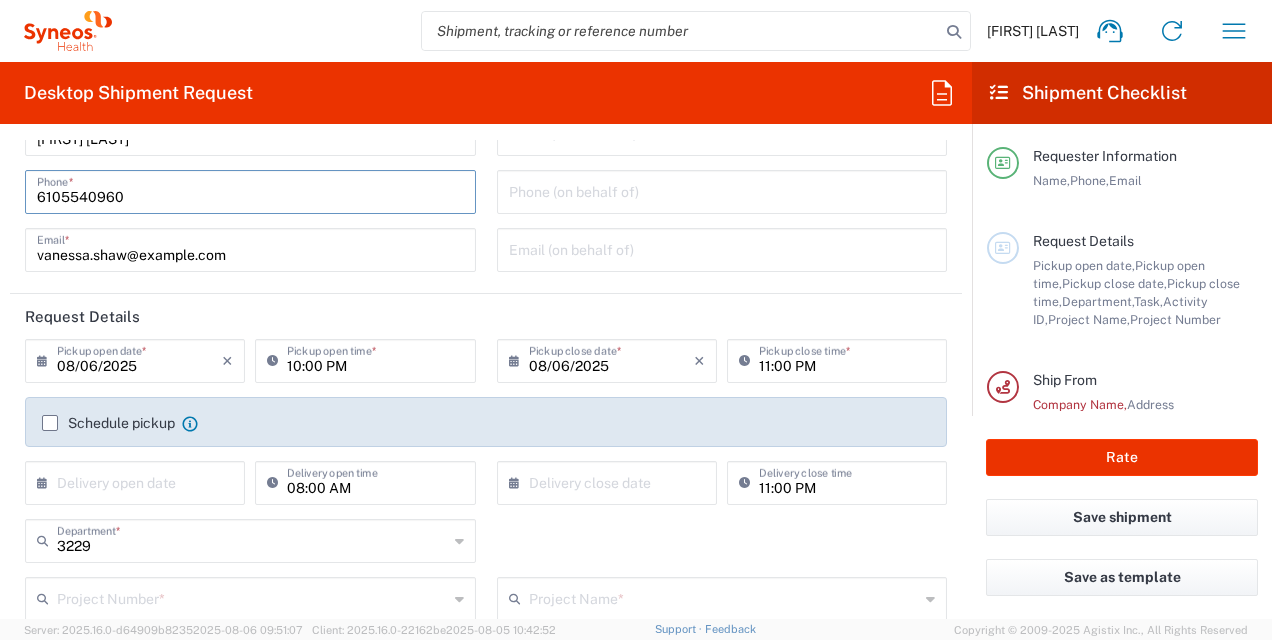 click on "08/06/2025" at bounding box center [139, 359] 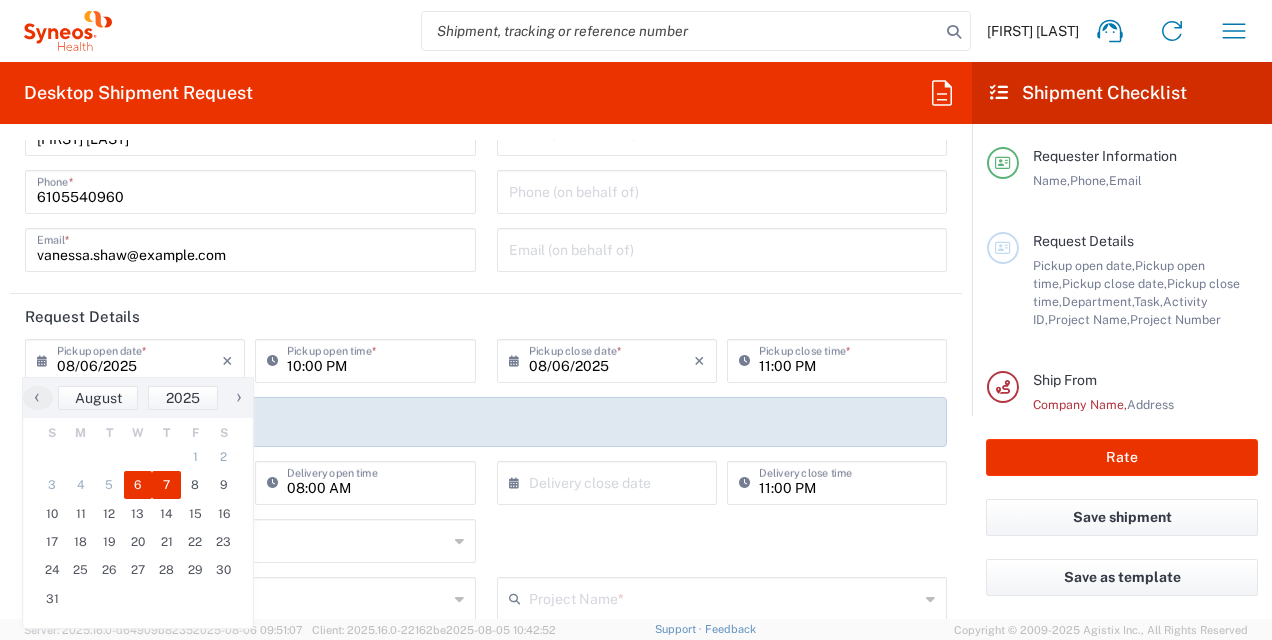 click on "7" 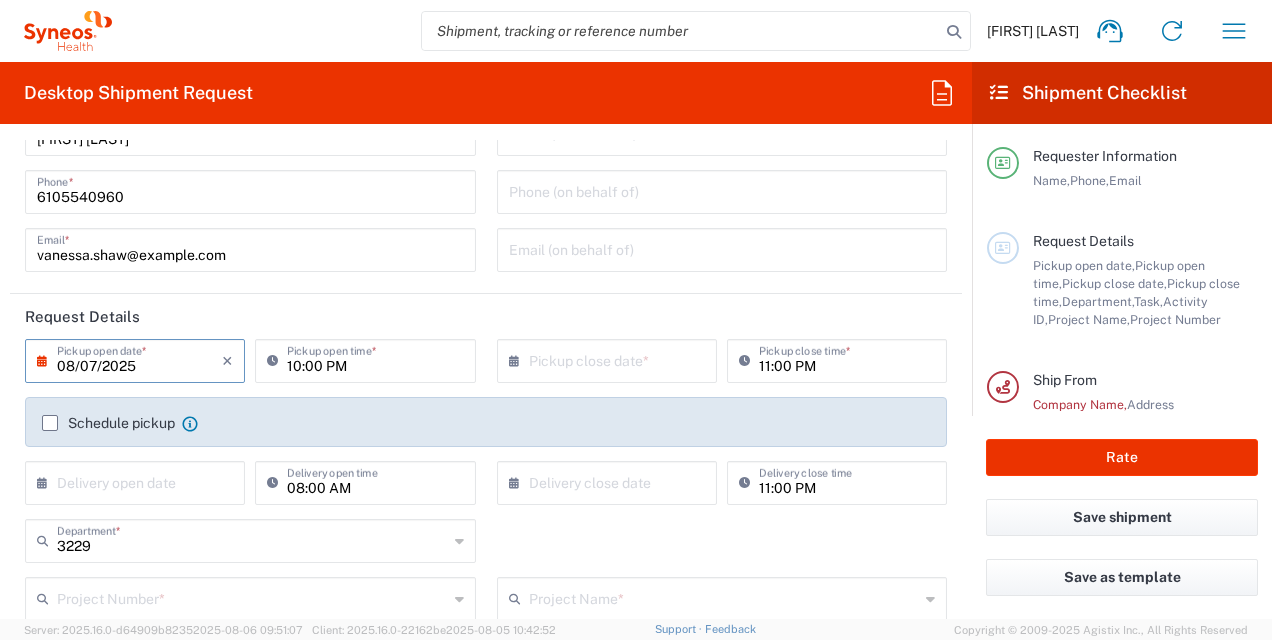 click on "08/07/2025" at bounding box center [139, 359] 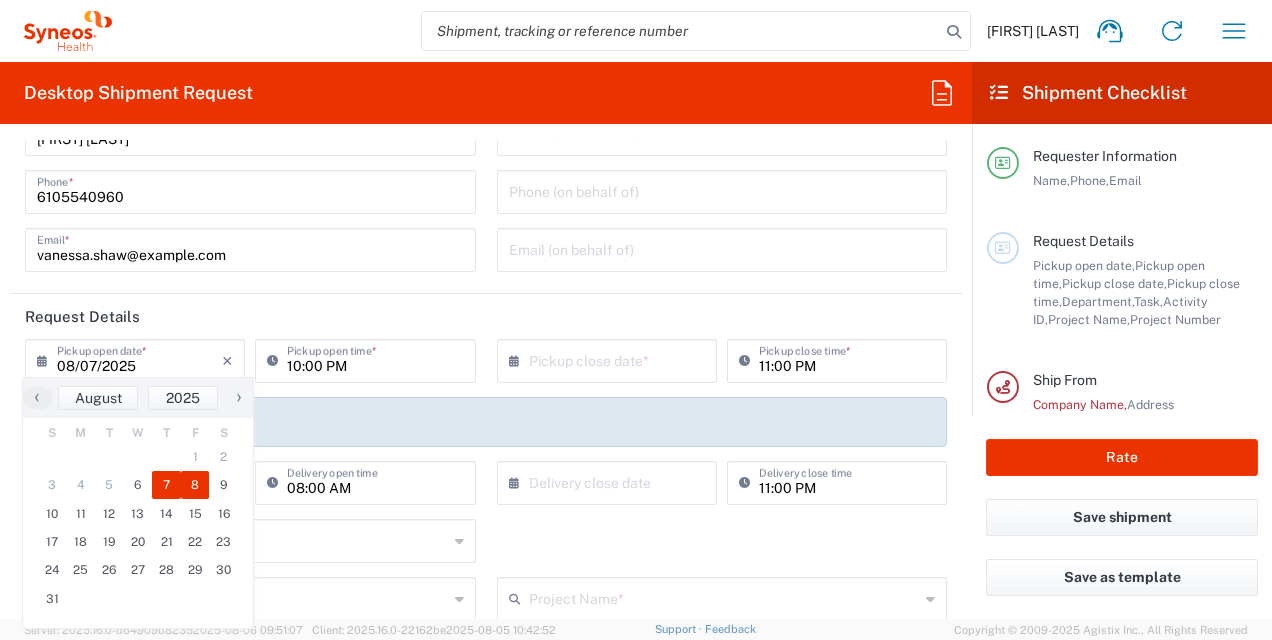 click on "8" 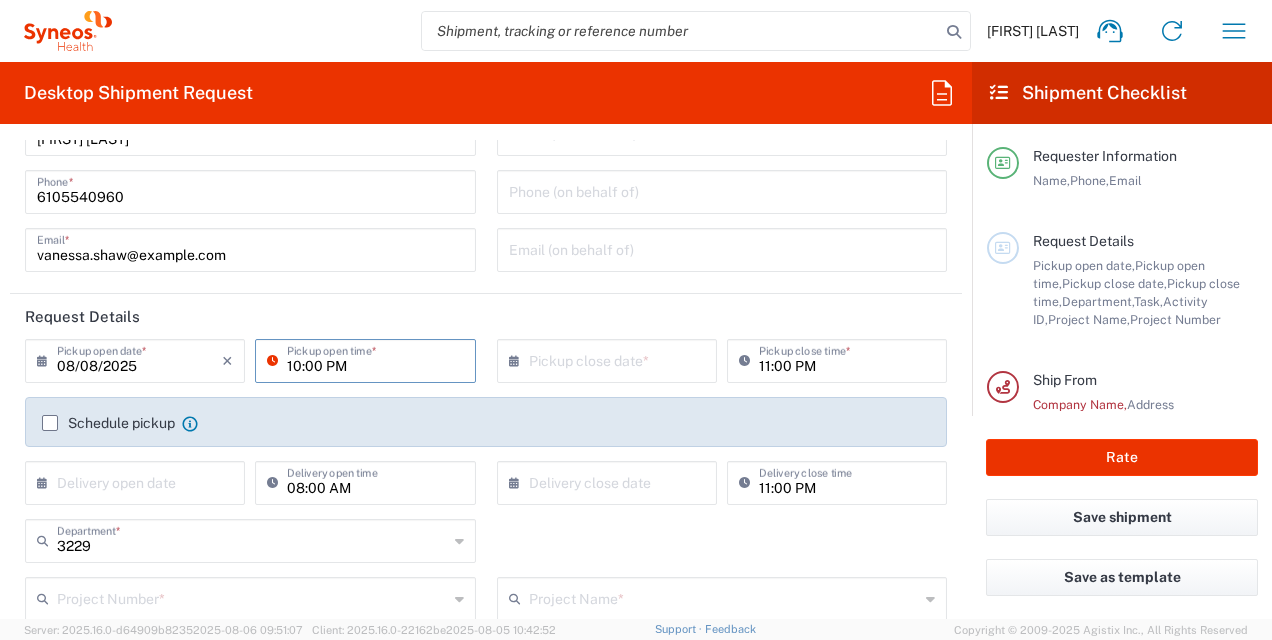 click on "10:00 PM" at bounding box center [375, 359] 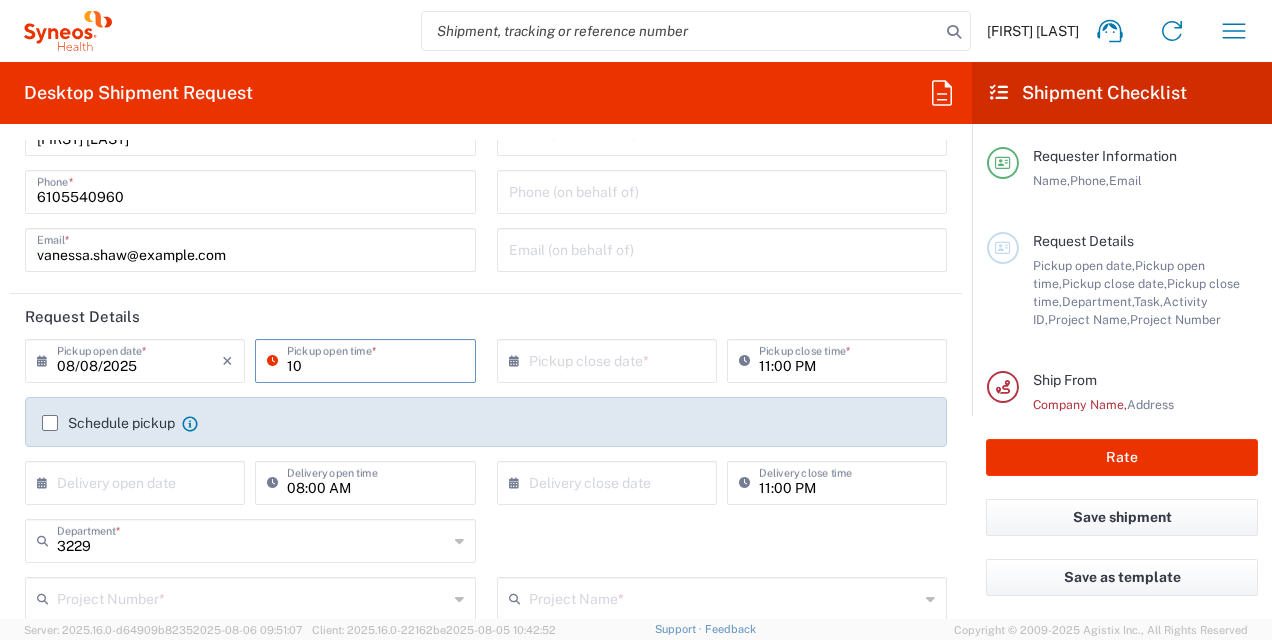 type on "1" 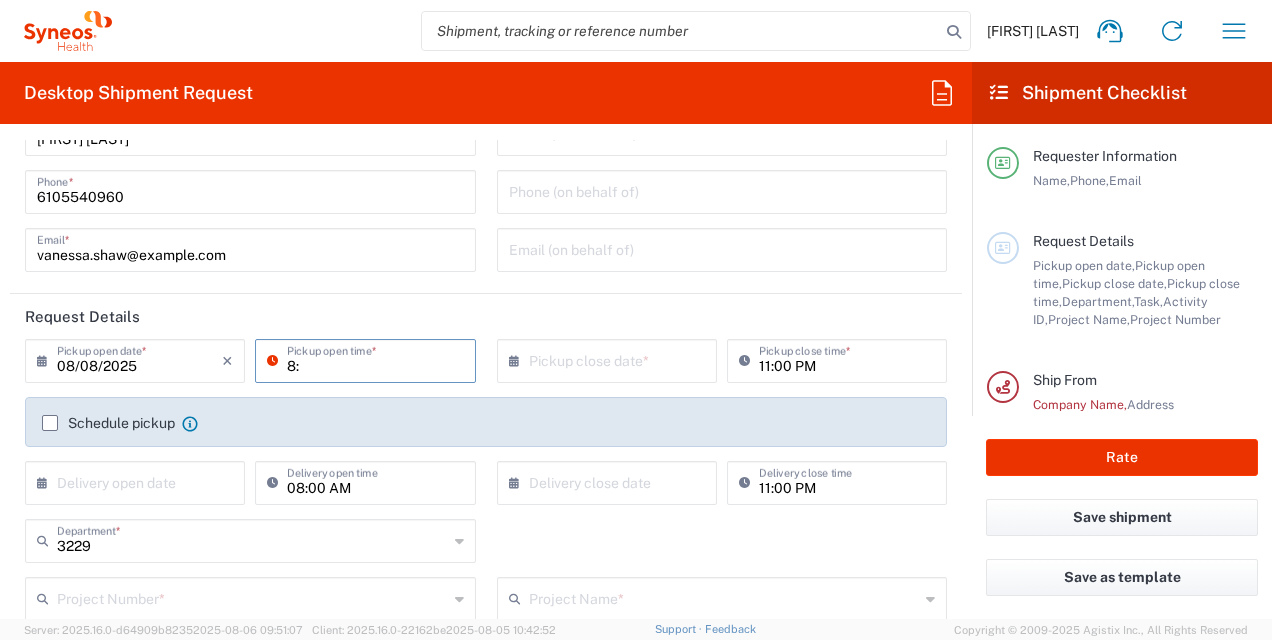 type on "8" 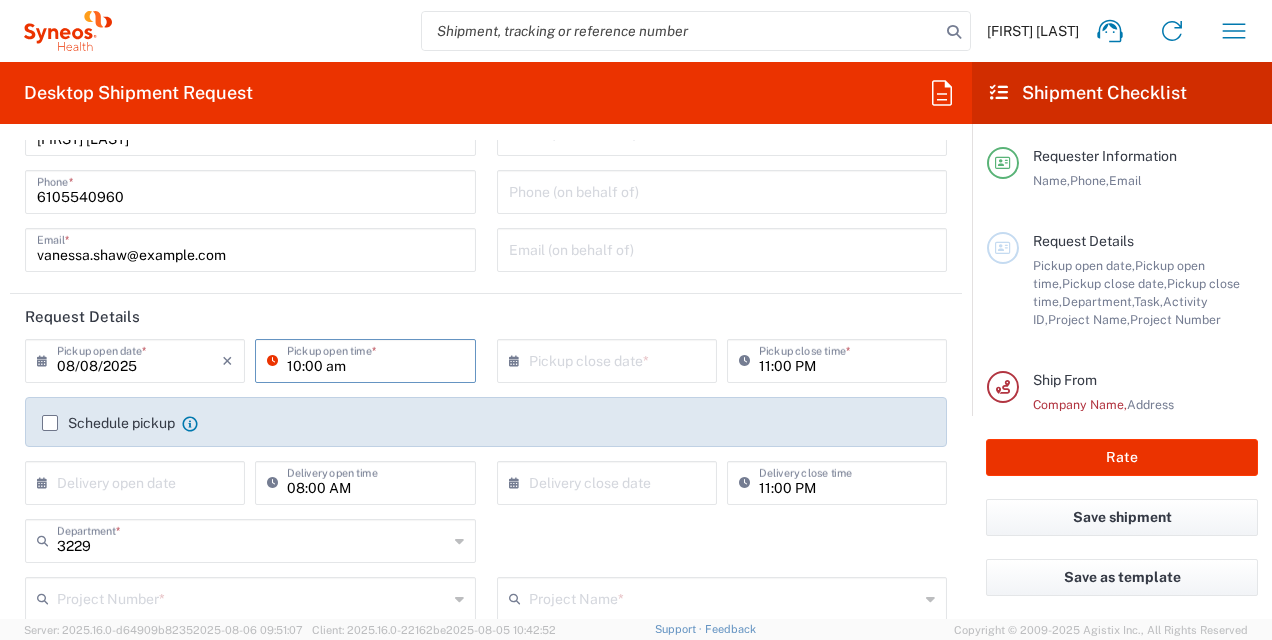 type on "10:00 AM" 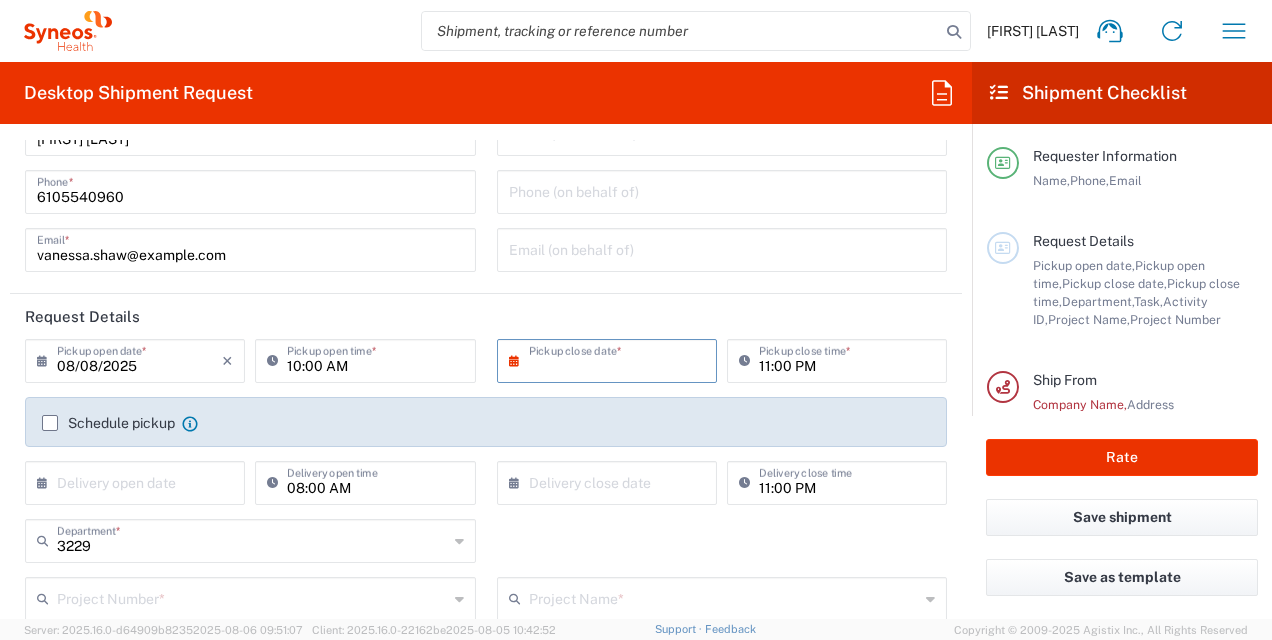 click at bounding box center (611, 359) 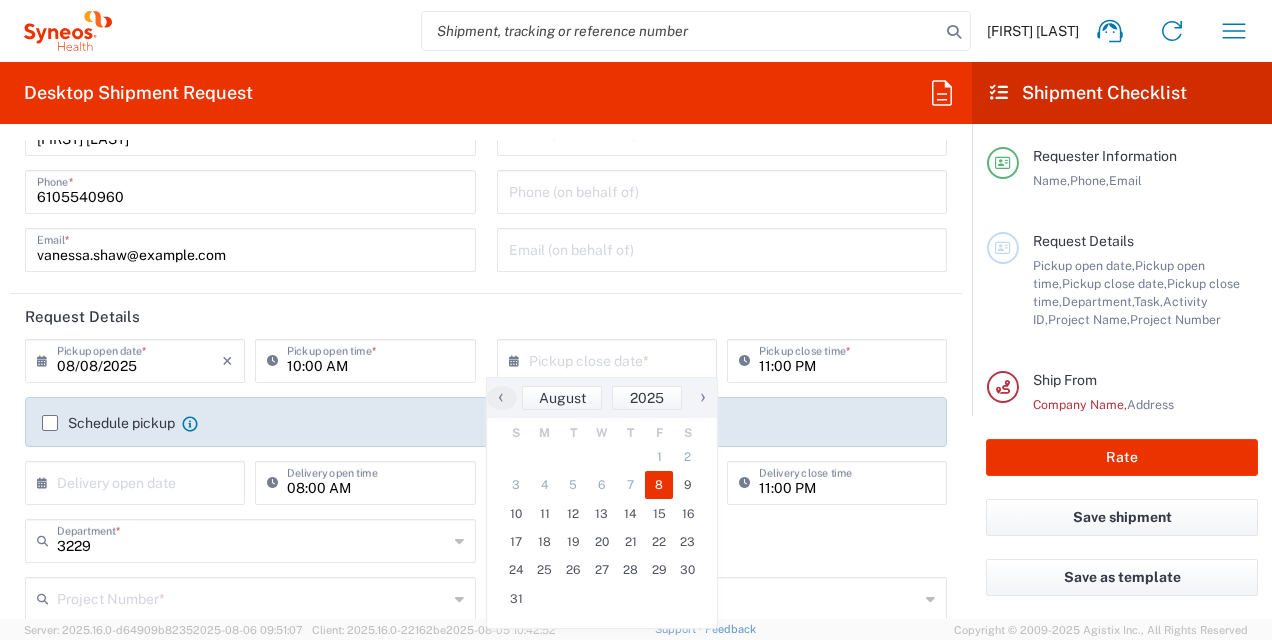 click on "8" 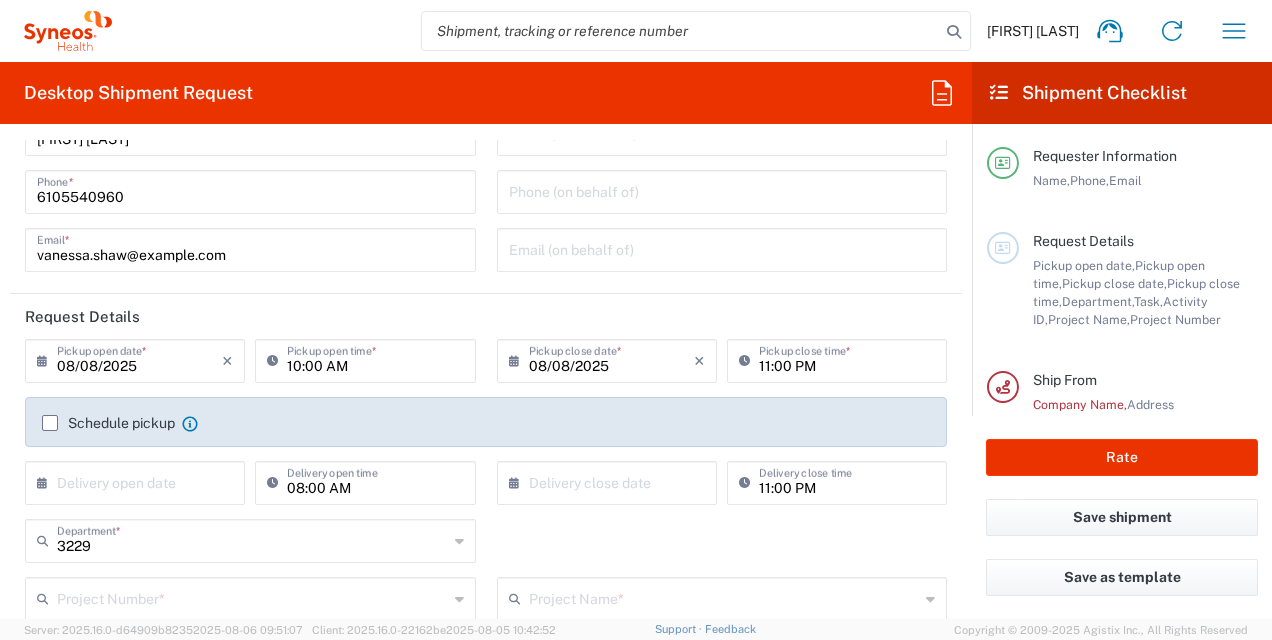 click on "11:00 PM" at bounding box center (847, 359) 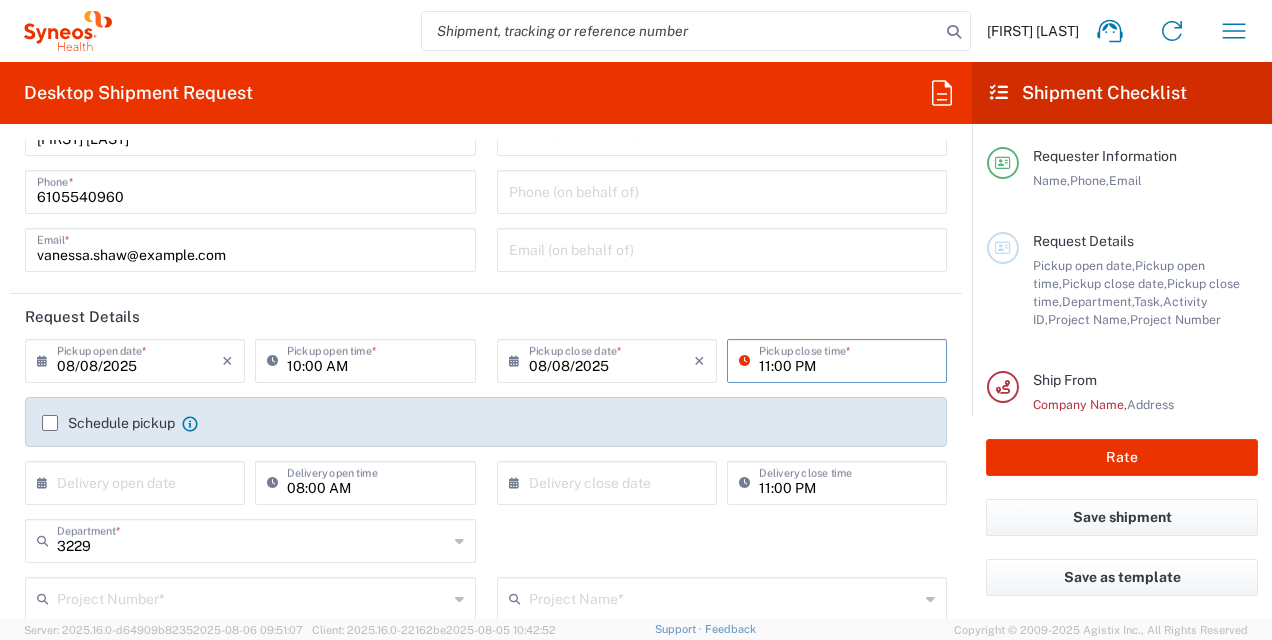 click on "11:00 PM" at bounding box center (847, 359) 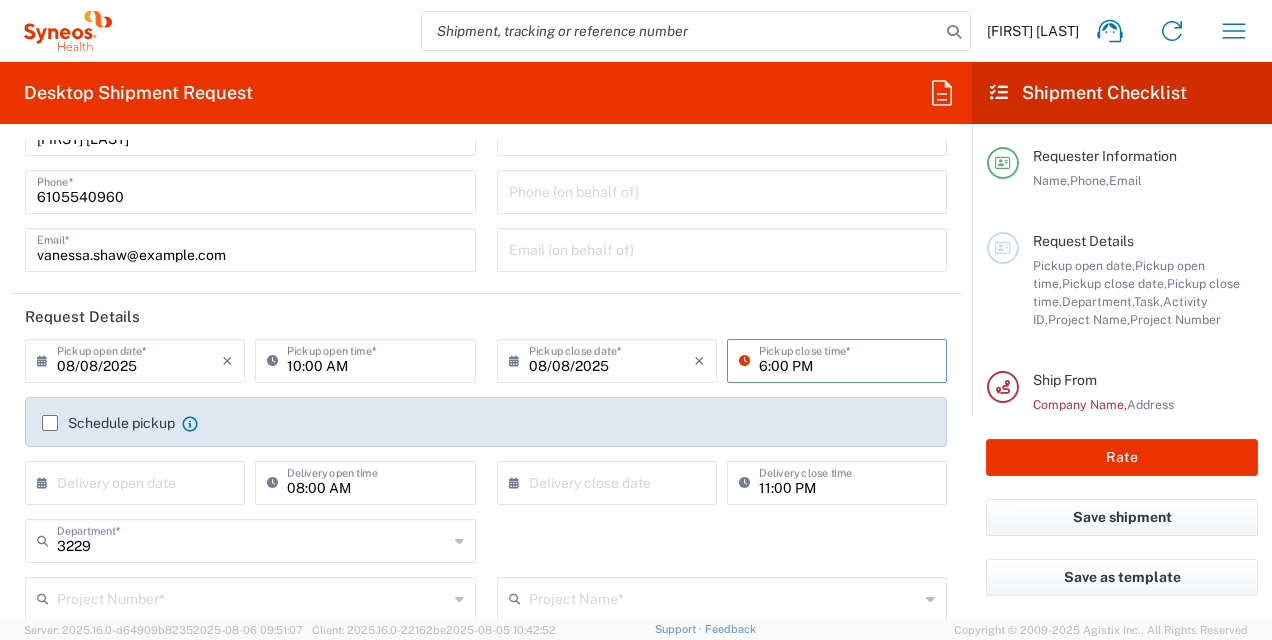type on "06:00 PM" 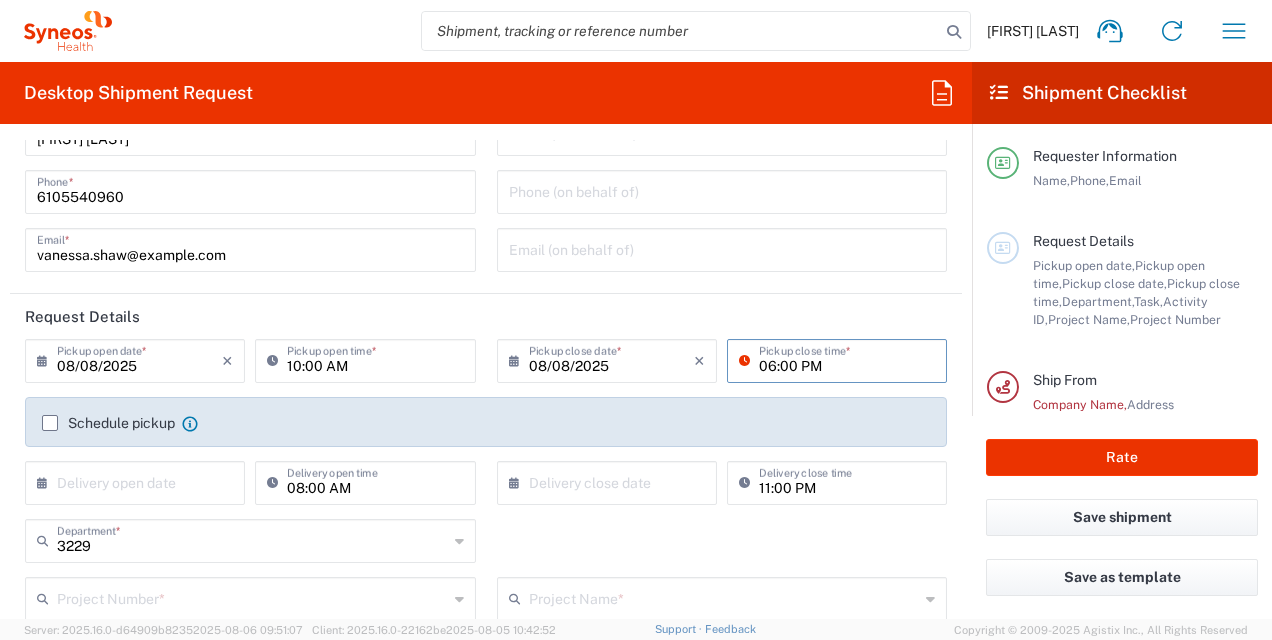 click on "Schedule pickup" 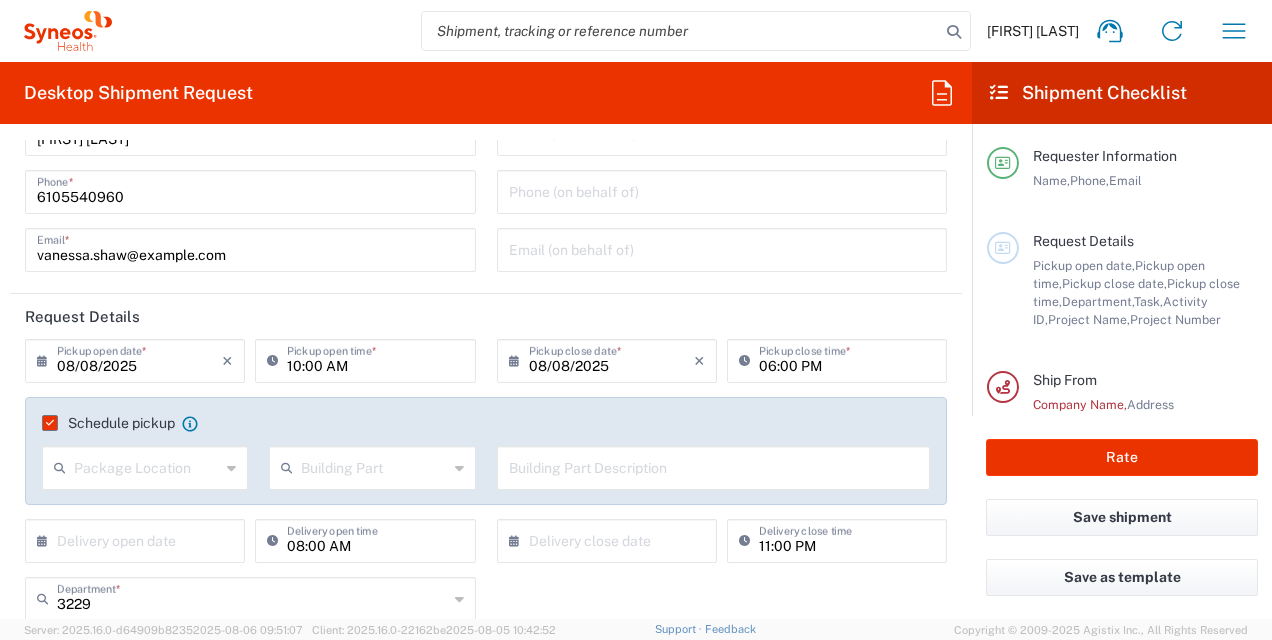 click on "Package Location" 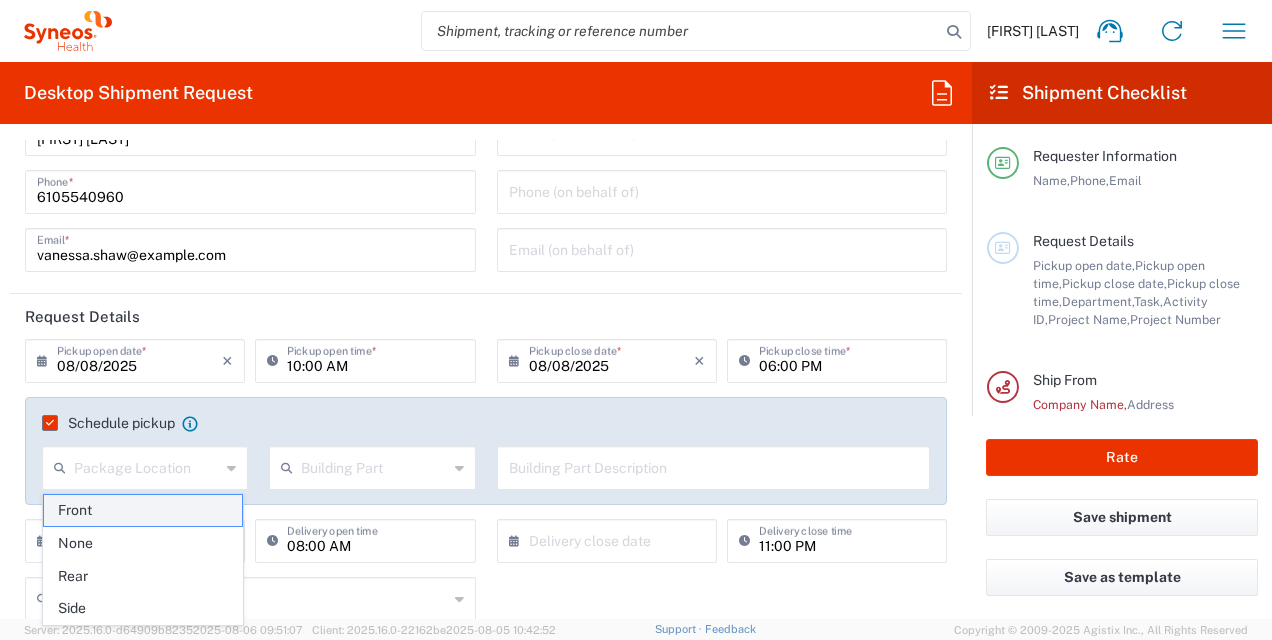 click on "Front" 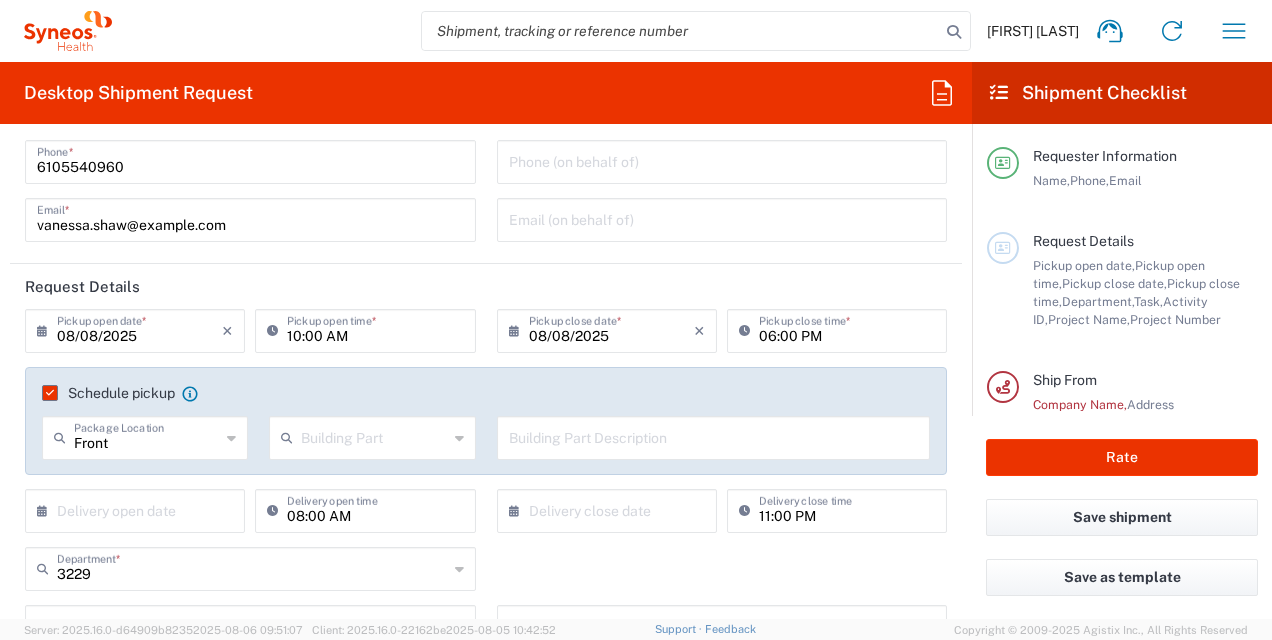 scroll, scrollTop: 102, scrollLeft: 0, axis: vertical 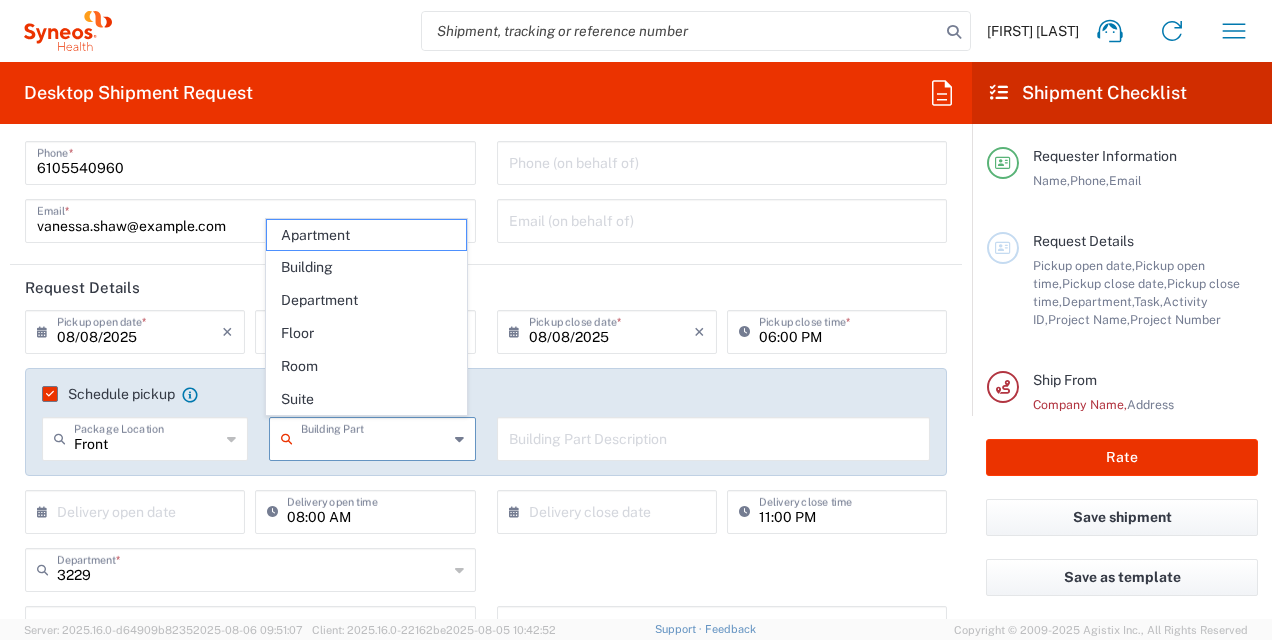 click at bounding box center (374, 437) 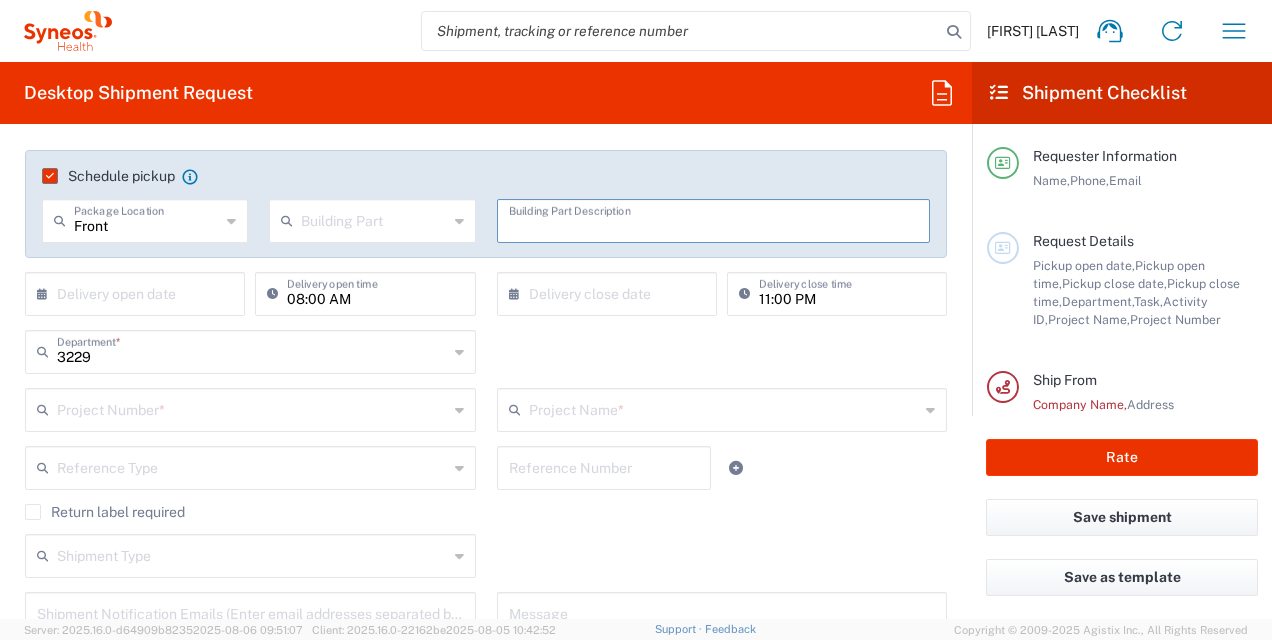 scroll, scrollTop: 319, scrollLeft: 0, axis: vertical 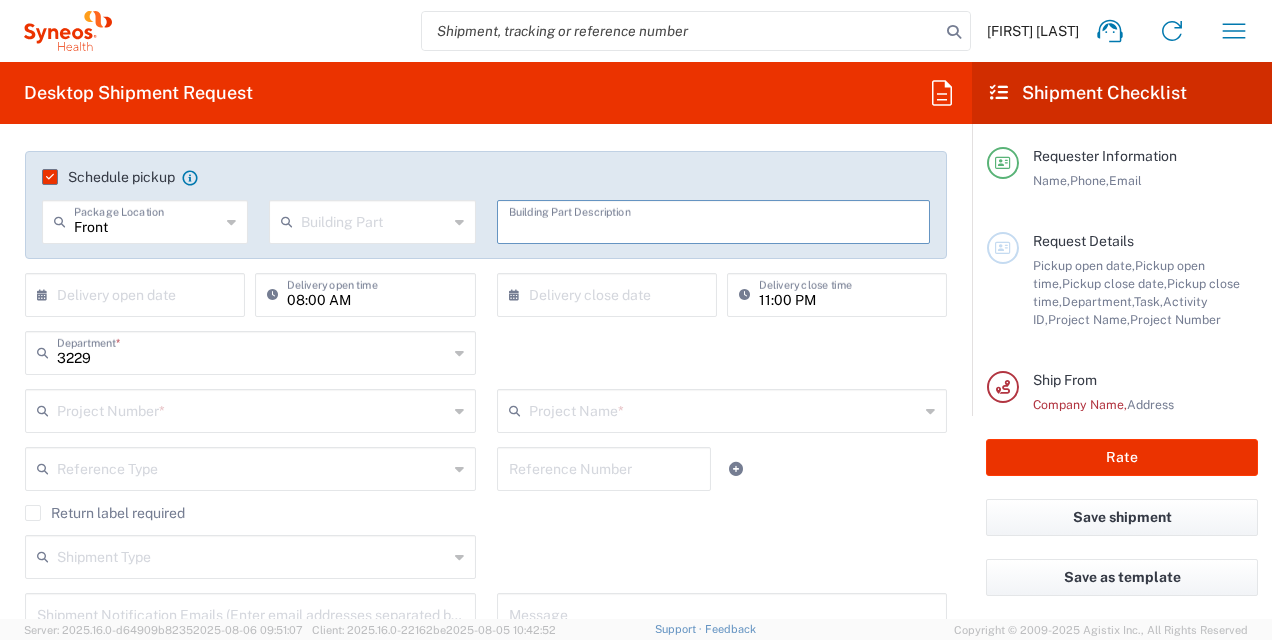 click at bounding box center (139, 293) 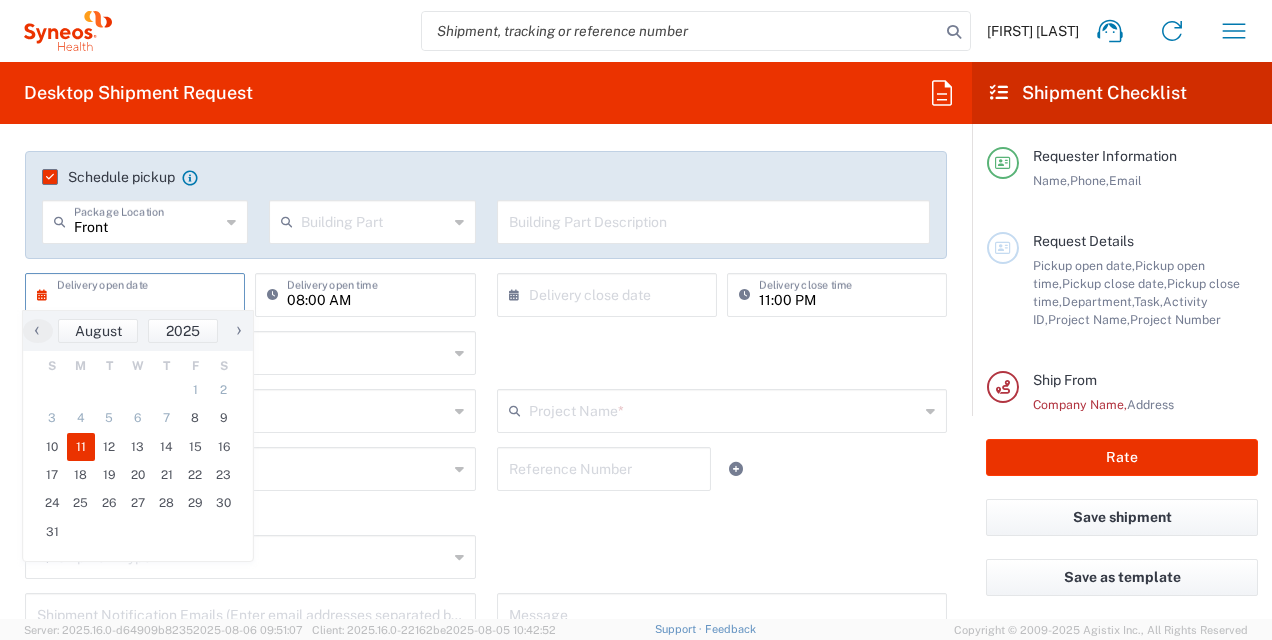 click on "11" 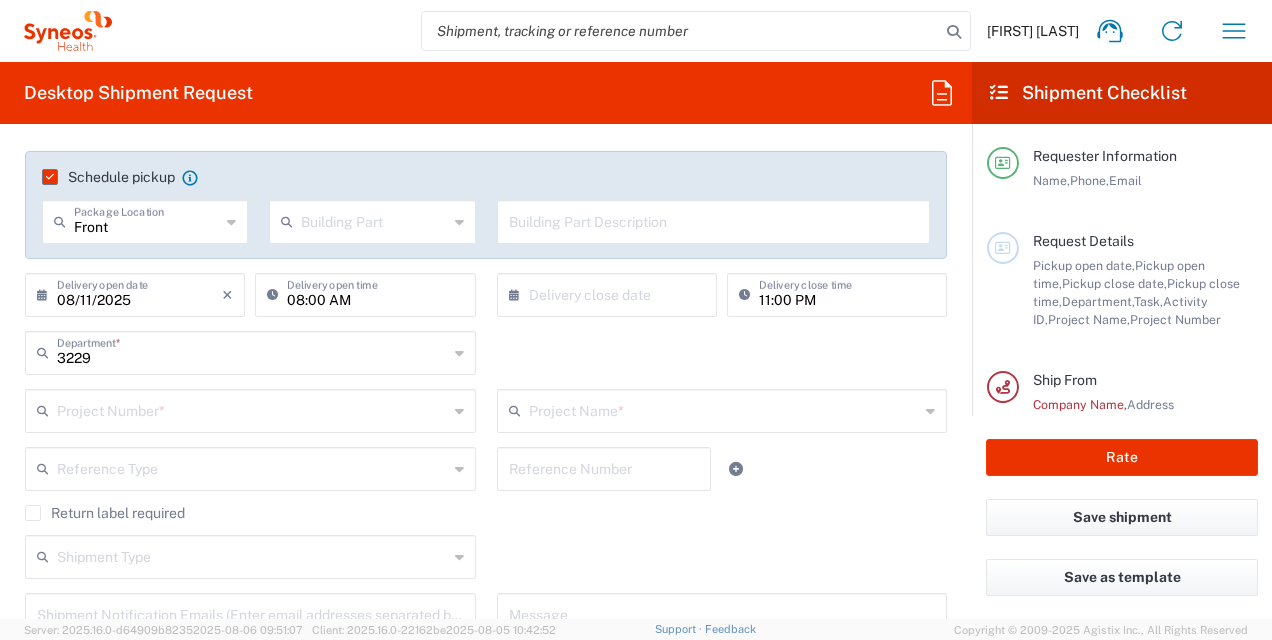 click on "08:00 AM" at bounding box center (375, 293) 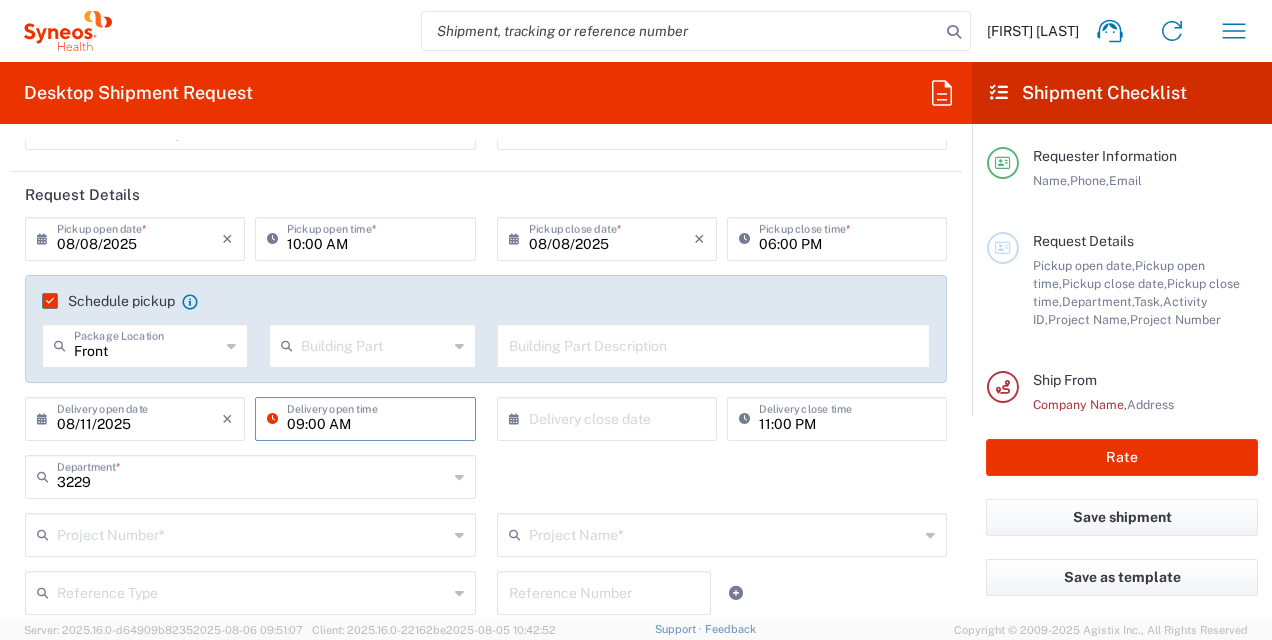 scroll, scrollTop: 194, scrollLeft: 0, axis: vertical 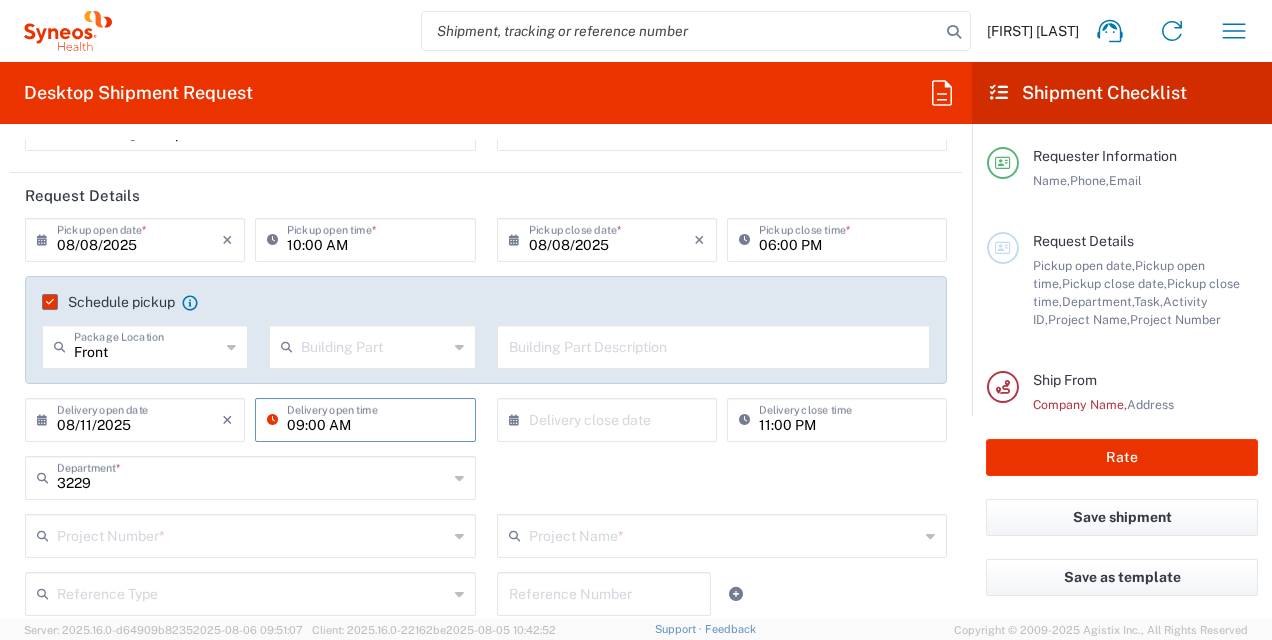 type on "09:00 AM" 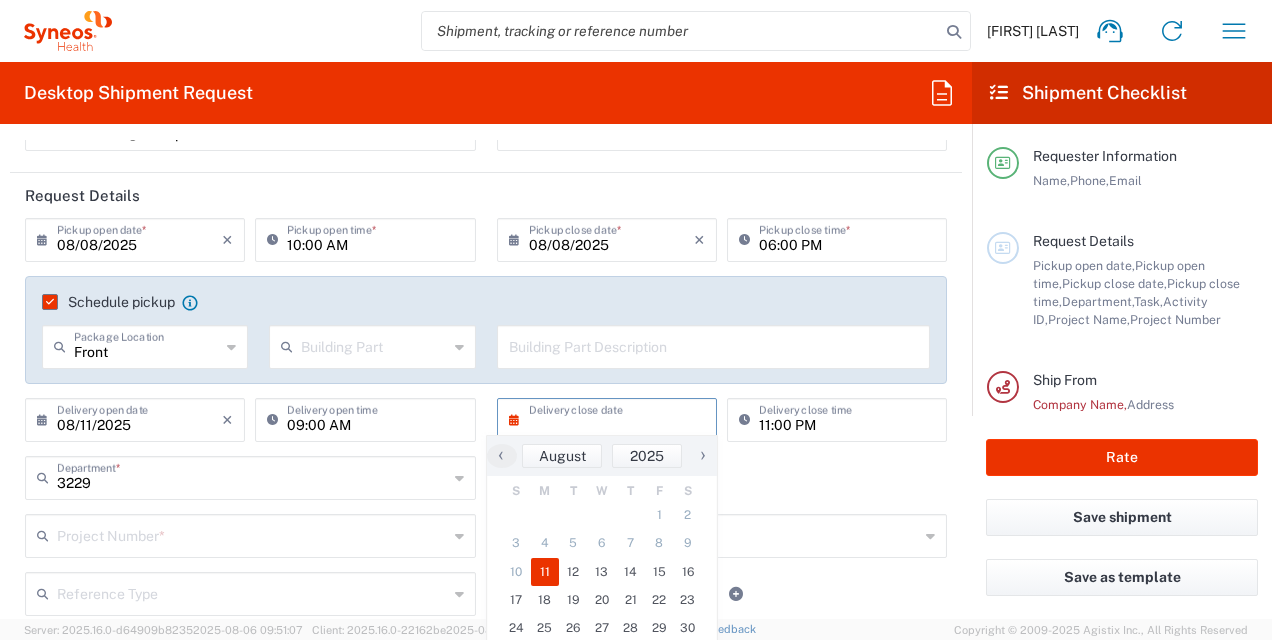 click on "11" 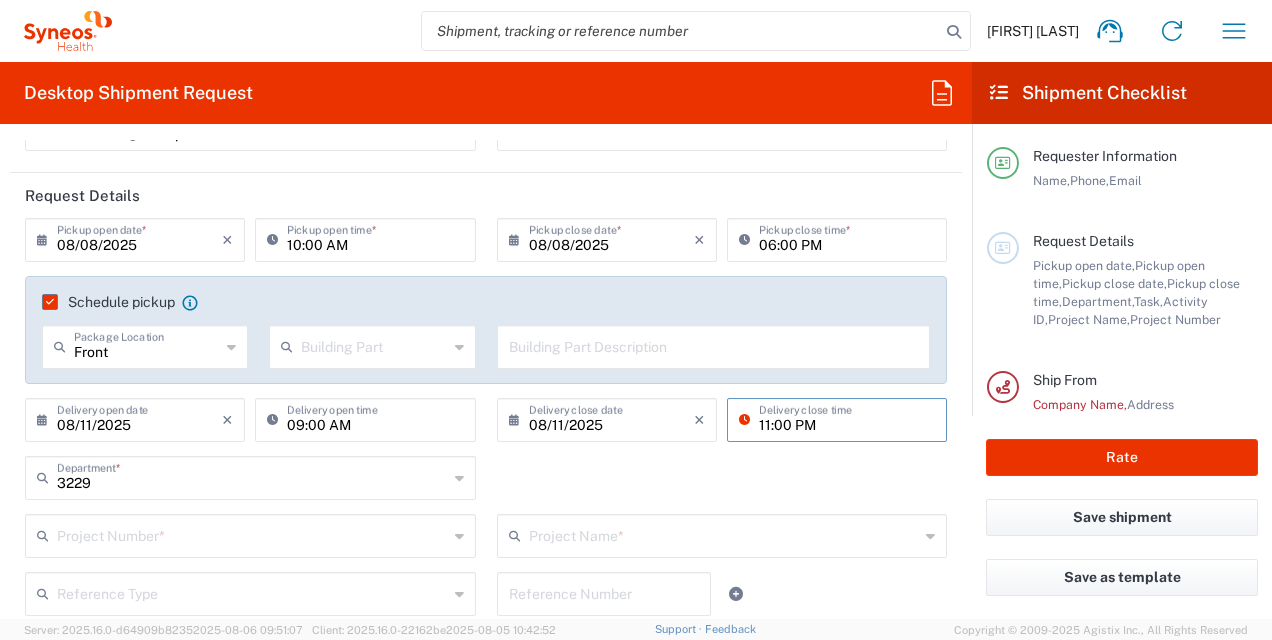 click on "11:00 PM" at bounding box center [847, 418] 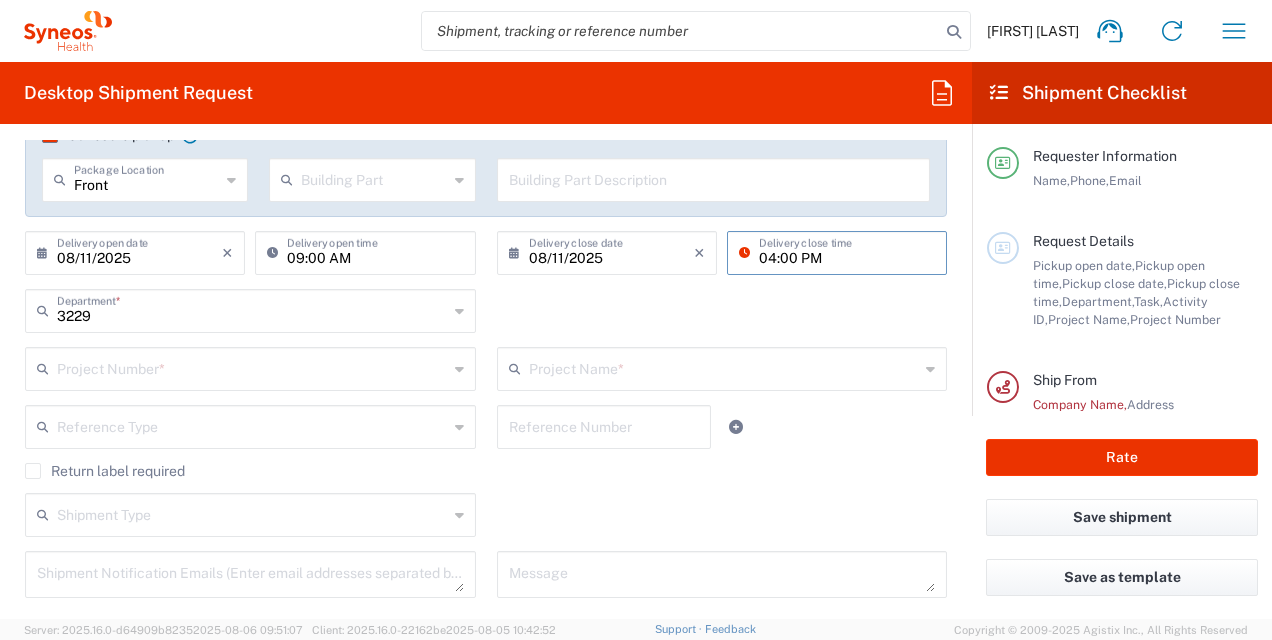 scroll, scrollTop: 367, scrollLeft: 0, axis: vertical 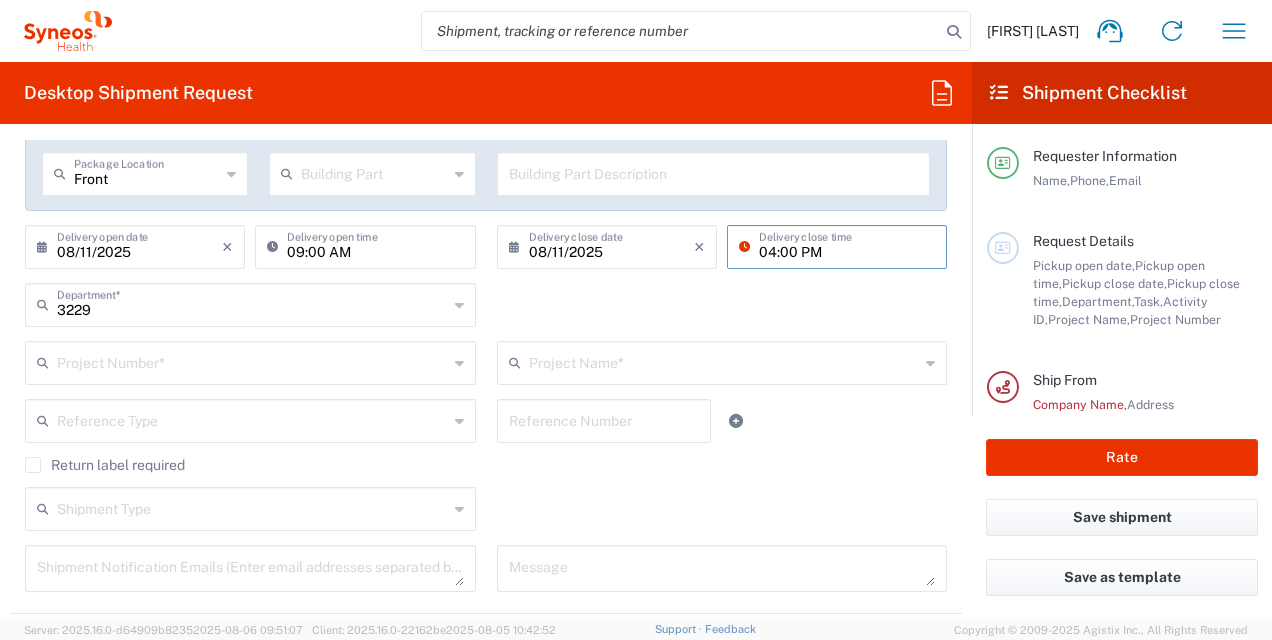 type on "04:00 PM" 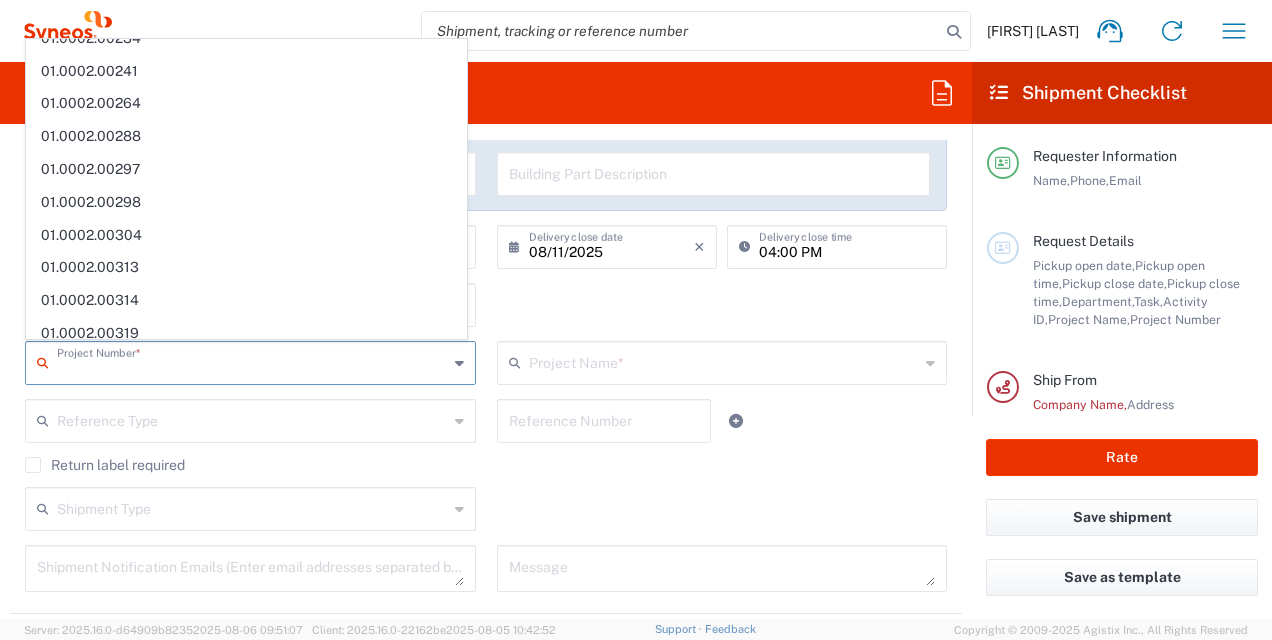 scroll, scrollTop: 1306, scrollLeft: 0, axis: vertical 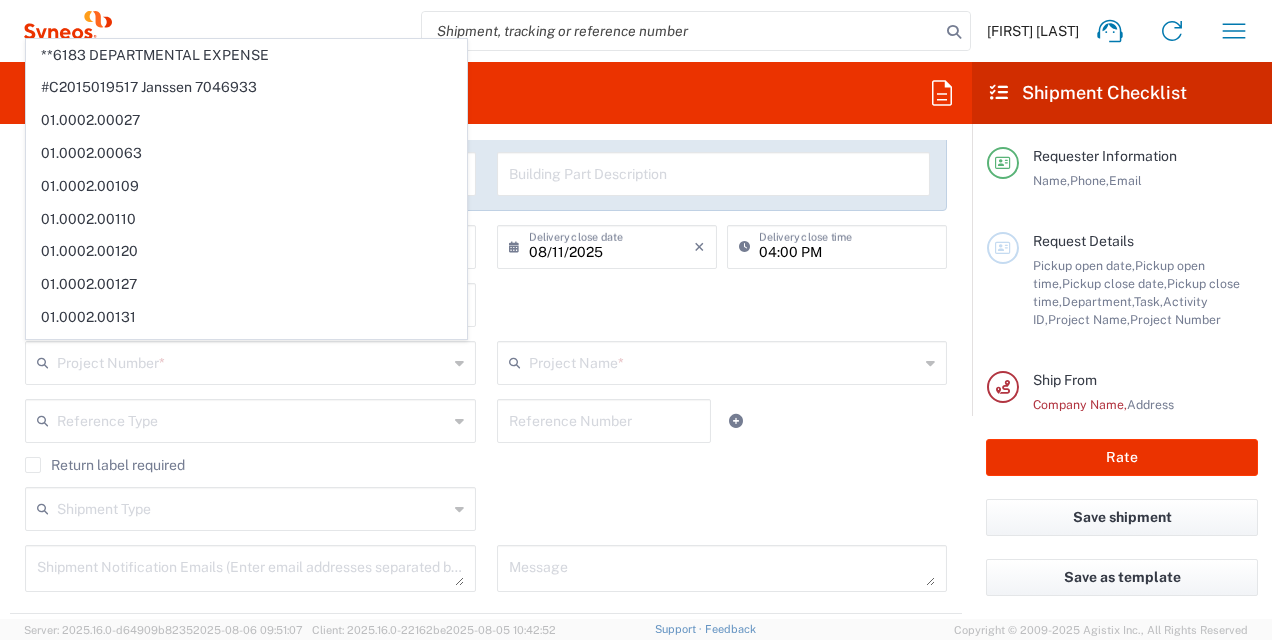 click on "3229  Department  * 3229 3000 3100 3109 3110 3111 3112 3125 3130 3135 3136 3150 3155 3165 3171 3172 3190 3191 3192 3193 3194 3200 3201 3202 3210 3211 Dept 3212 3213 3214 3215 3216 3218 3220 3221 3222 3223 3225 3226 3227 3228 3230 3231 3232 3233 3234 3235 3236 3237 3238 3240 3241" 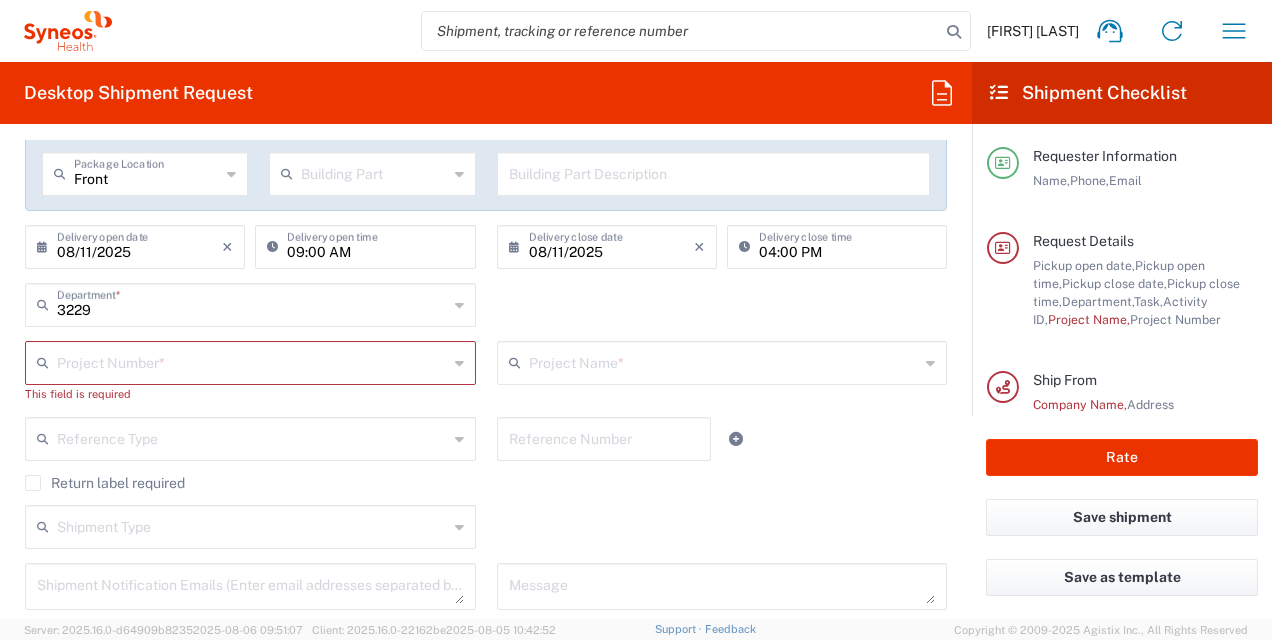 click 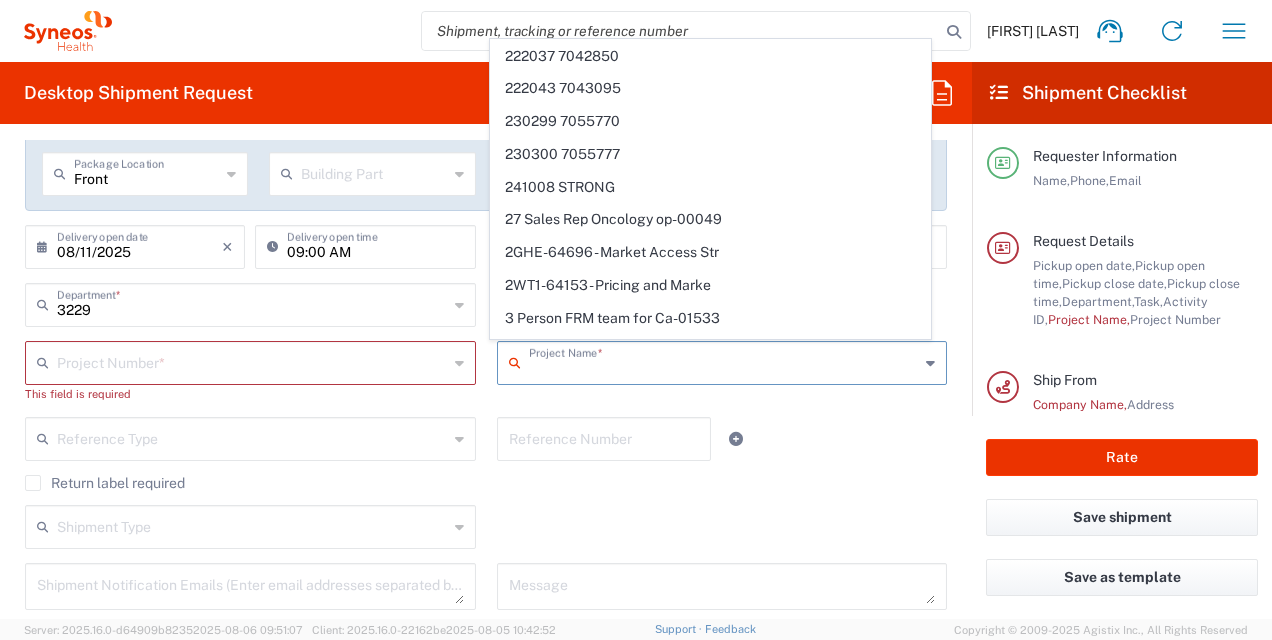 scroll, scrollTop: 3914, scrollLeft: 0, axis: vertical 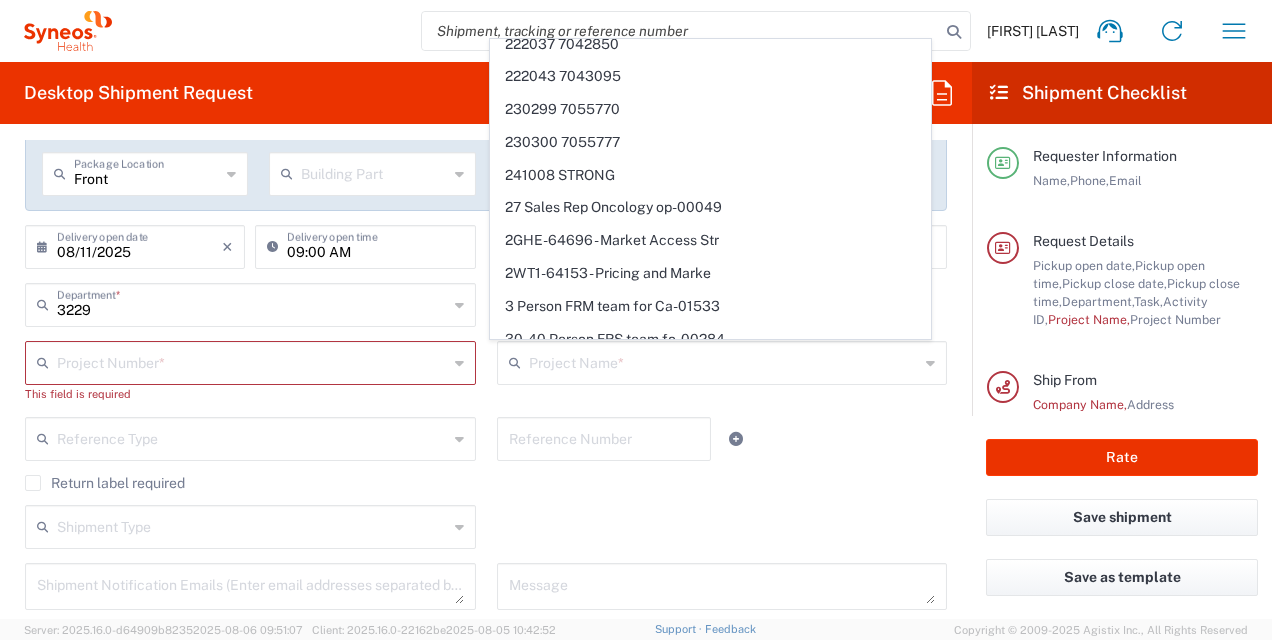 click 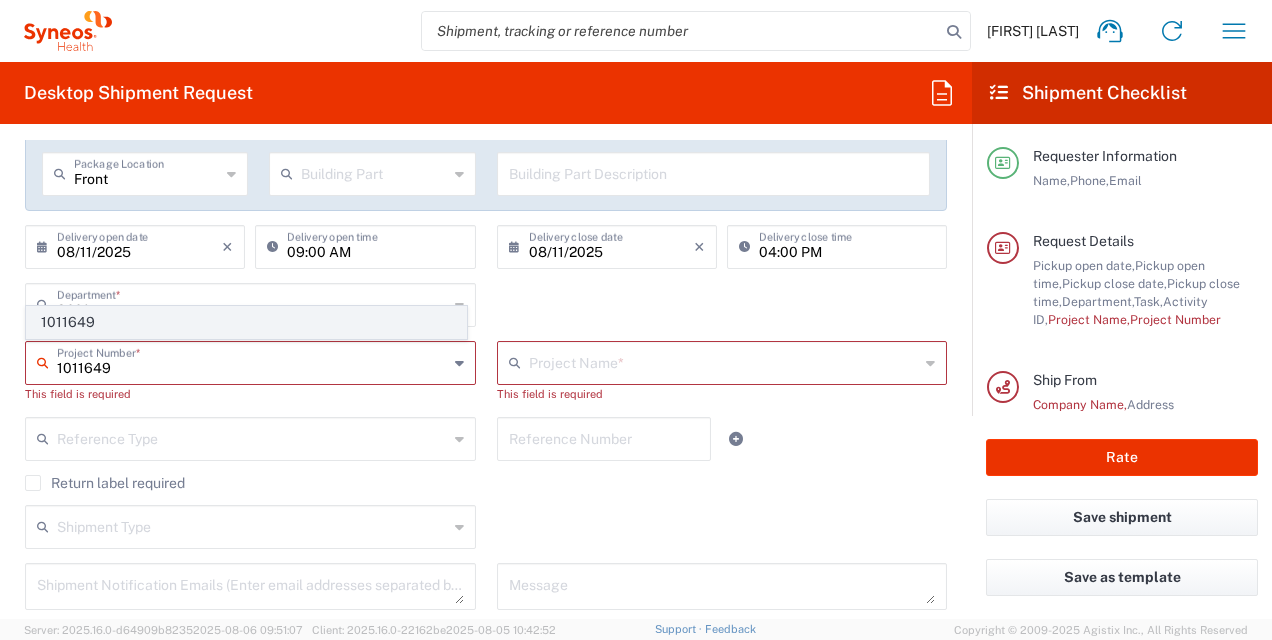 type on "1011649" 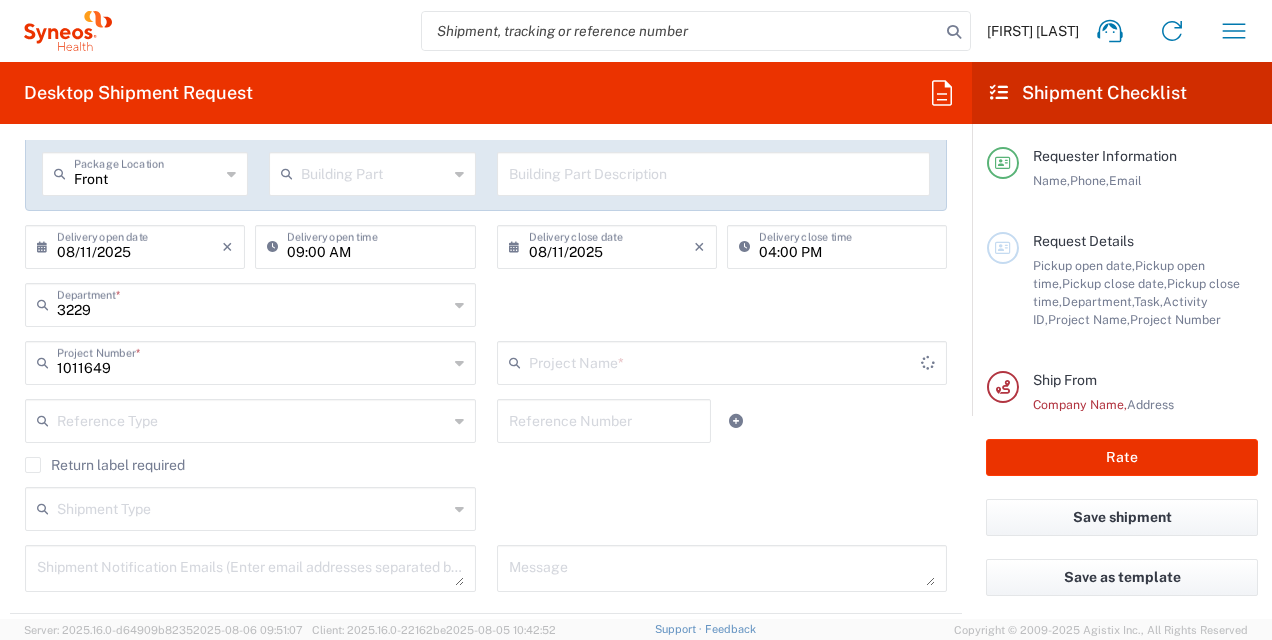 type on "Regeneron 1011649" 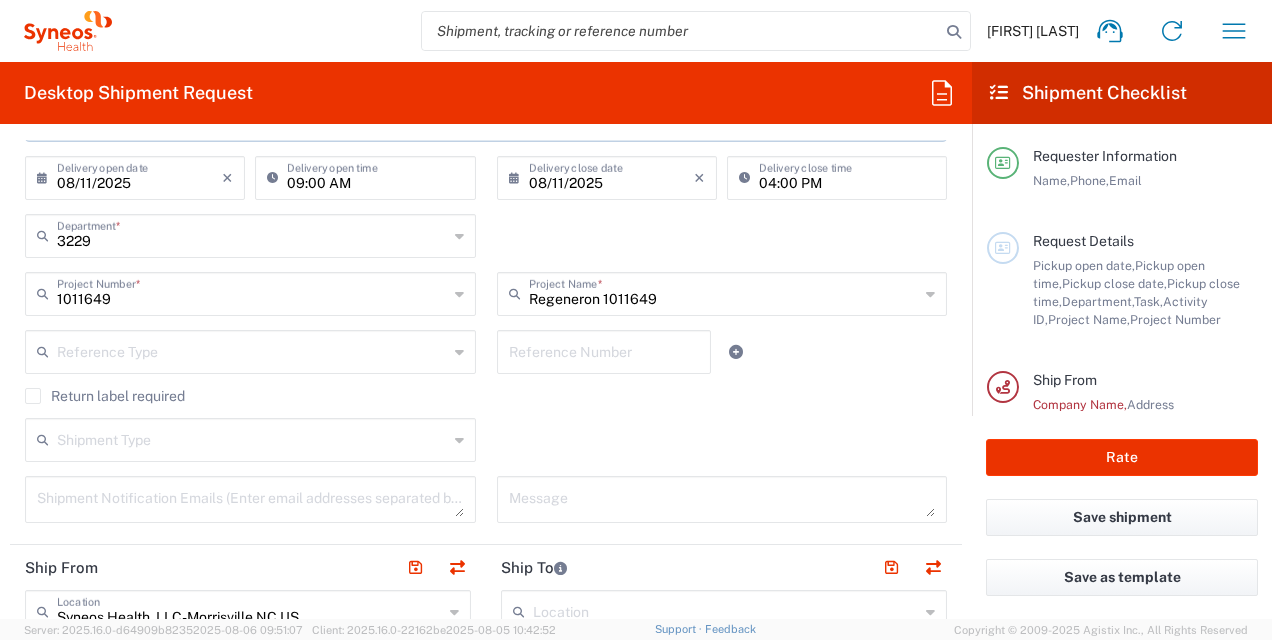 scroll, scrollTop: 435, scrollLeft: 0, axis: vertical 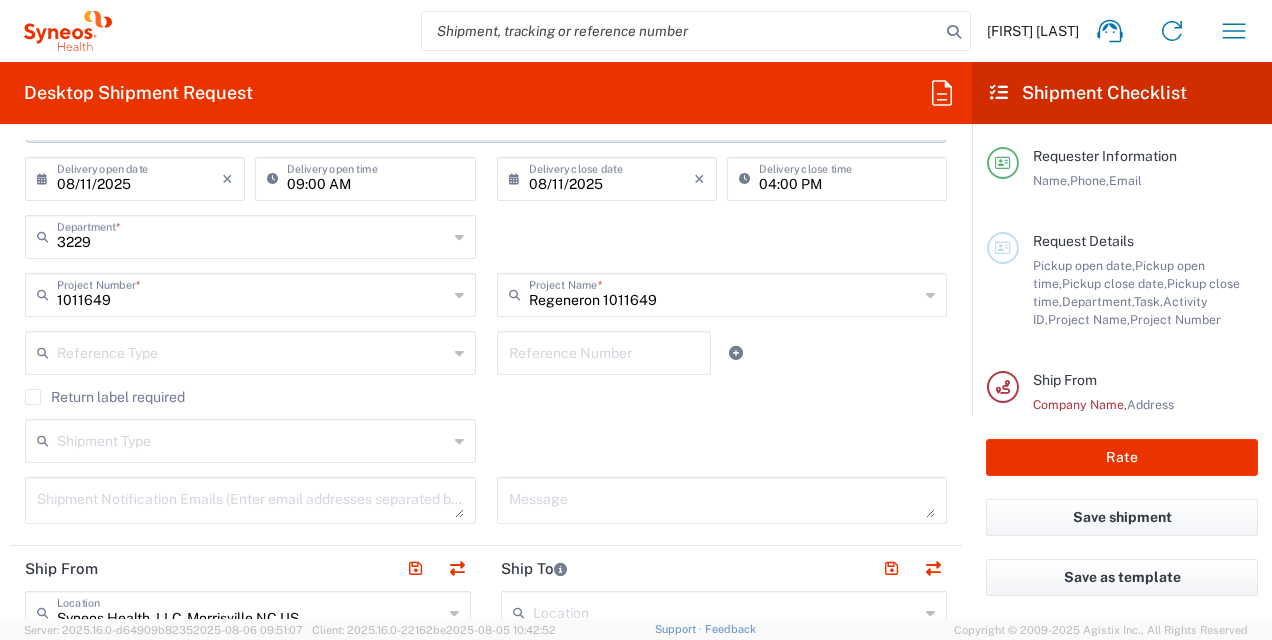 click 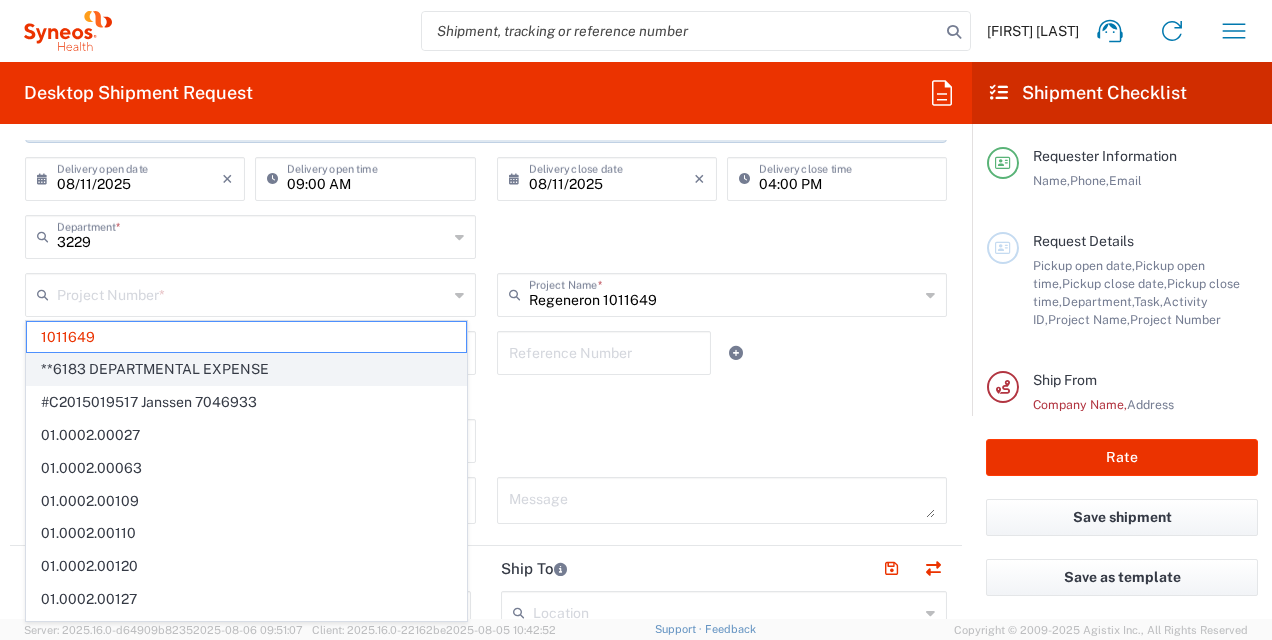 click on "**6183 DEPARTMENTAL EXPENSE" 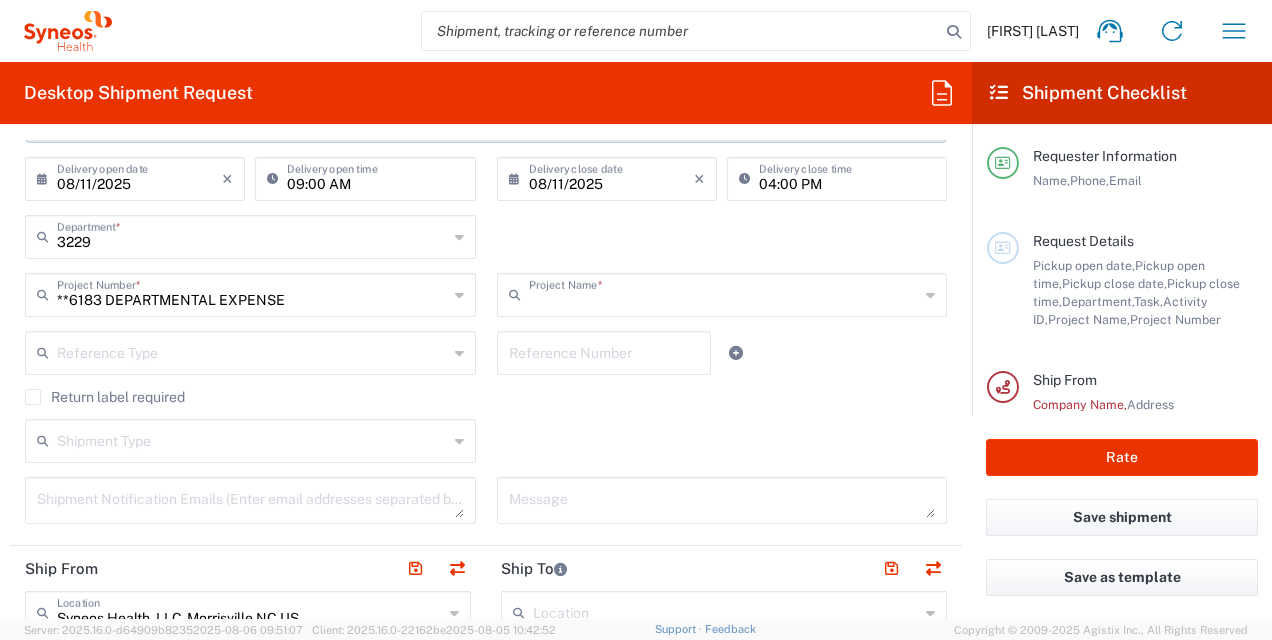 type on "6183" 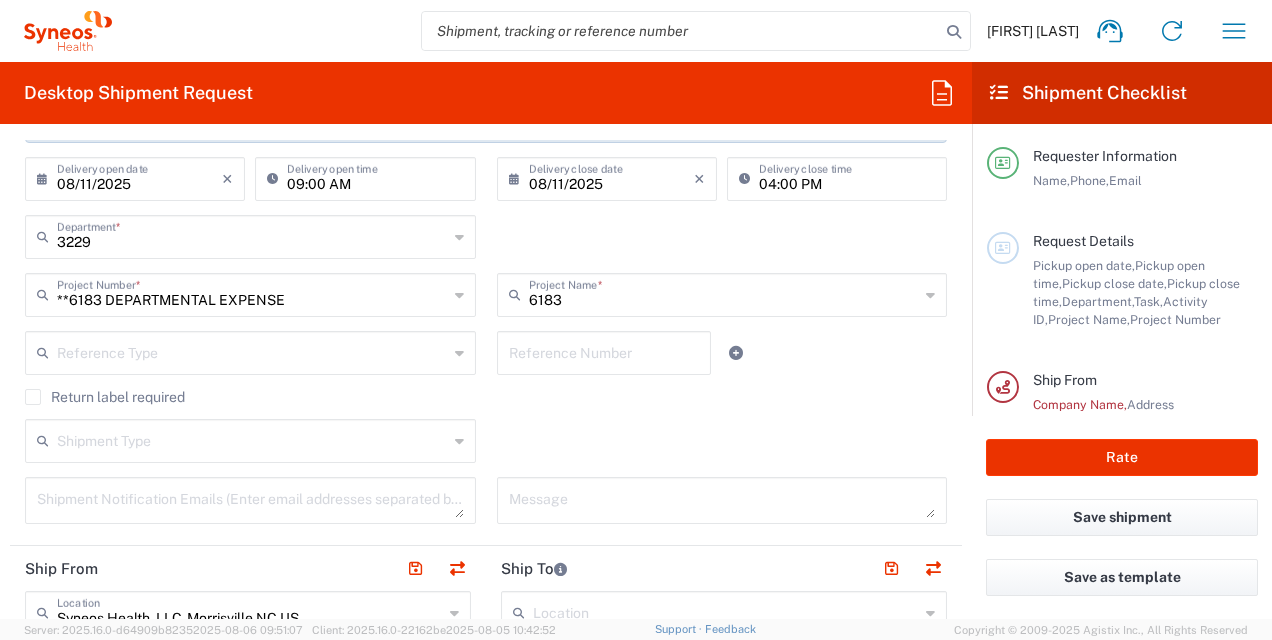 type on "**6183 DEPARTMENTAL EXPENSE" 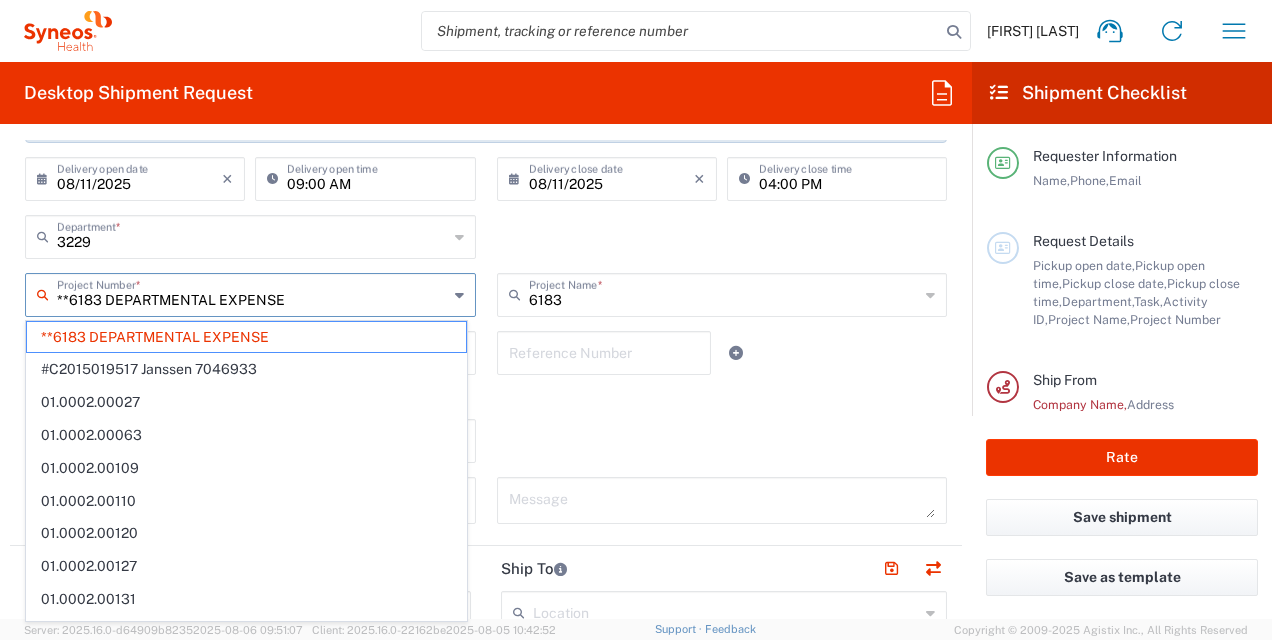 click on "3229  Department  * 3229 3000 3100 3109 3110 3111 3112 3125 3130 3135 3136 3150 3155 3165 3171 3172 3190 3191 3192 3193 3194 3200 3201 3202 3210 3211 Dept 3212 3213 3214 3215 3216 3218 3220 3221 3222 3223 3225 3226 3227 3228 3230 3231 3232 3233 3234 3235 3236 3237 3238 3240 3241" 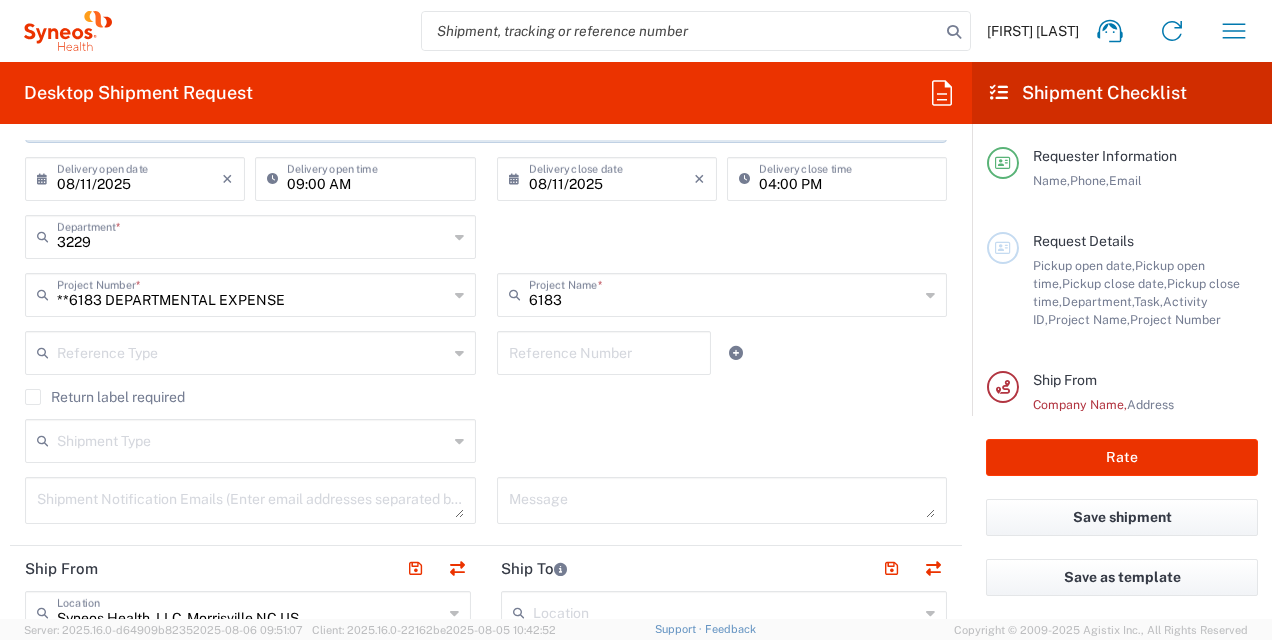click 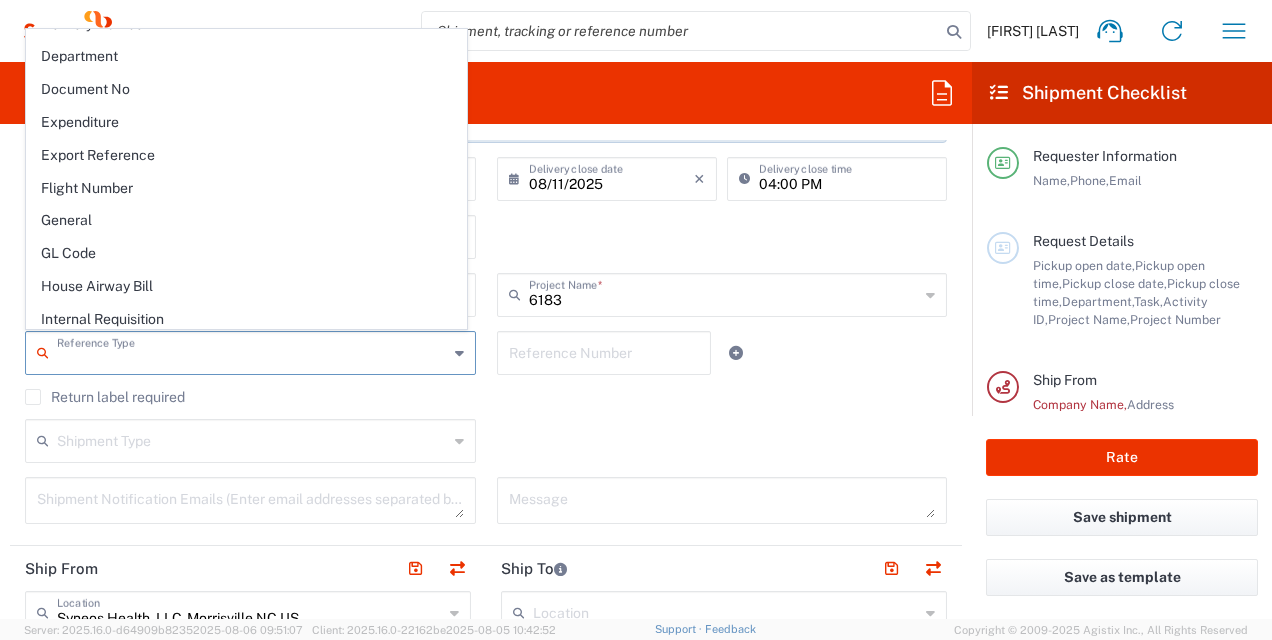 scroll, scrollTop: 1756, scrollLeft: 0, axis: vertical 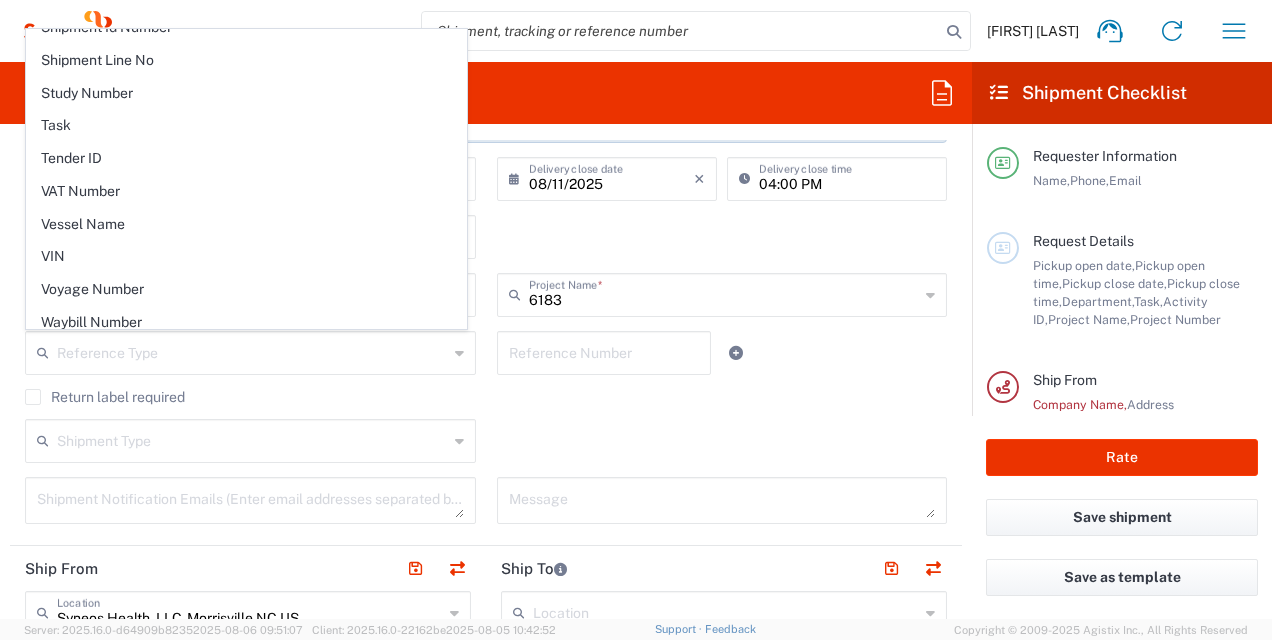 click on "Shipment Type  Batch Regular" 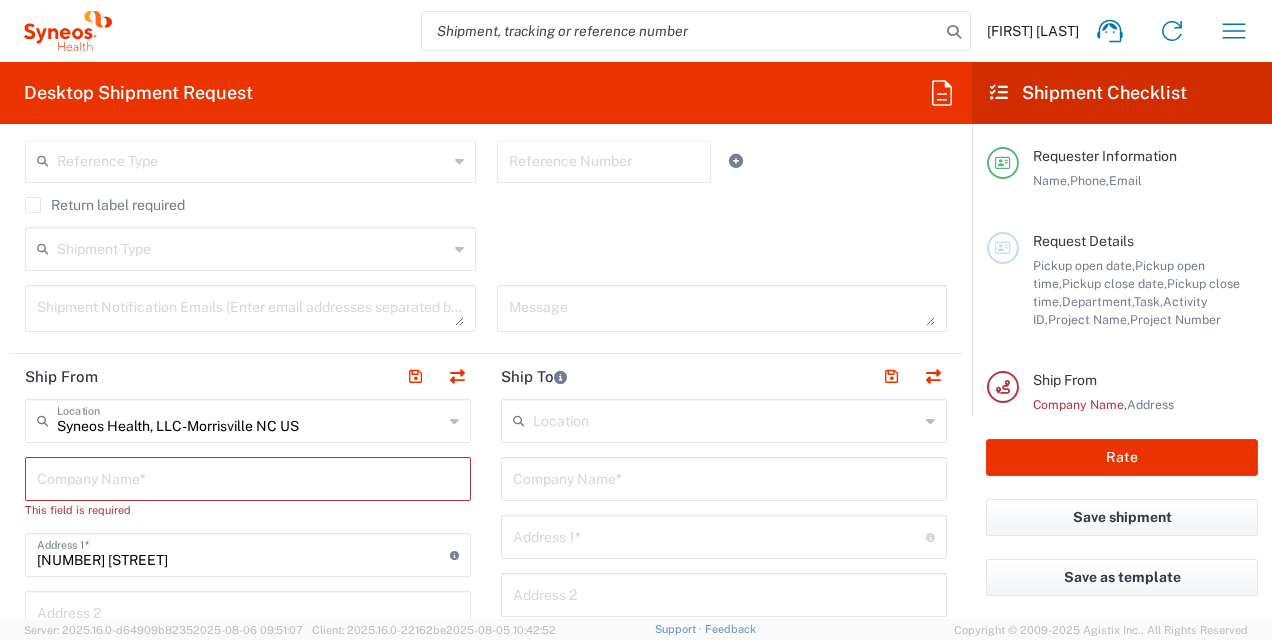 scroll, scrollTop: 626, scrollLeft: 0, axis: vertical 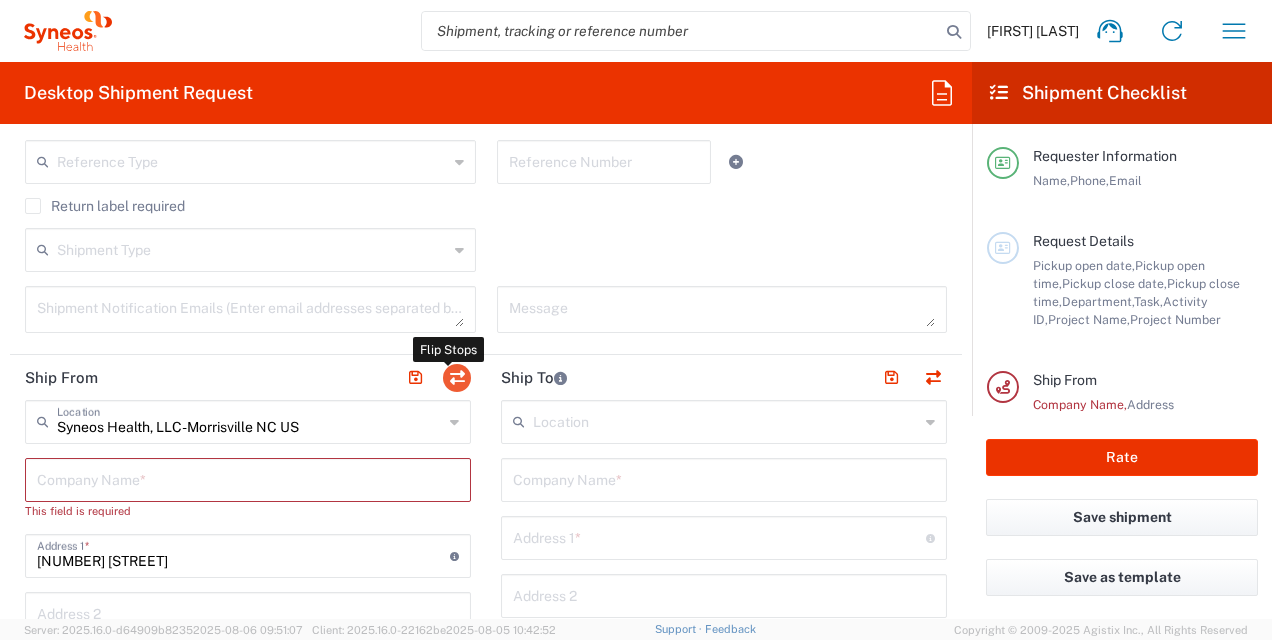 click 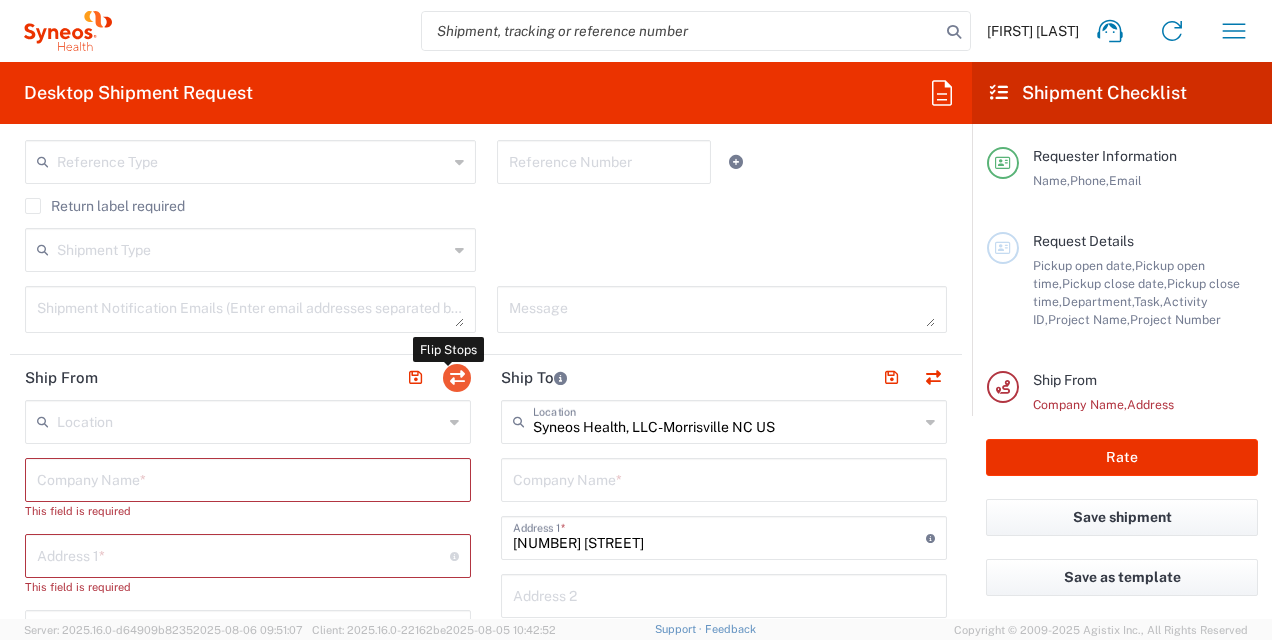 type on "North Carolina" 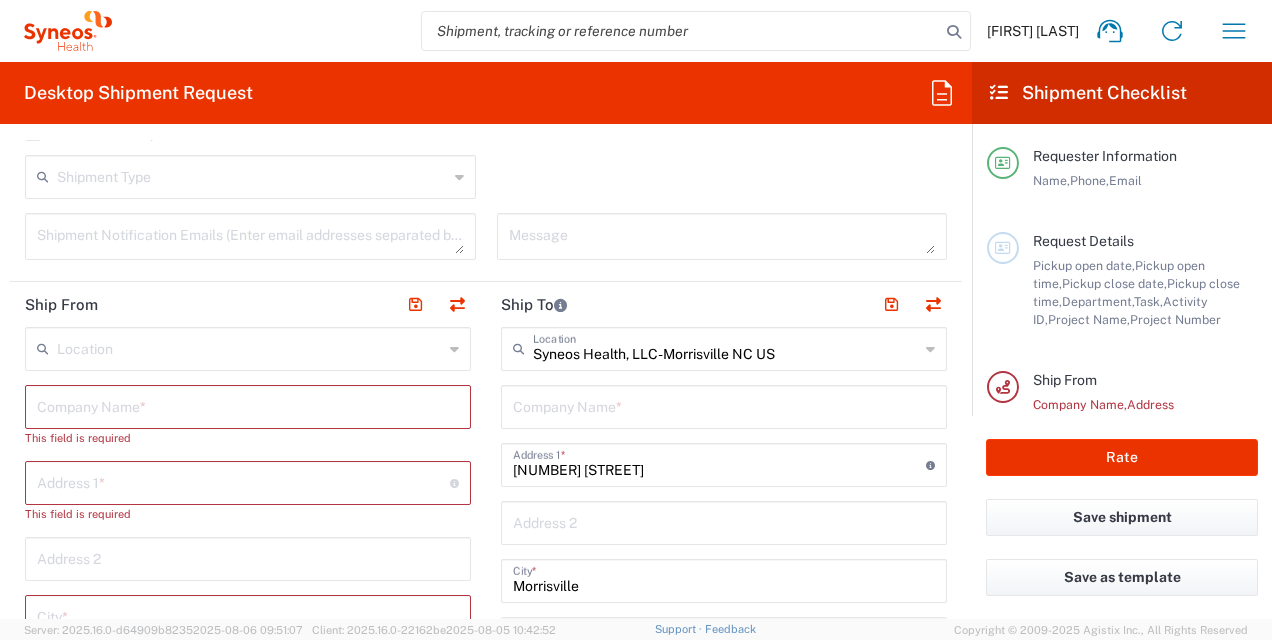 scroll, scrollTop: 698, scrollLeft: 0, axis: vertical 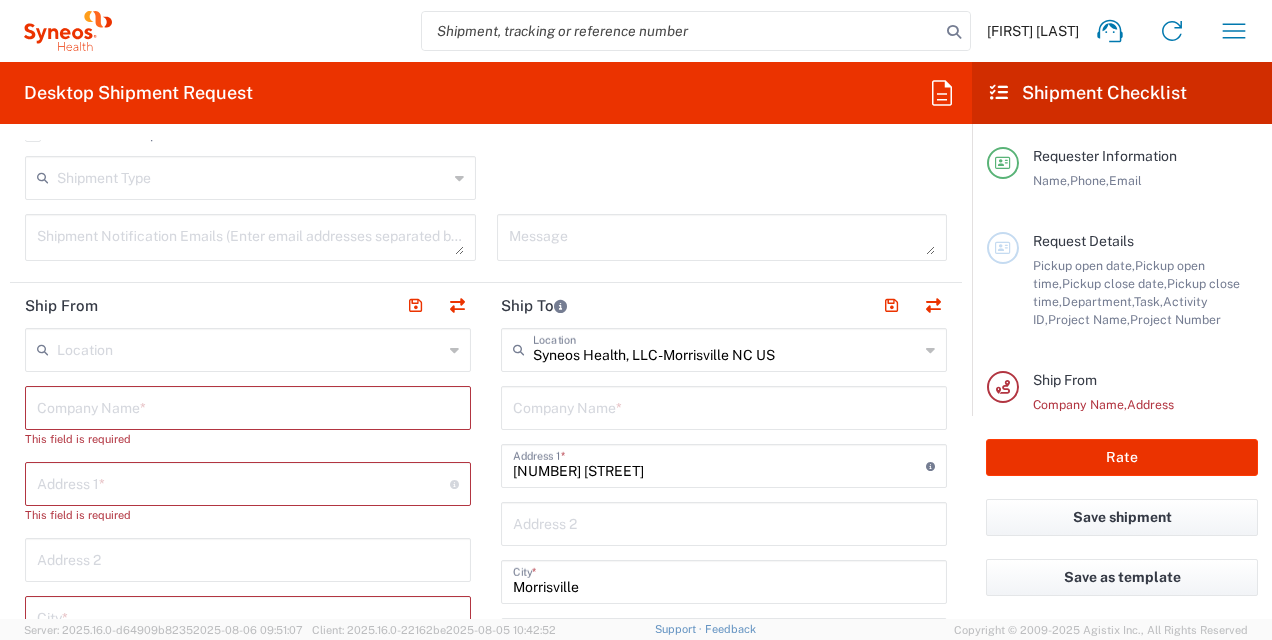 click 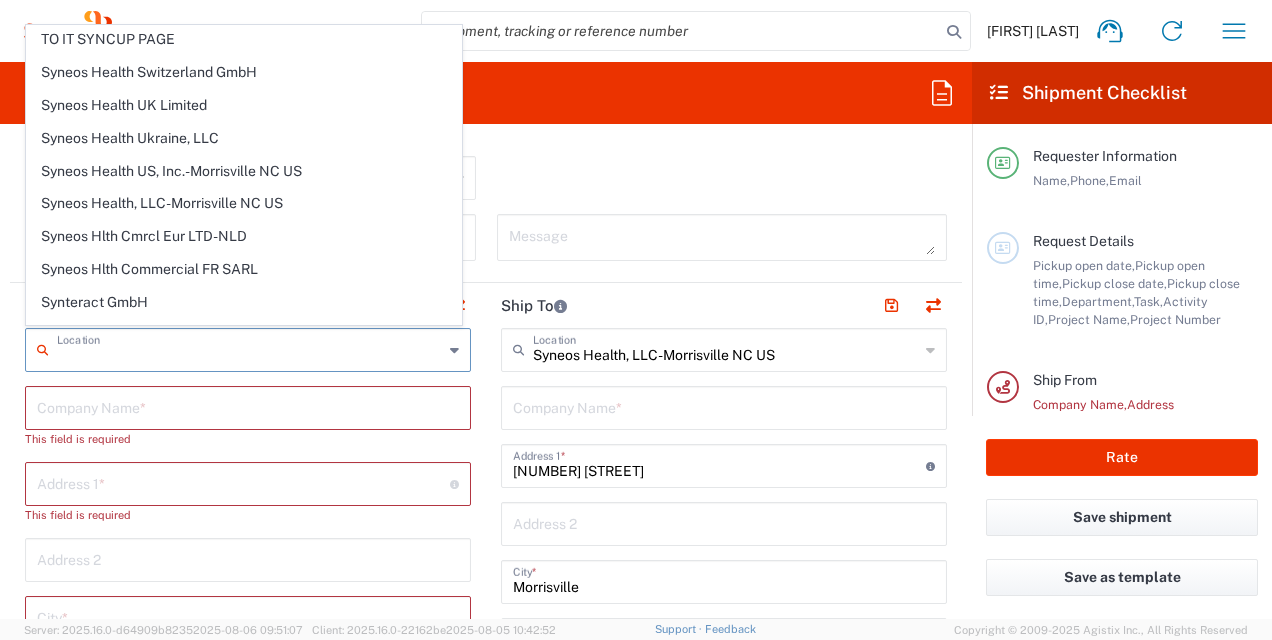 scroll, scrollTop: 4572, scrollLeft: 0, axis: vertical 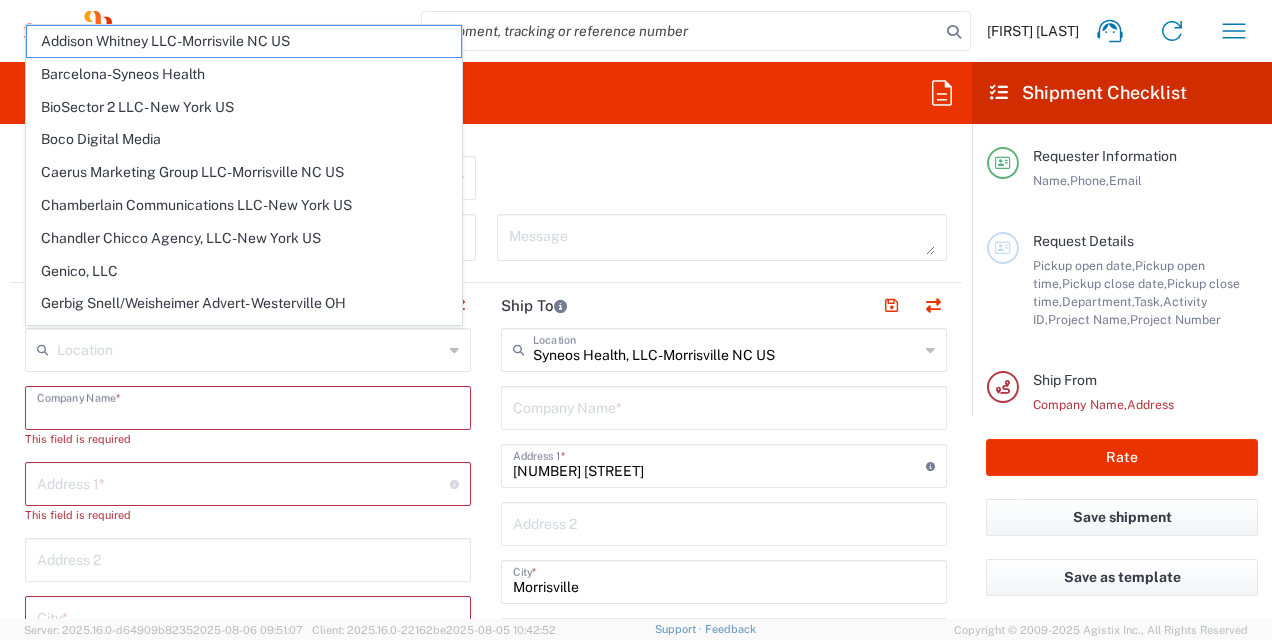 click at bounding box center [248, 406] 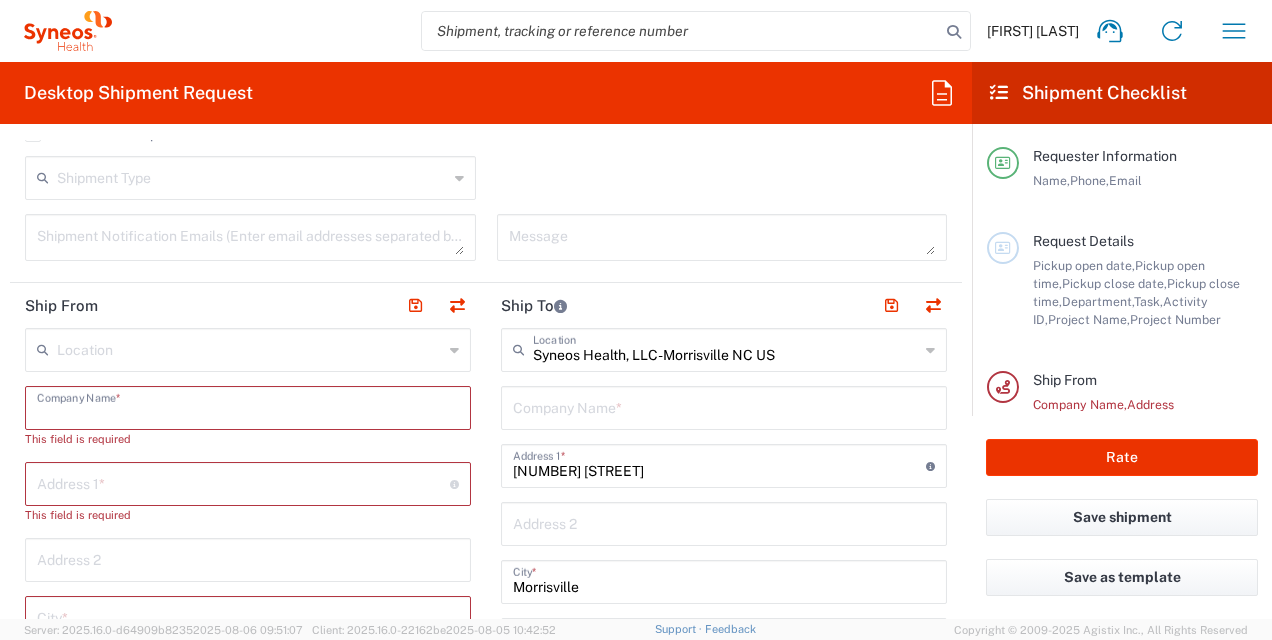 type on "v" 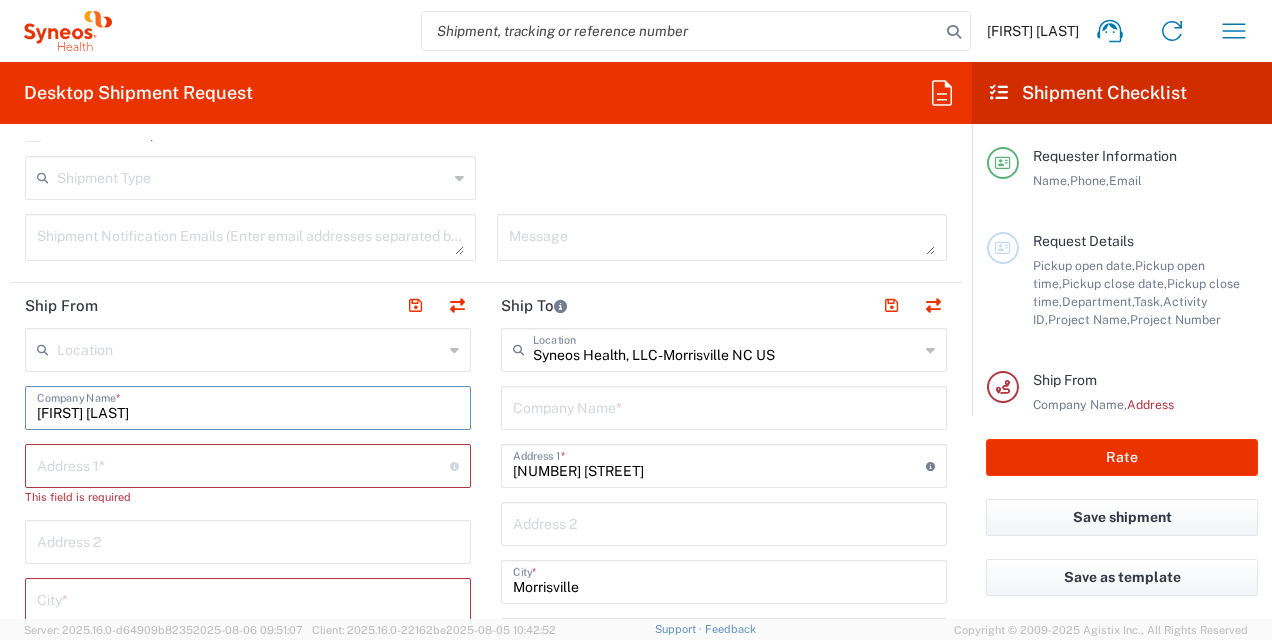 type on "[FIRST] [LAST]" 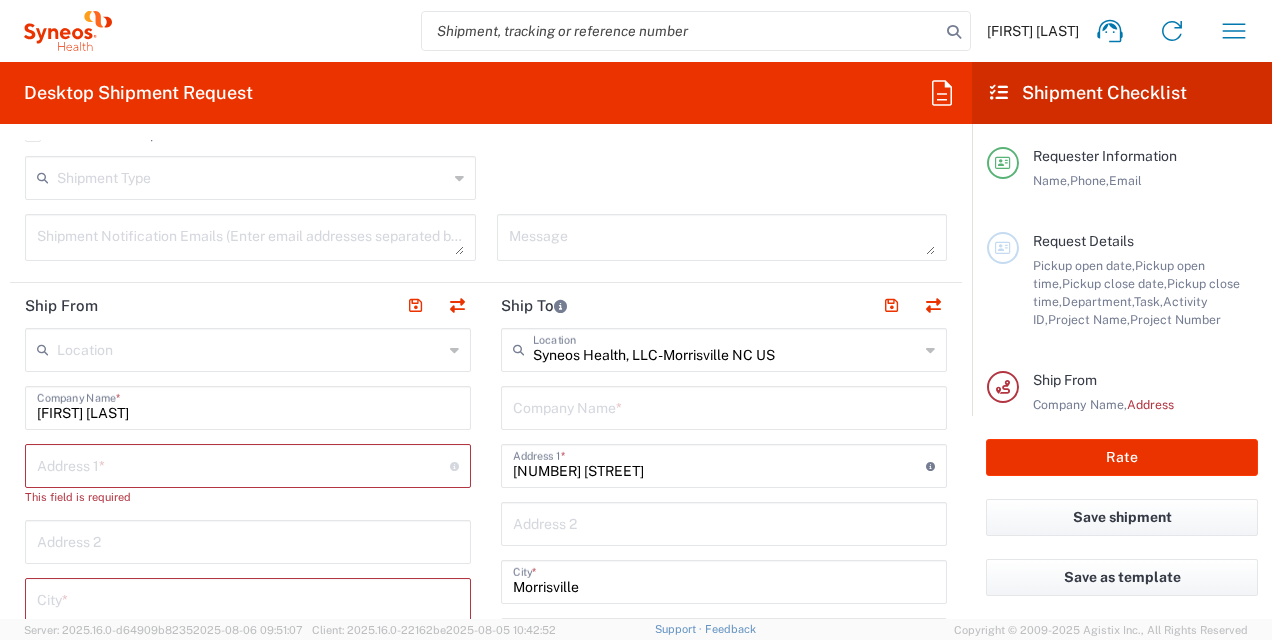 click on "Address 1  * For cross streets use street names with '&' or 'and' in between. For example 'Walnut St & S 13th St'" 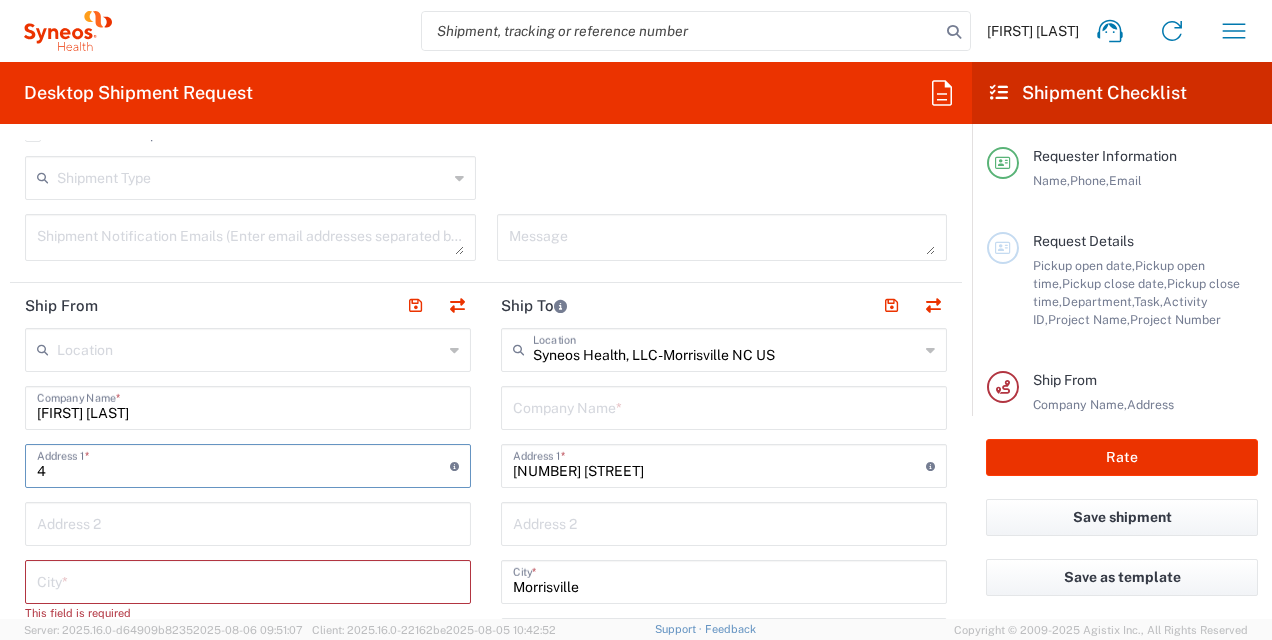 type on "[NUMBER] [STREET]" 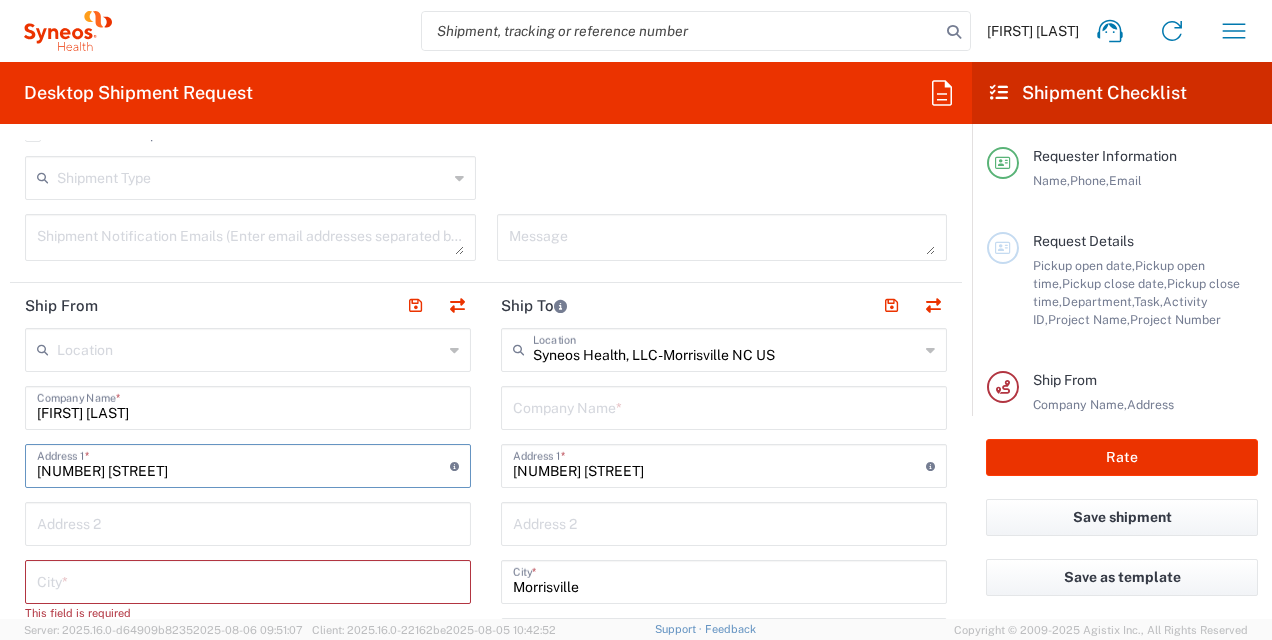 type on "vanessa.shaw@example.com" 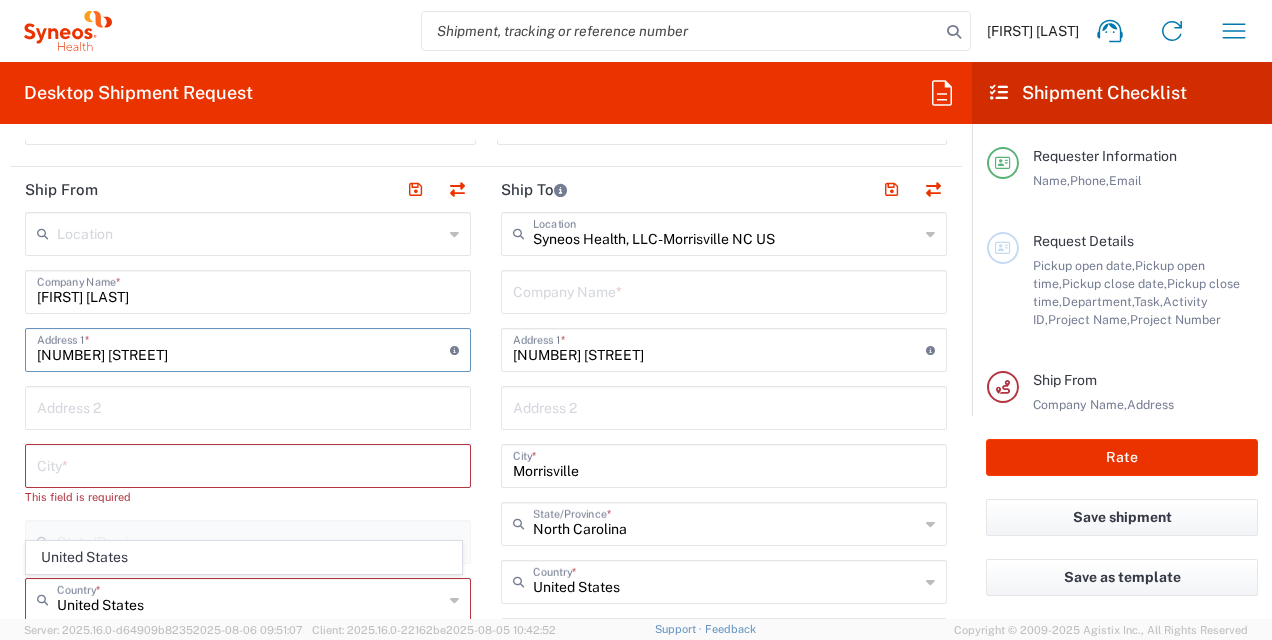 scroll, scrollTop: 815, scrollLeft: 0, axis: vertical 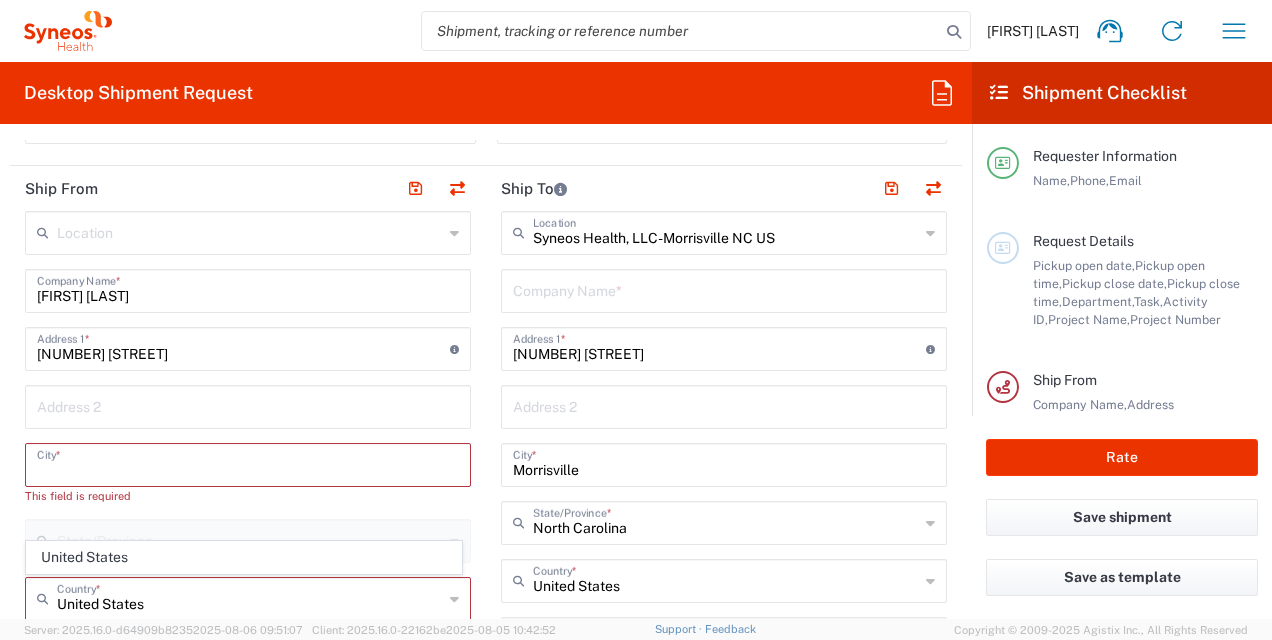 click at bounding box center (248, 463) 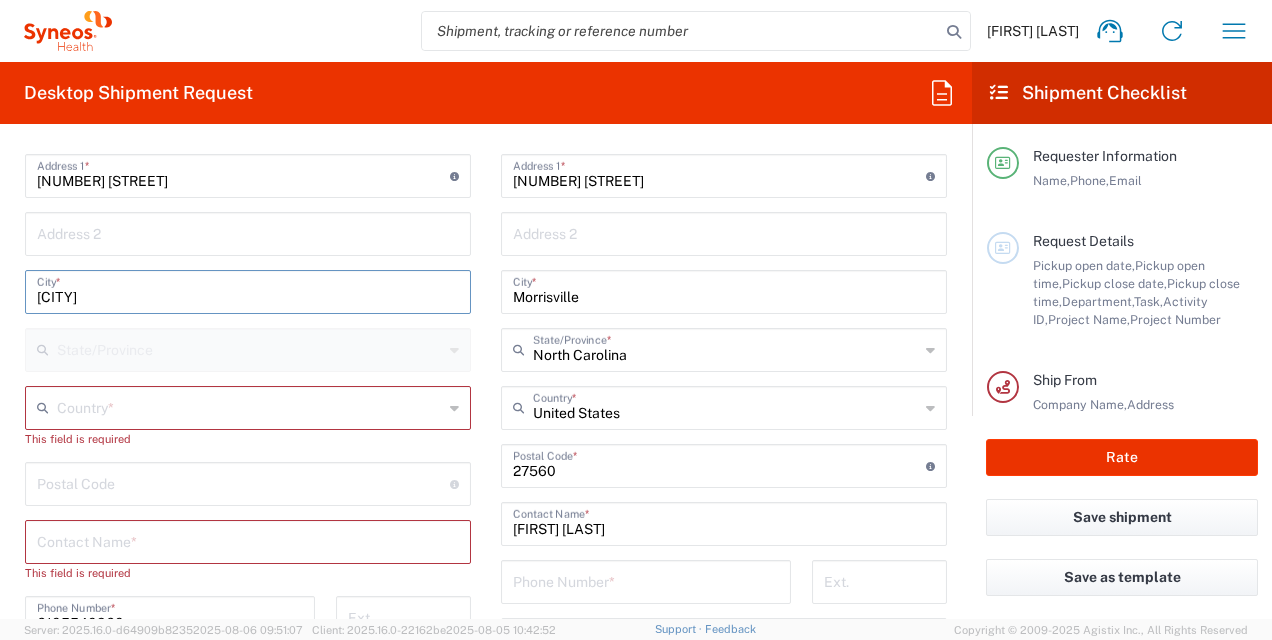 scroll, scrollTop: 1019, scrollLeft: 0, axis: vertical 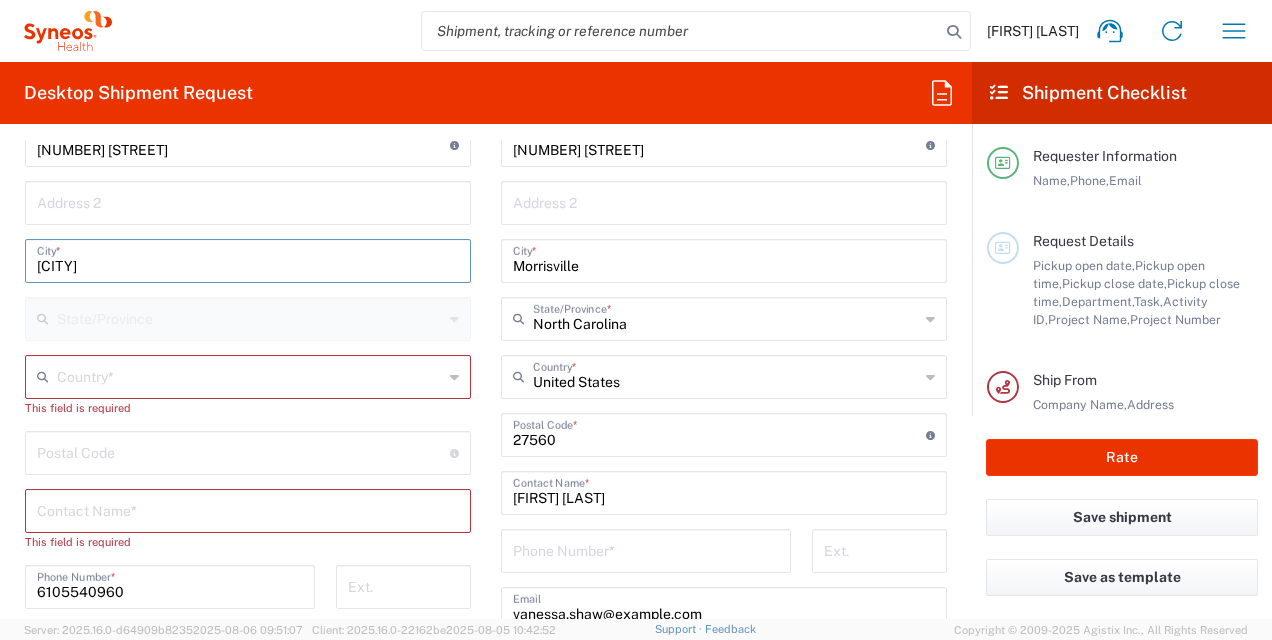 type on "[CITY]" 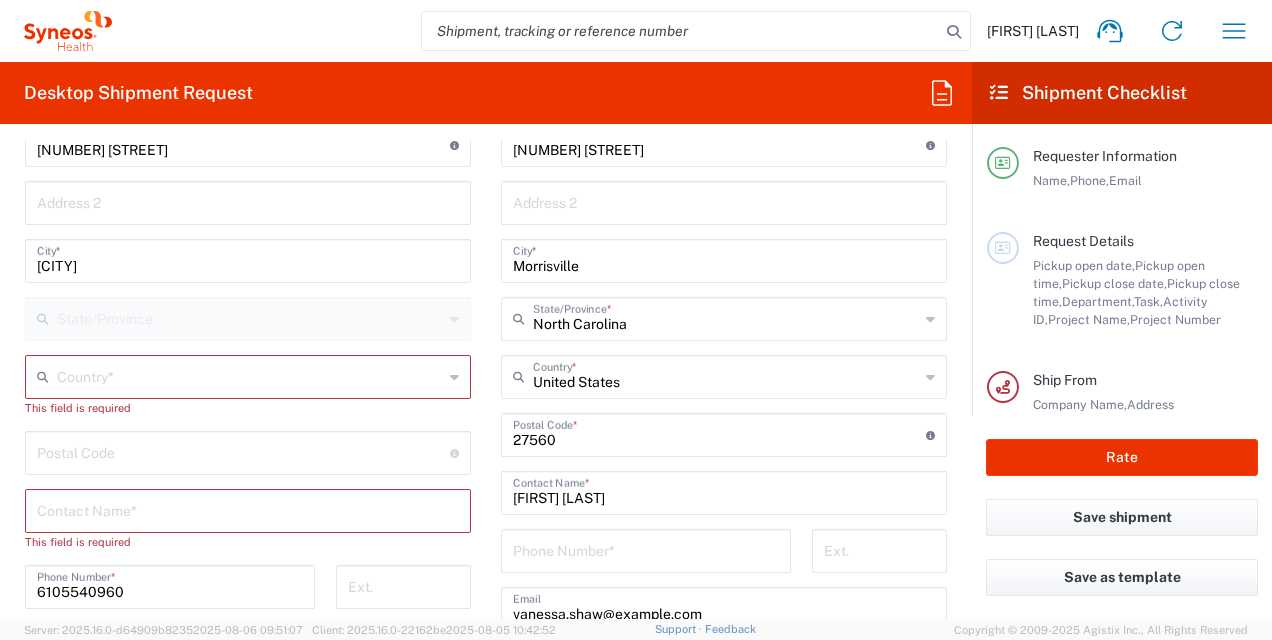 click 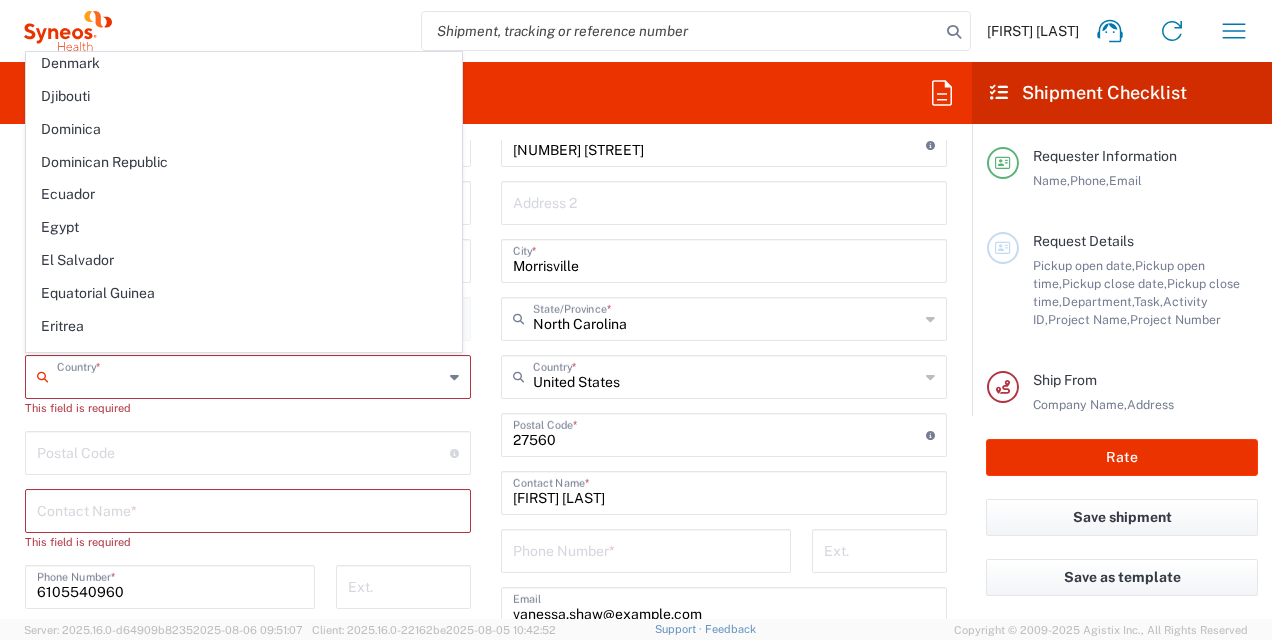 scroll, scrollTop: 2162, scrollLeft: 0, axis: vertical 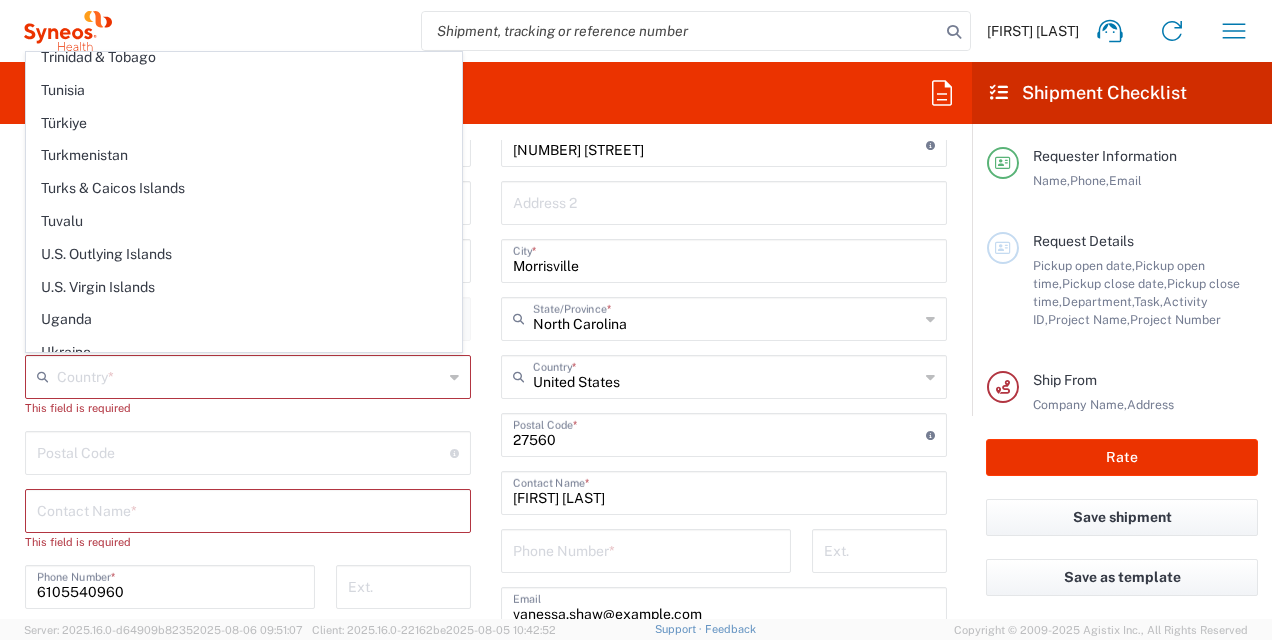 click on "United States" 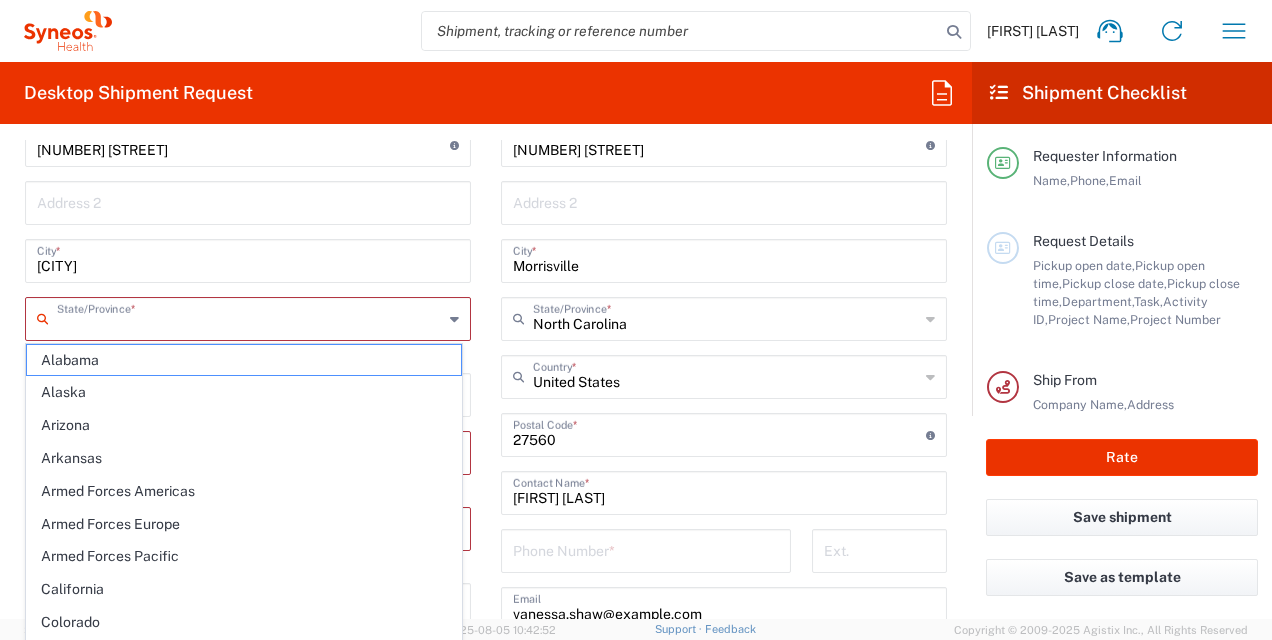 click at bounding box center (250, 317) 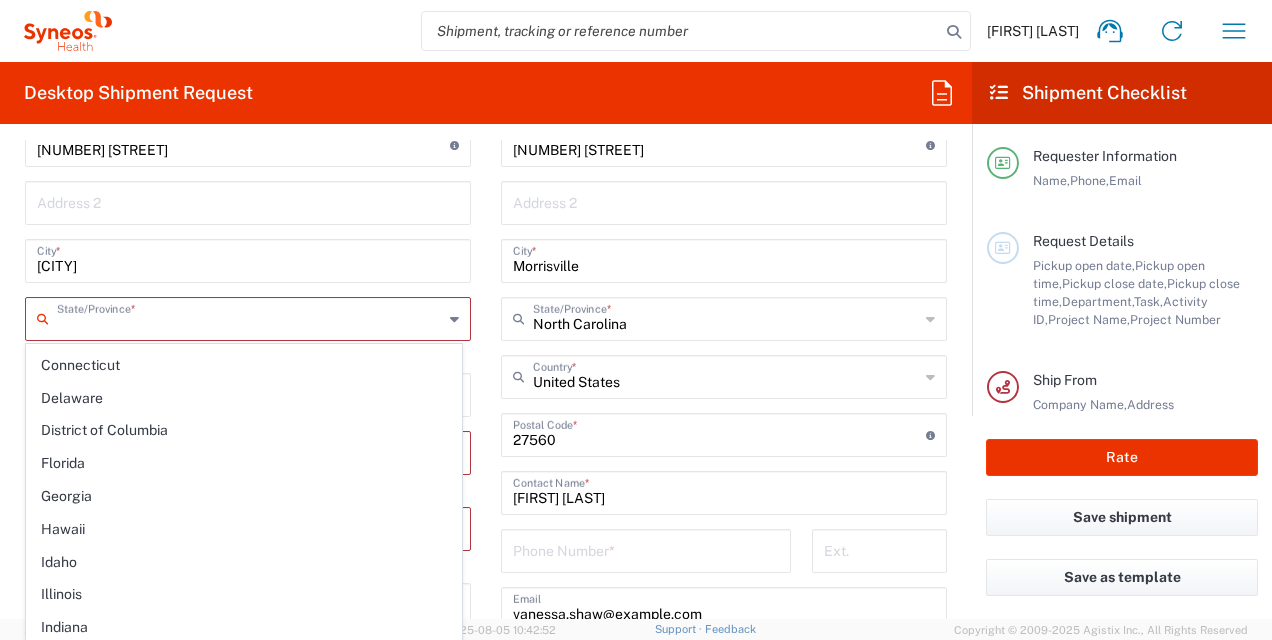 scroll, scrollTop: 289, scrollLeft: 0, axis: vertical 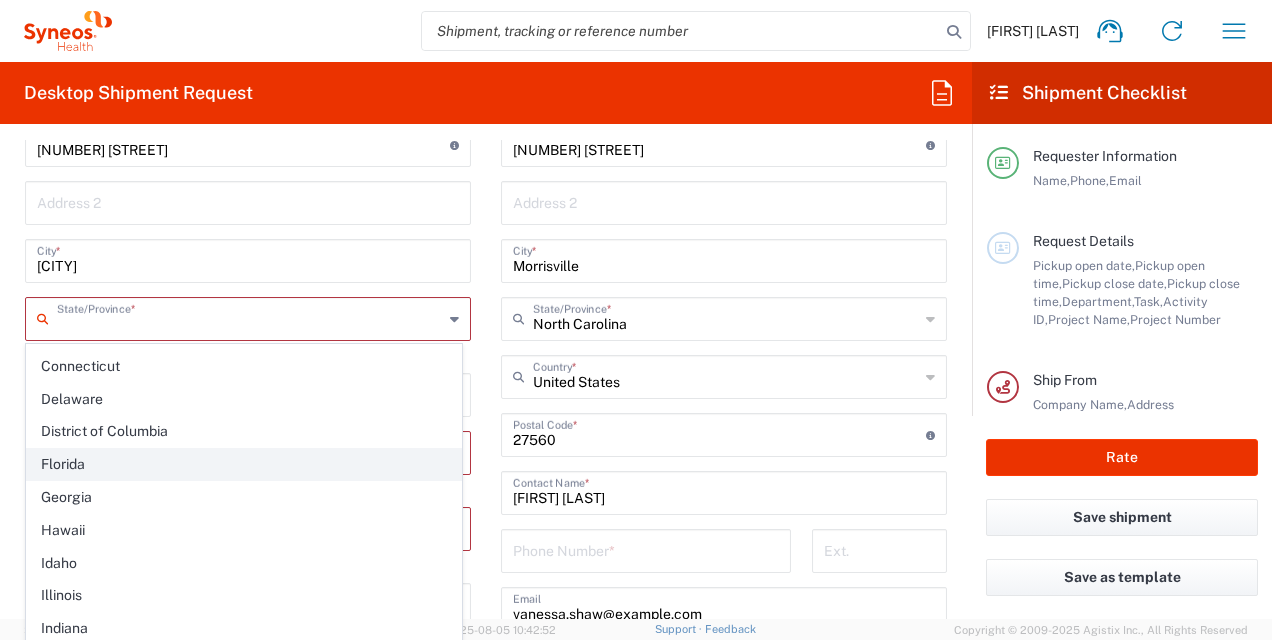 type on "Pennsylvania" 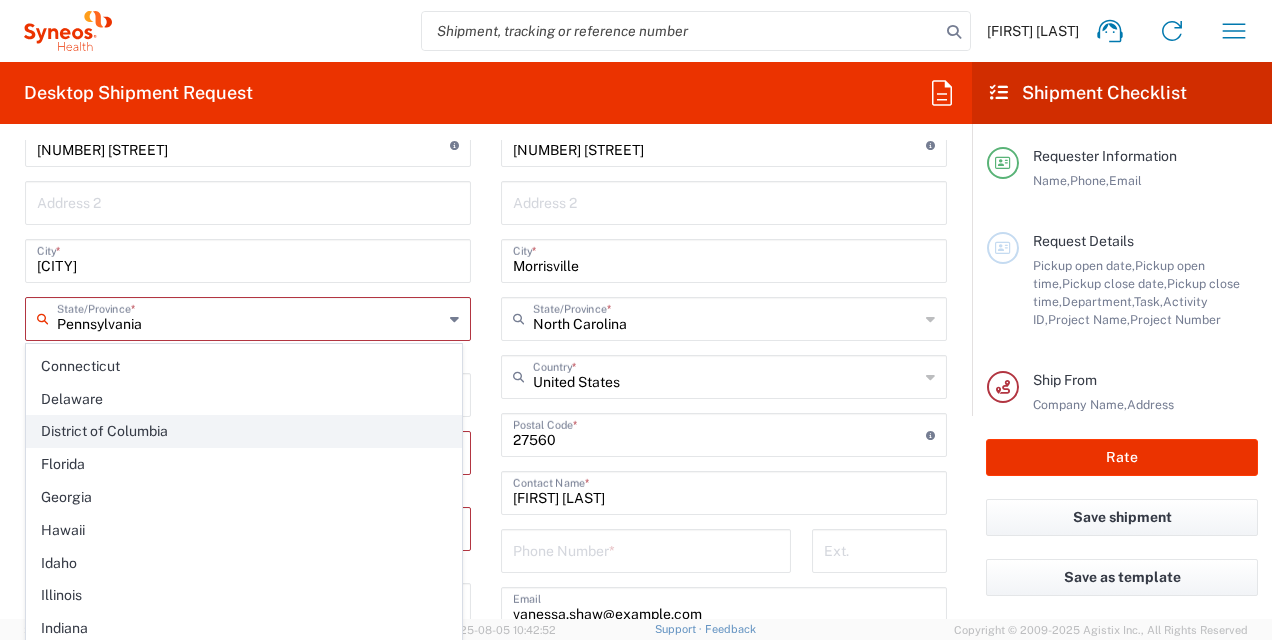 scroll, scrollTop: 0, scrollLeft: 0, axis: both 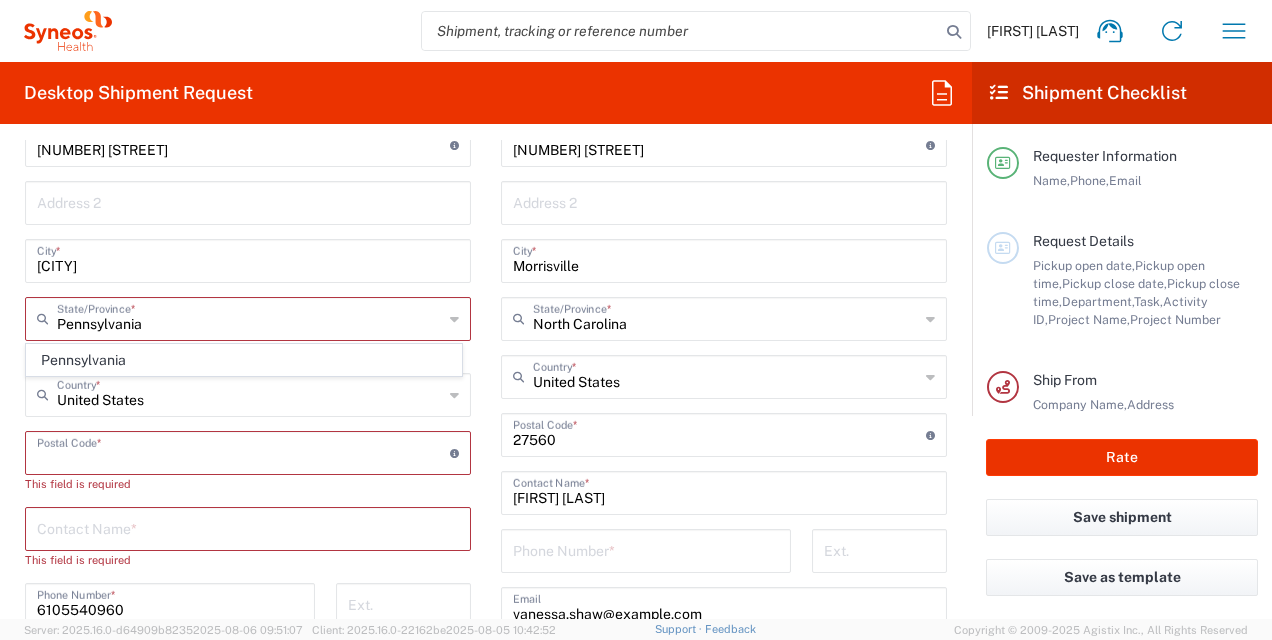 click at bounding box center (243, 451) 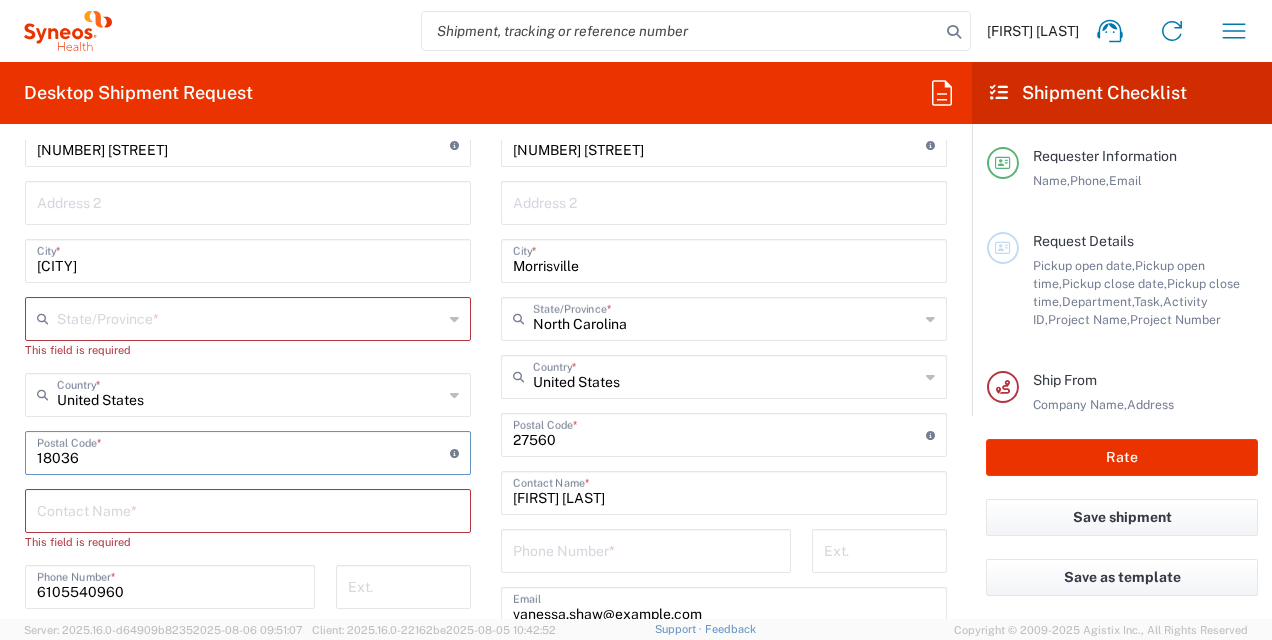 type on "18036" 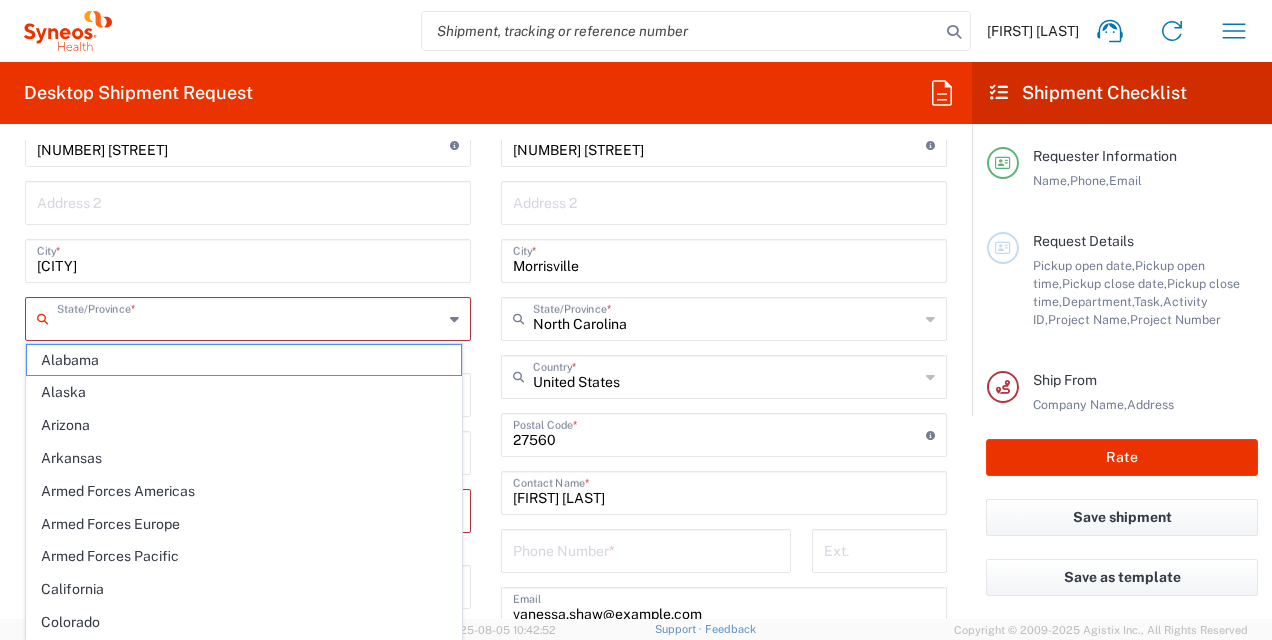 click at bounding box center [250, 317] 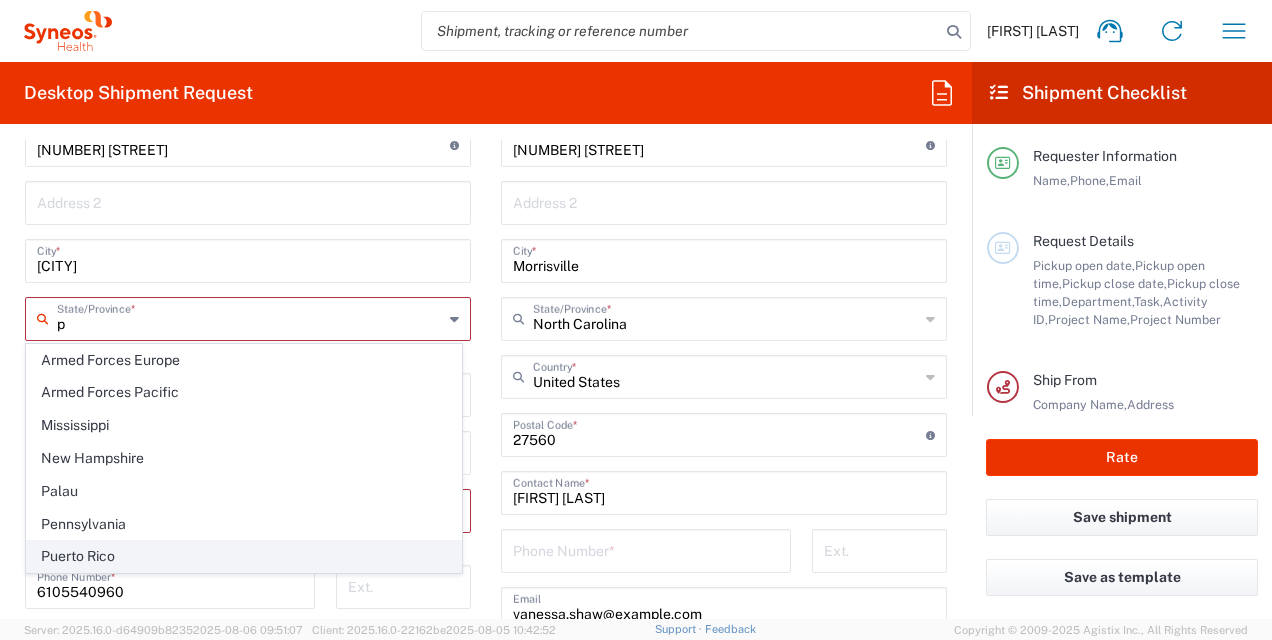 click on "Puerto Rico" 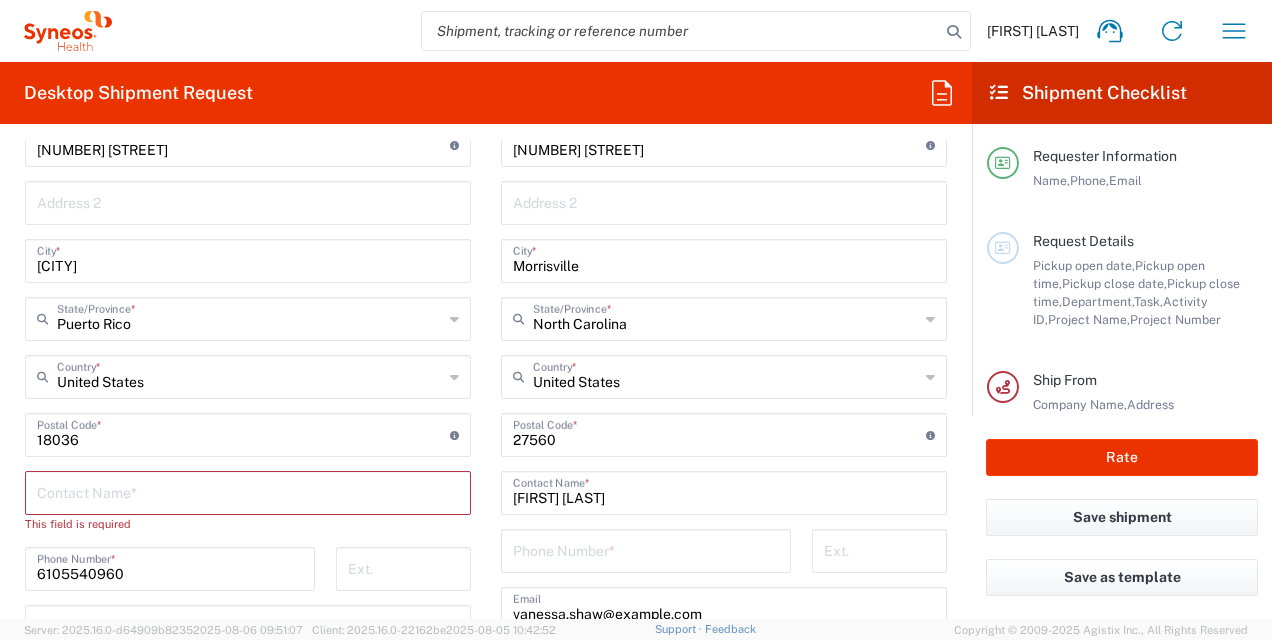 click on "This field is required" 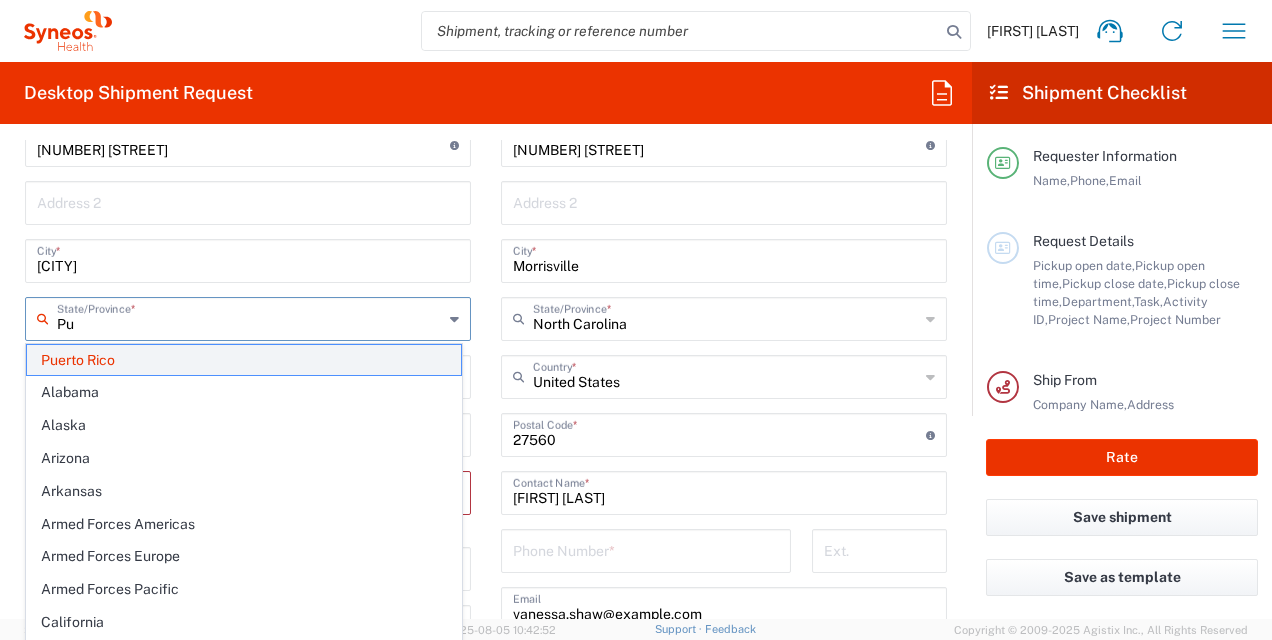 type on "P" 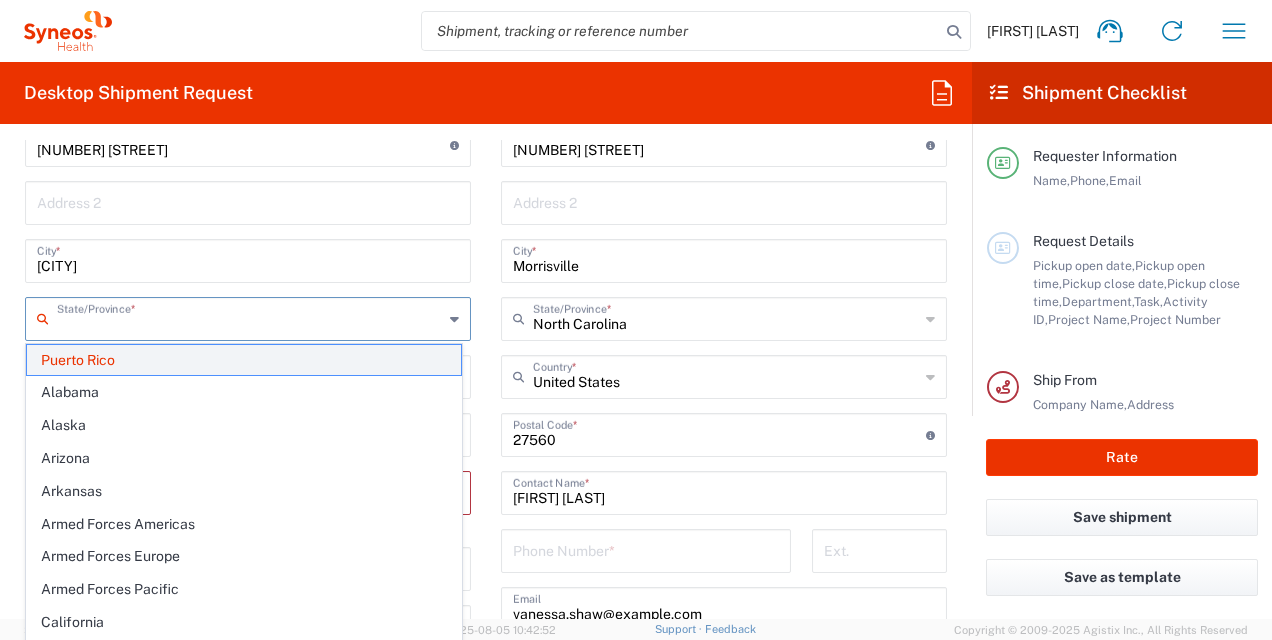 click on "Puerto Rico" 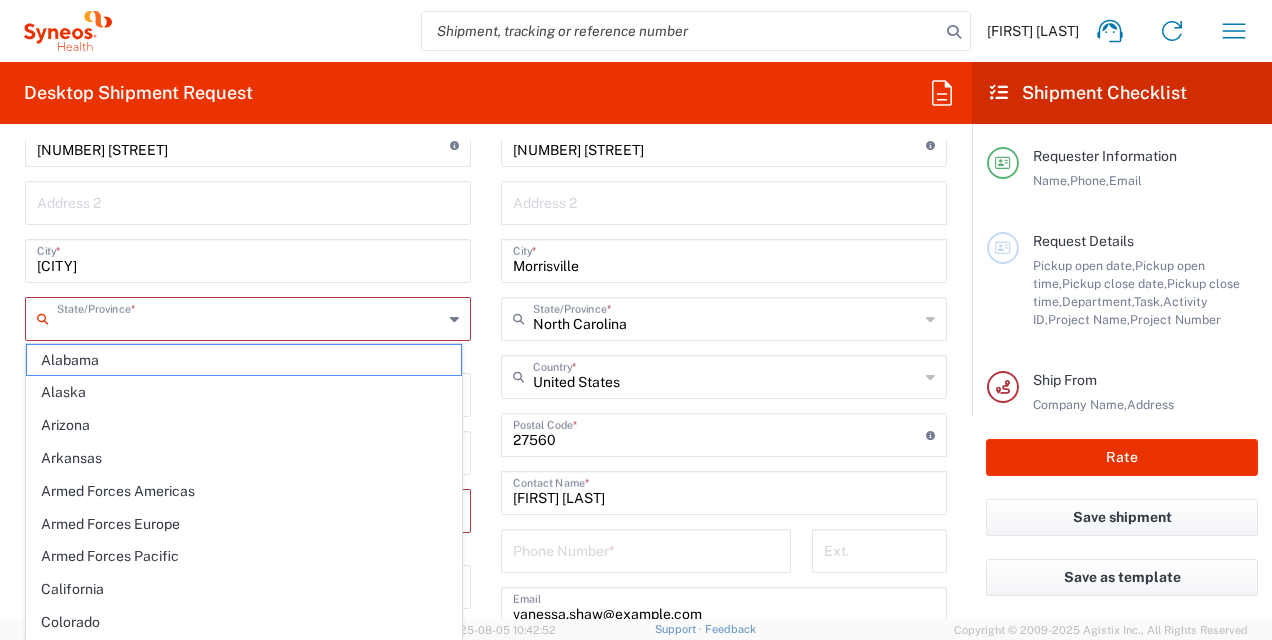 click at bounding box center (250, 317) 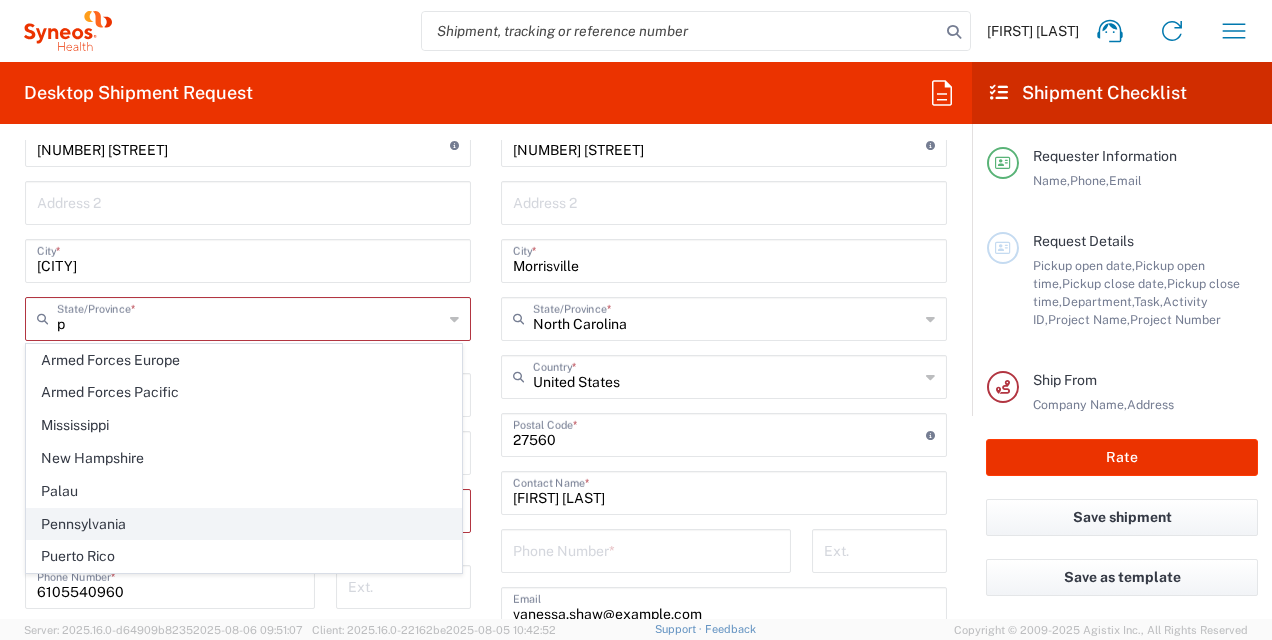 click on "Pennsylvania" 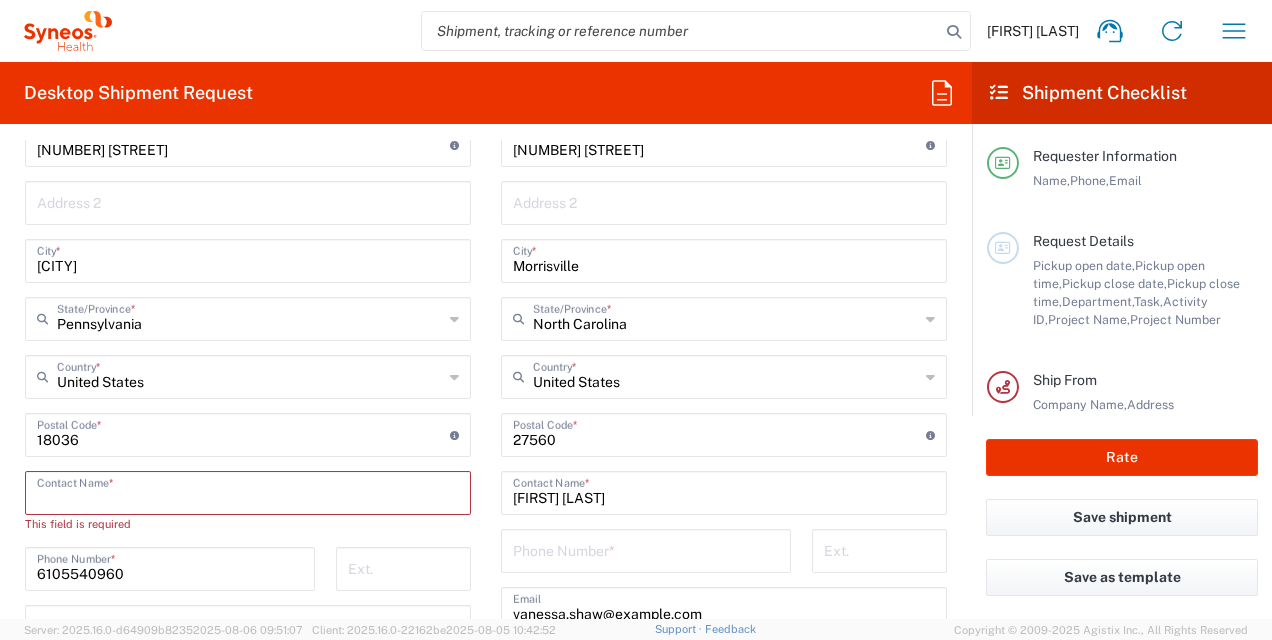 click at bounding box center [248, 491] 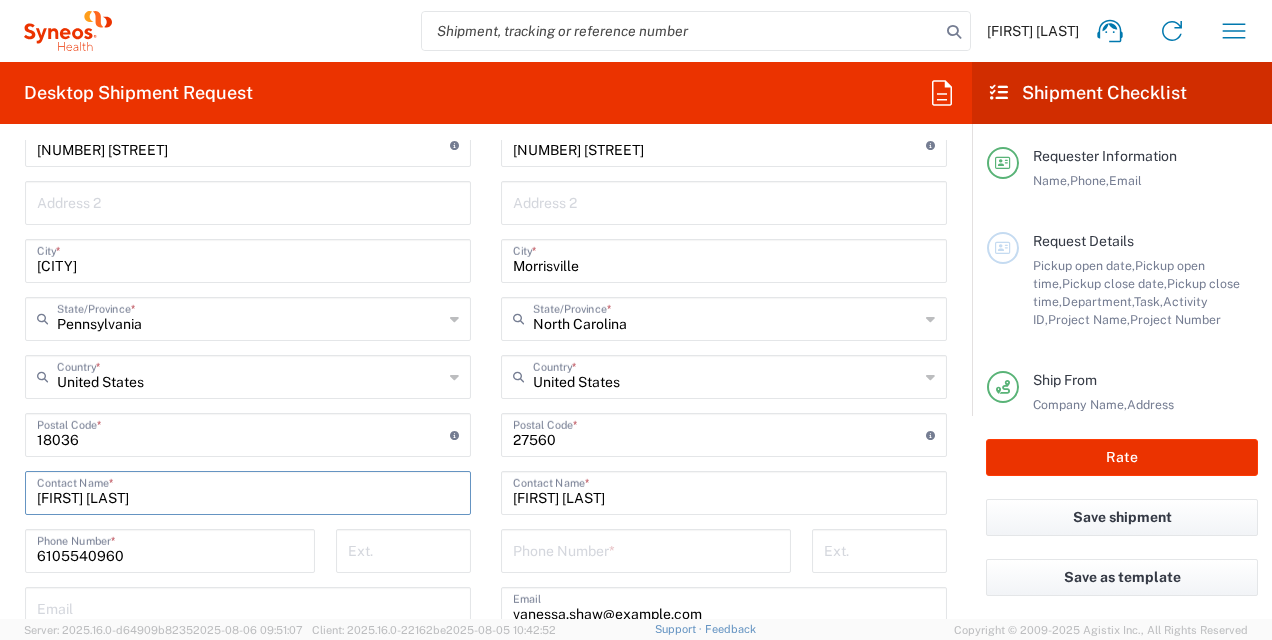 type on "[FIRST] [LAST]" 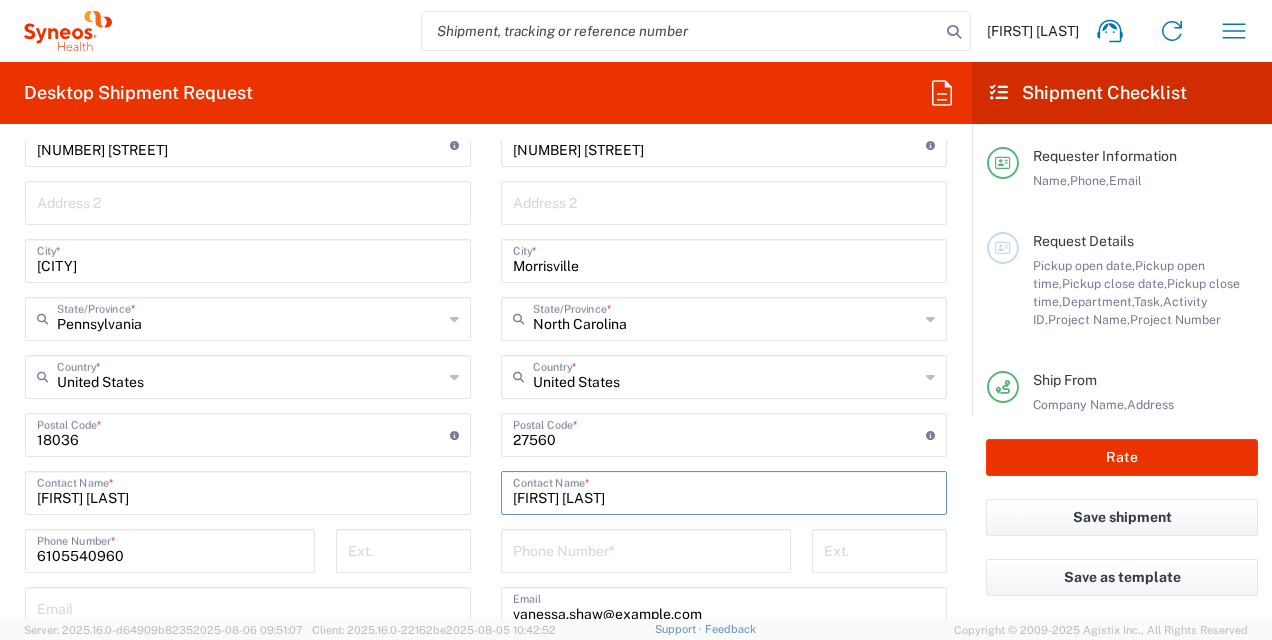 click on "[FIRST] [LAST]" at bounding box center [724, 491] 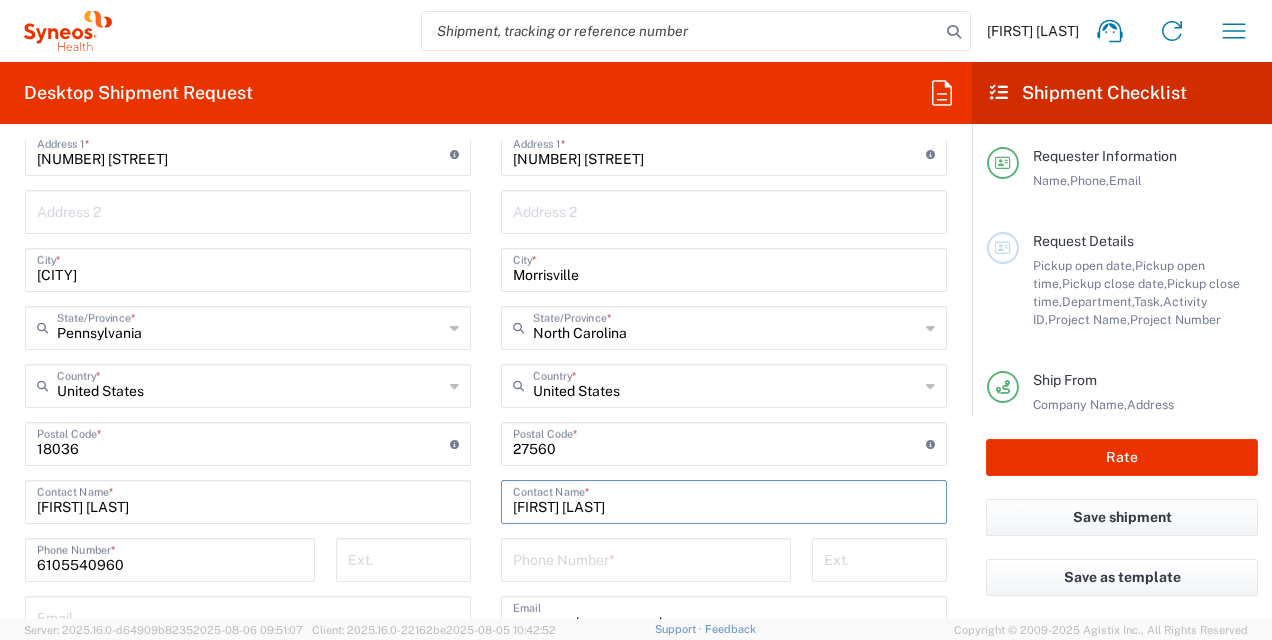 scroll, scrollTop: 1015, scrollLeft: 0, axis: vertical 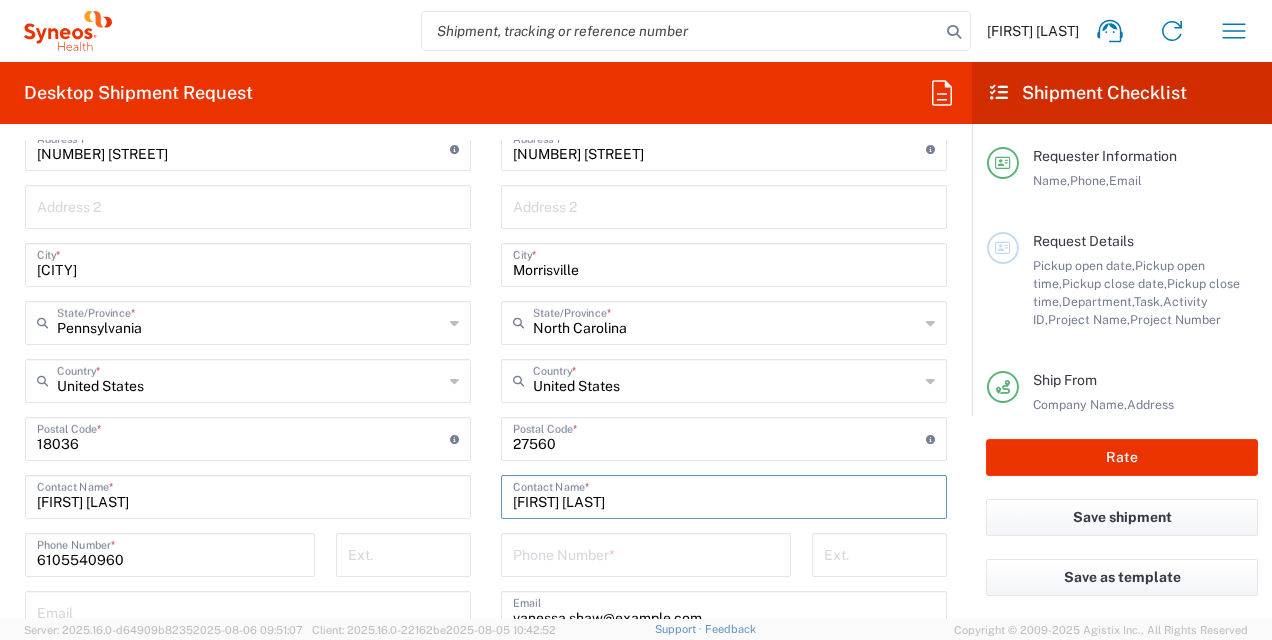 drag, startPoint x: 619, startPoint y: 496, endPoint x: 496, endPoint y: 494, distance: 123.01626 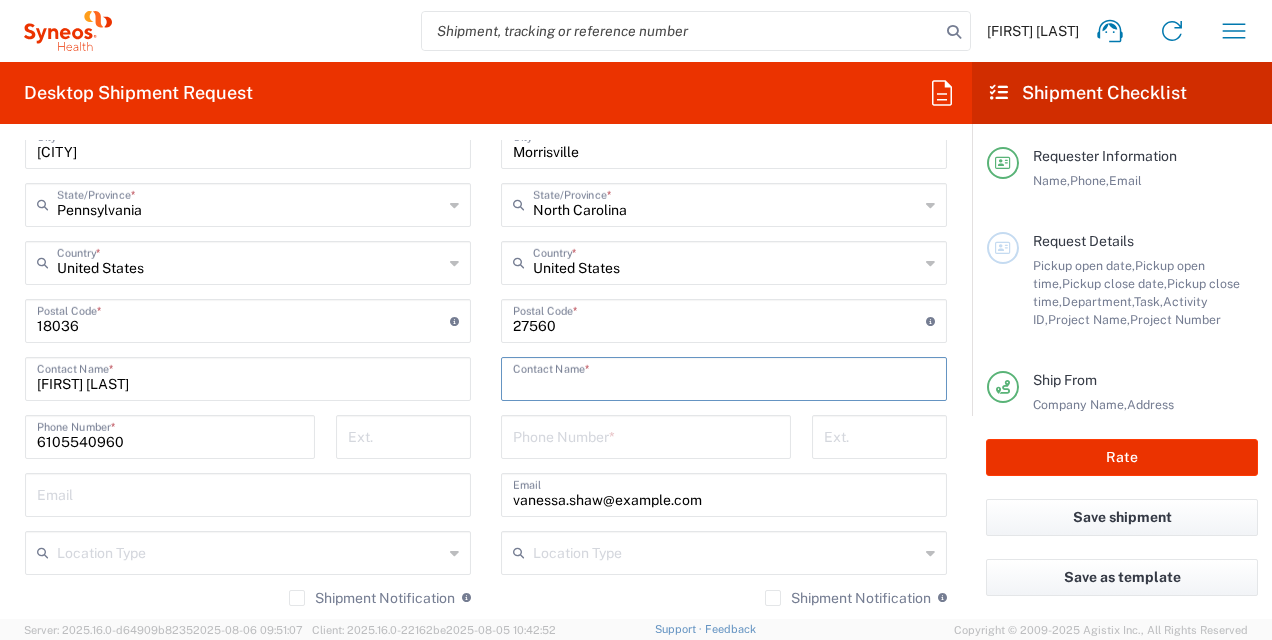 scroll, scrollTop: 1132, scrollLeft: 0, axis: vertical 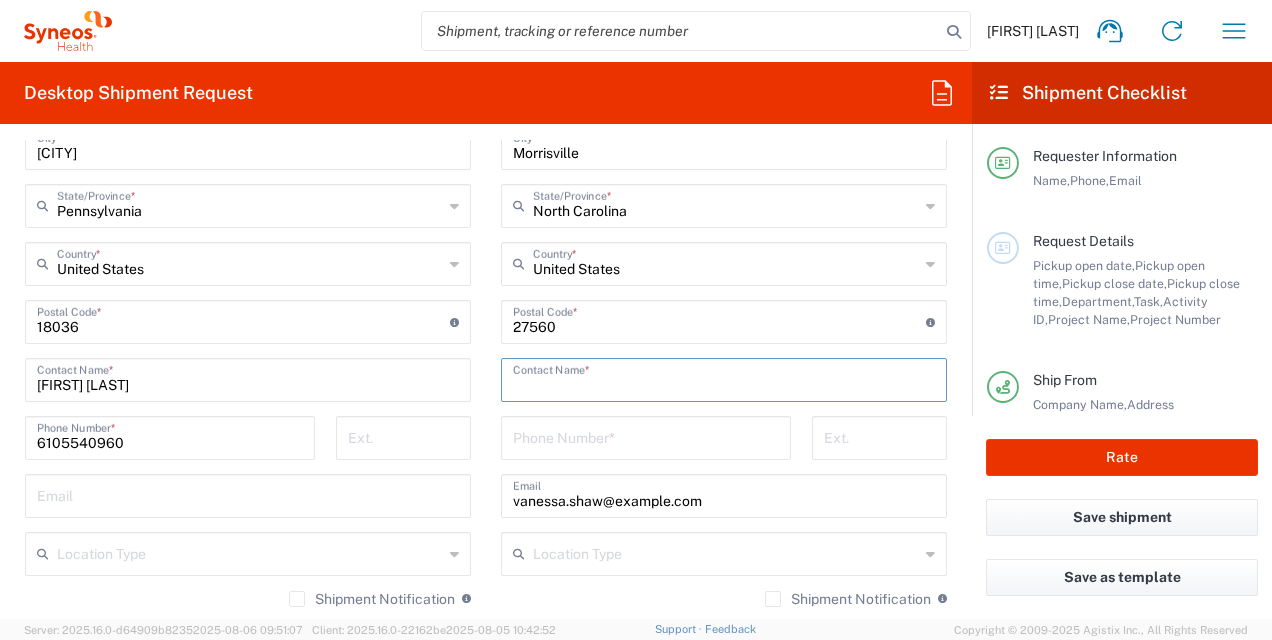type 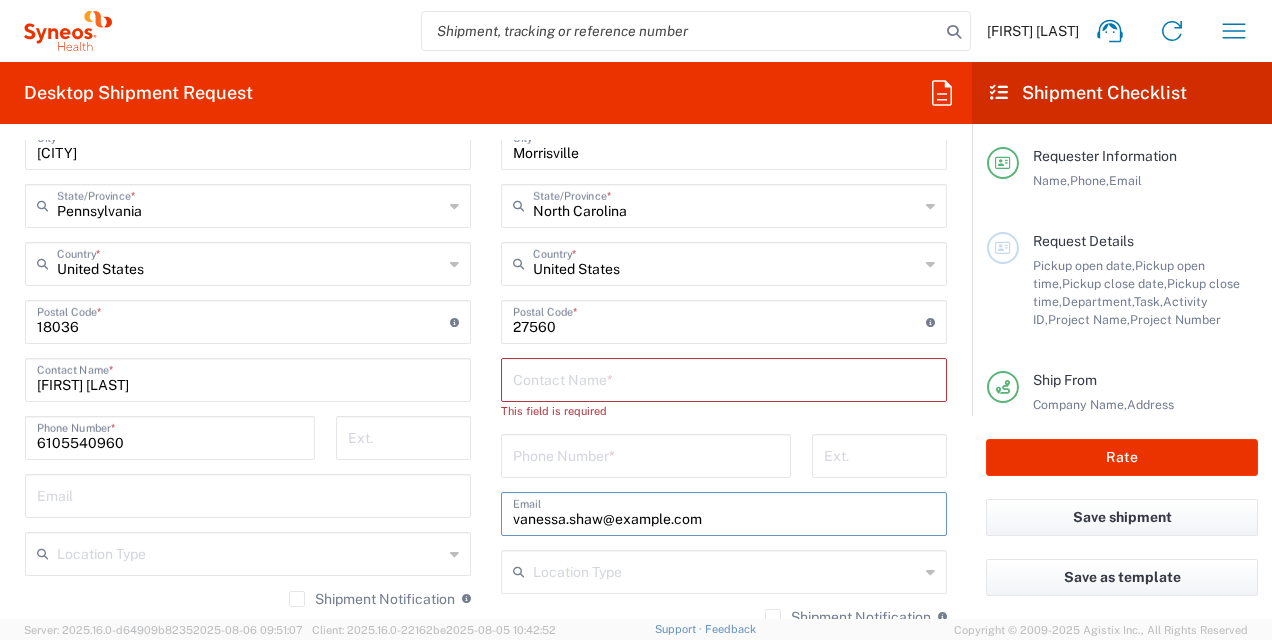 click on "vanessa.shaw@example.com" at bounding box center (724, 512) 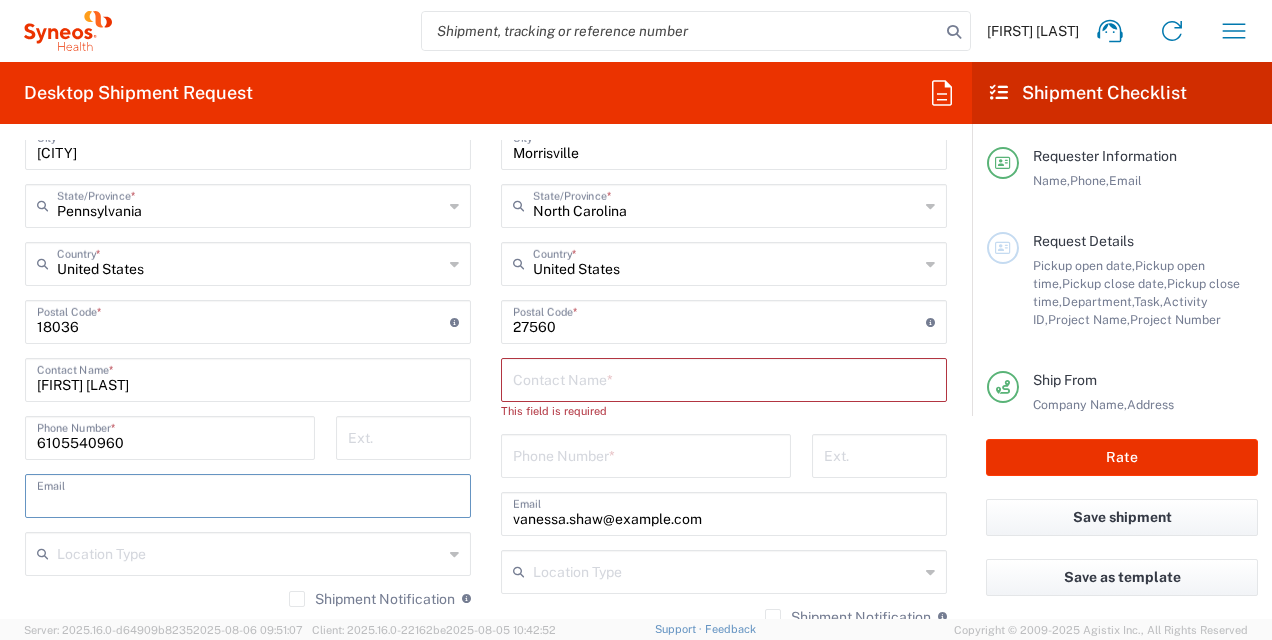 click at bounding box center [248, 494] 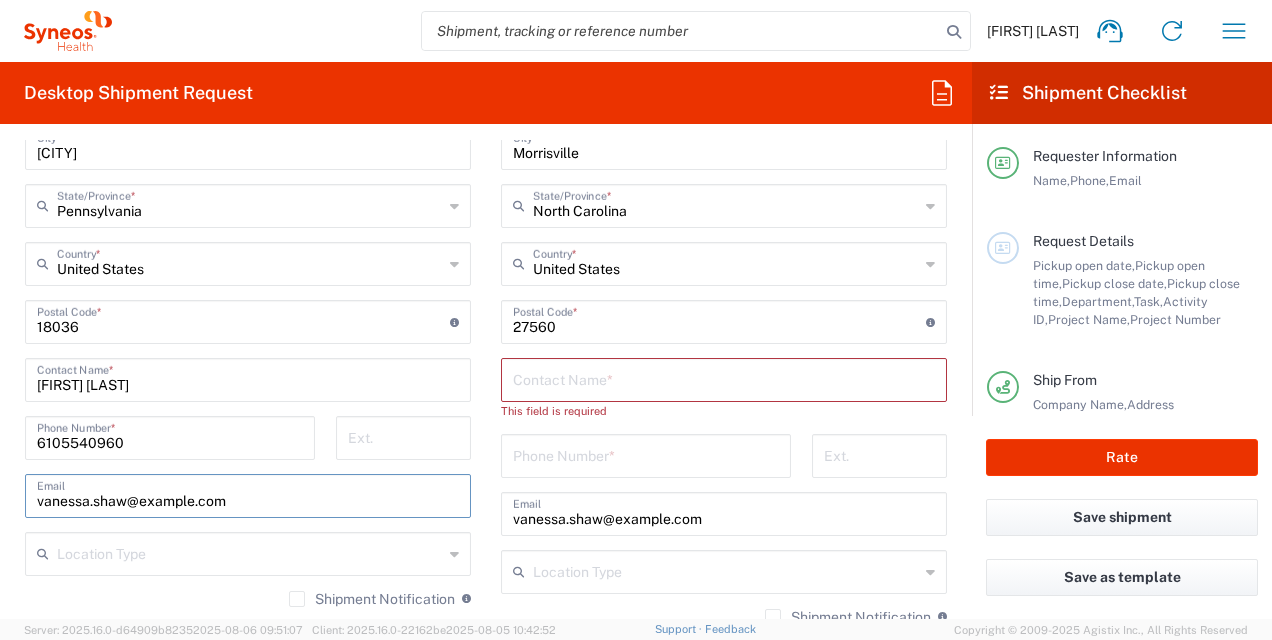 type on "vanessa.shaw@example.com" 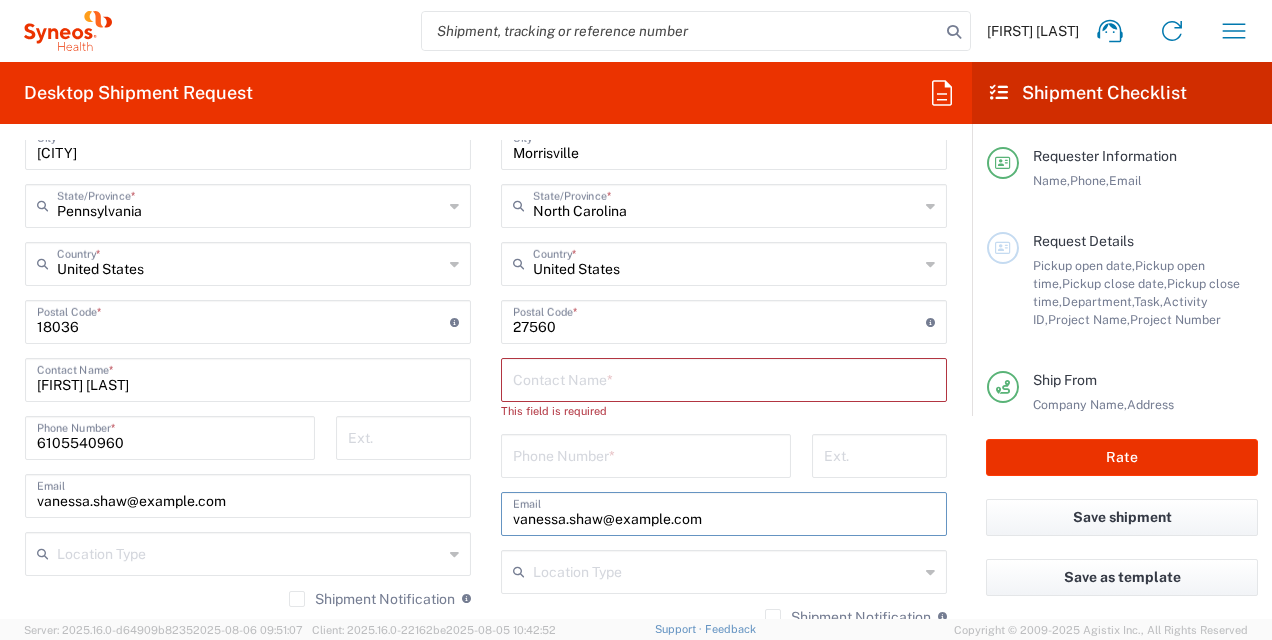 click on "vanessa.shaw@example.com" at bounding box center [724, 512] 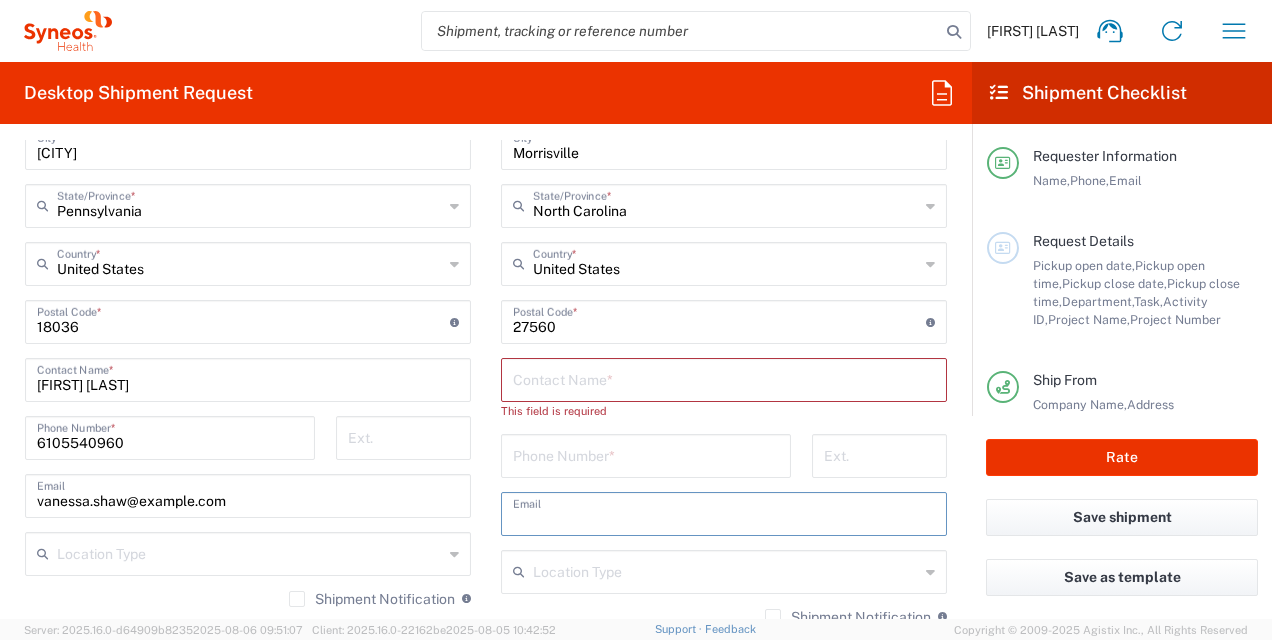type 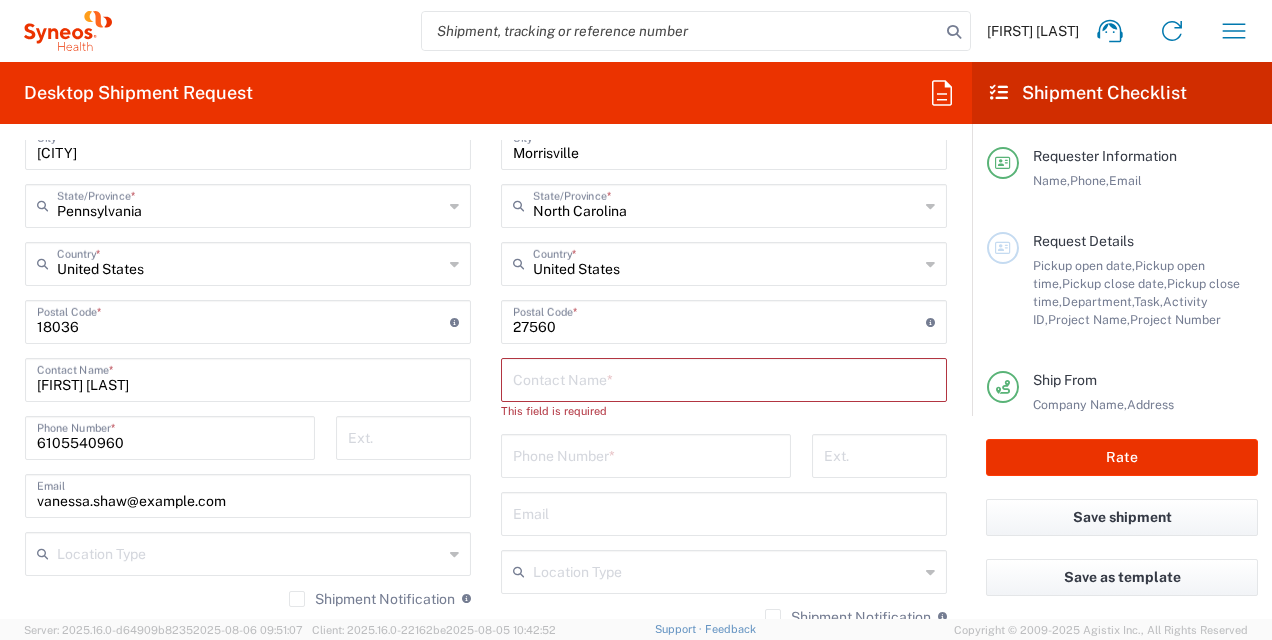 click on "Location Type" 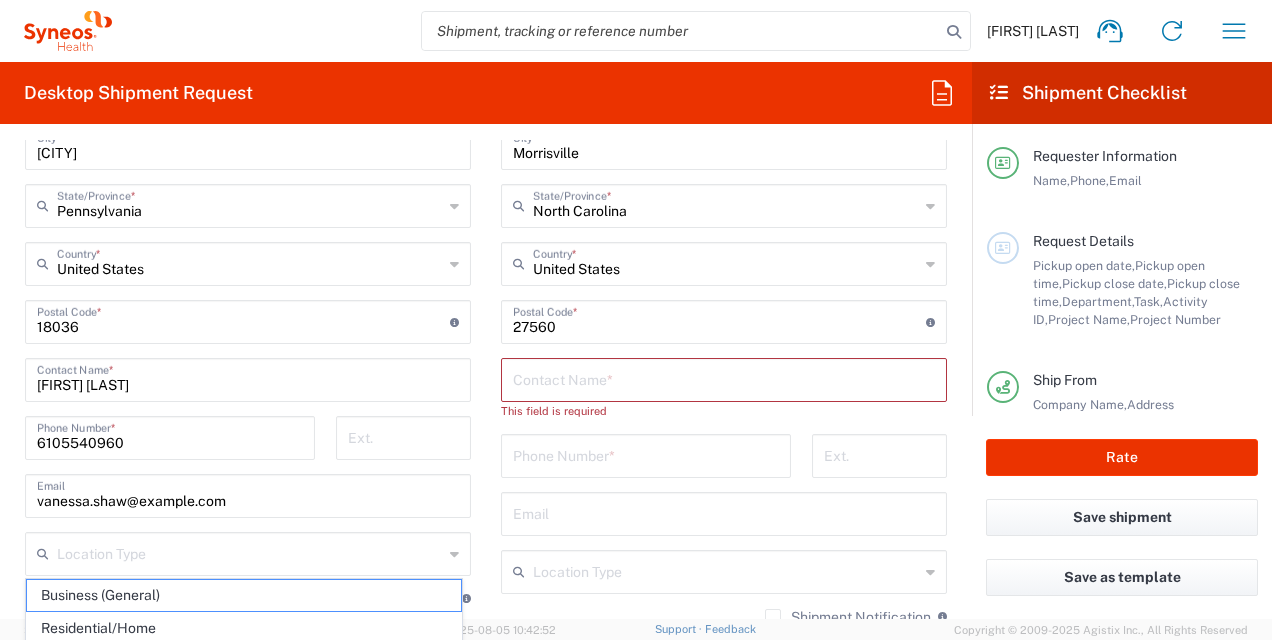 click 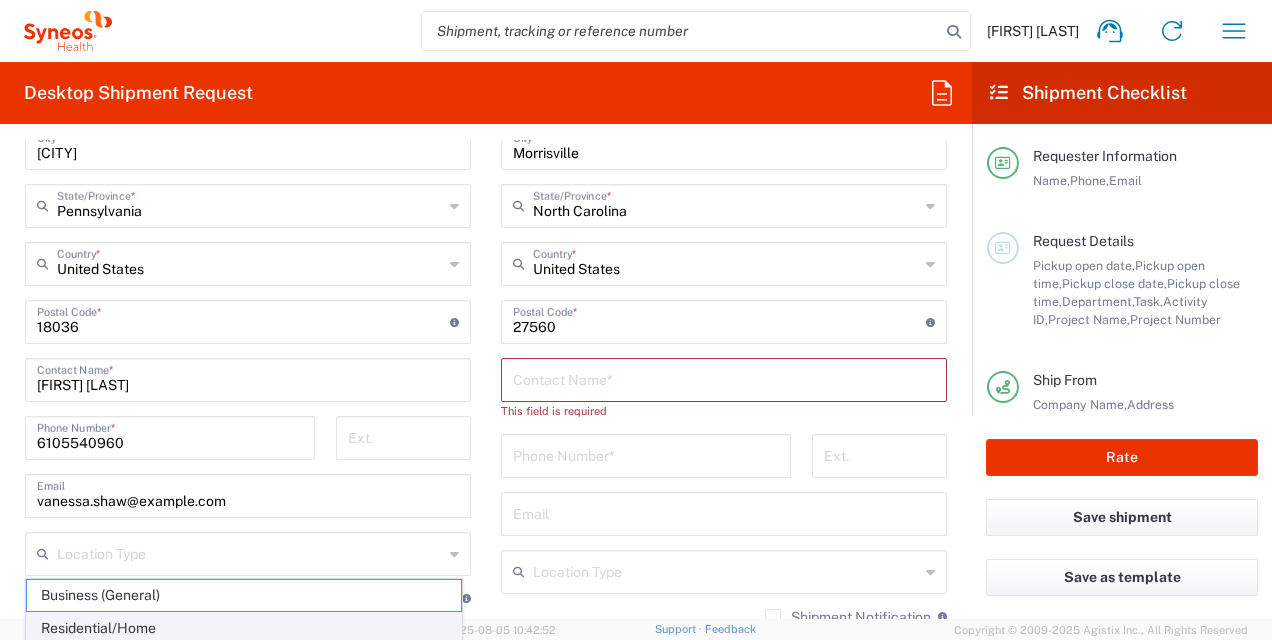 click on "Residential/Home" 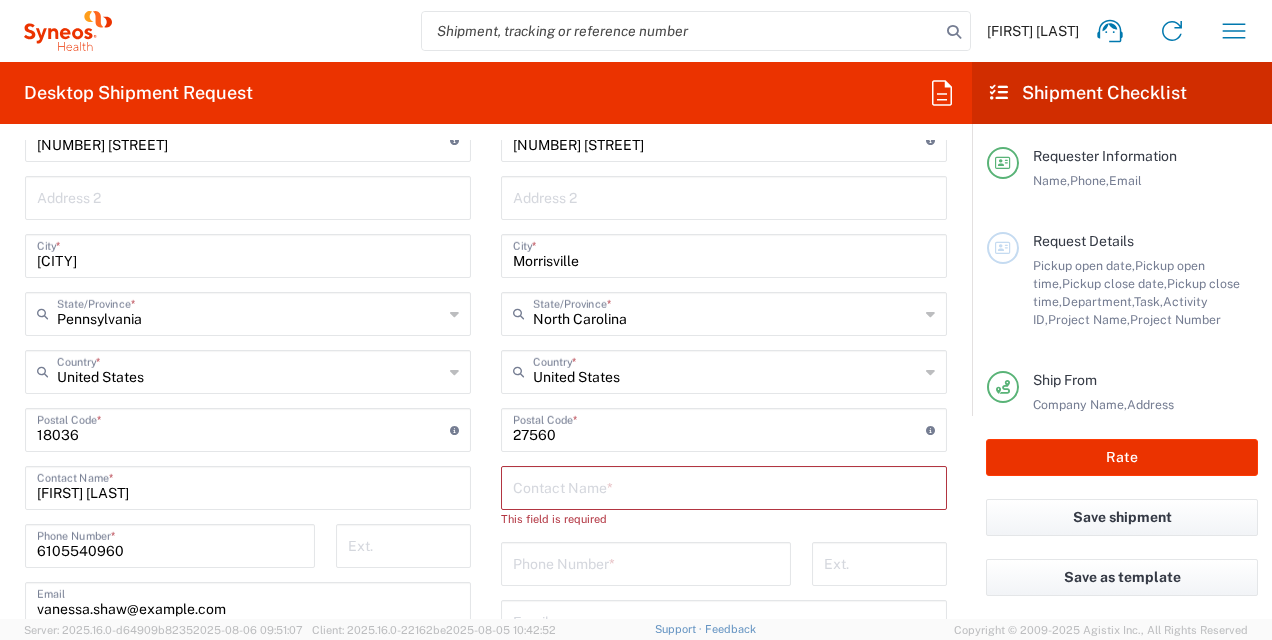 scroll, scrollTop: 1025, scrollLeft: 0, axis: vertical 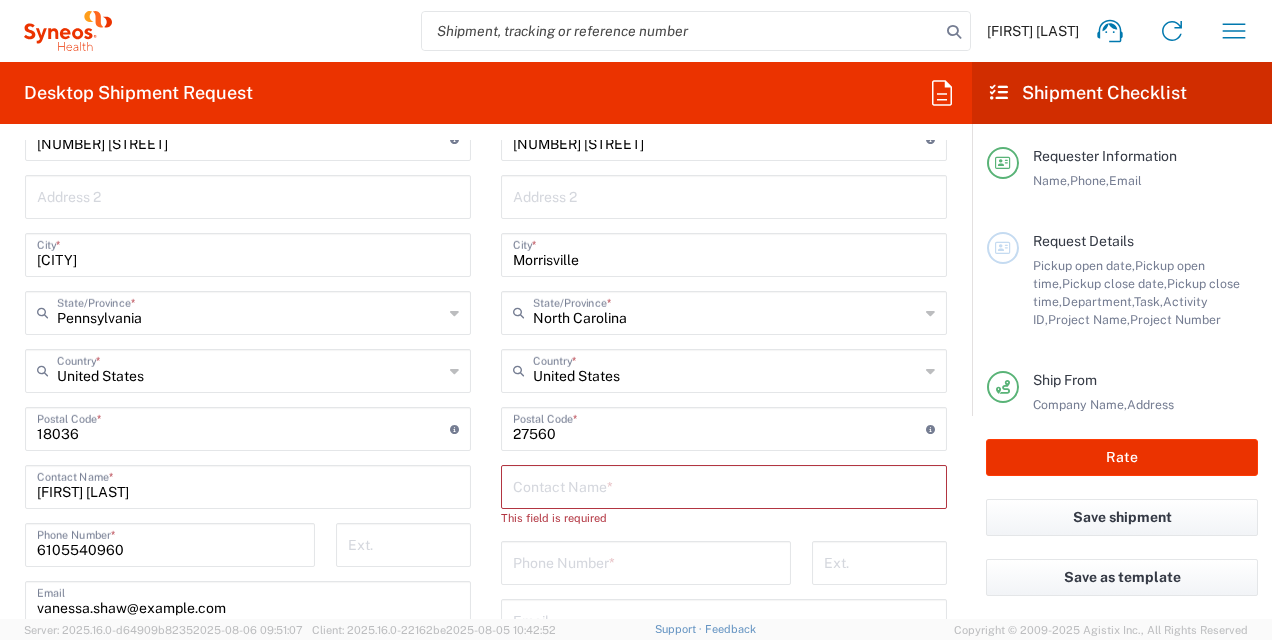 click at bounding box center (724, 485) 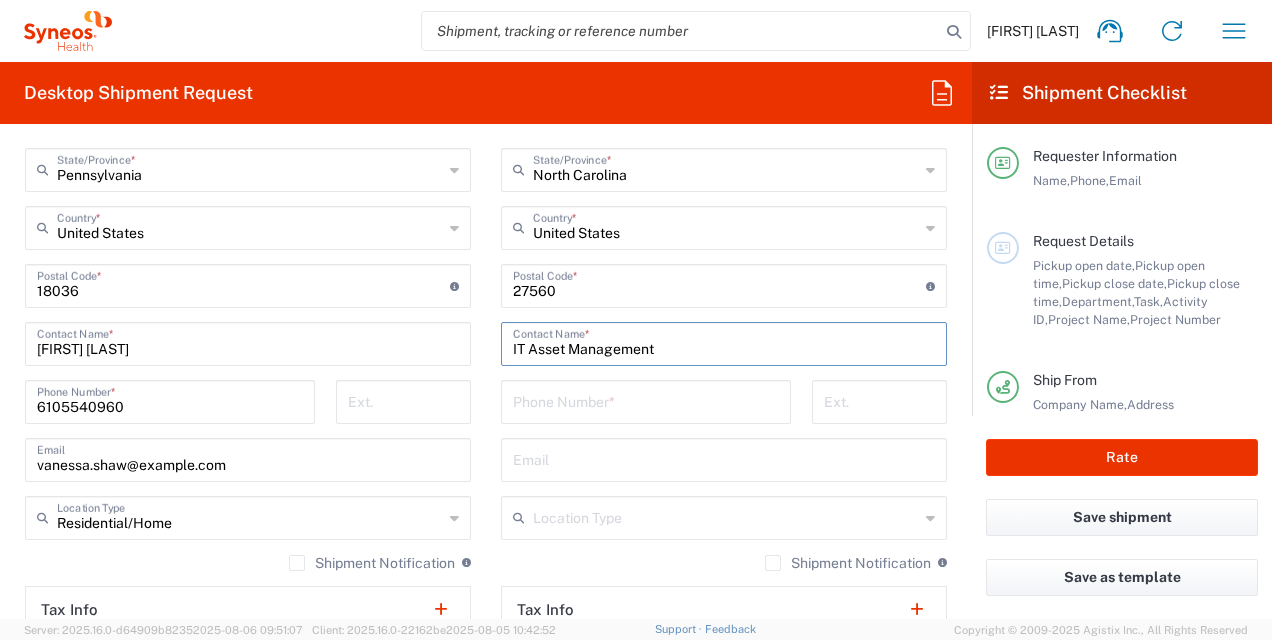 scroll, scrollTop: 1169, scrollLeft: 0, axis: vertical 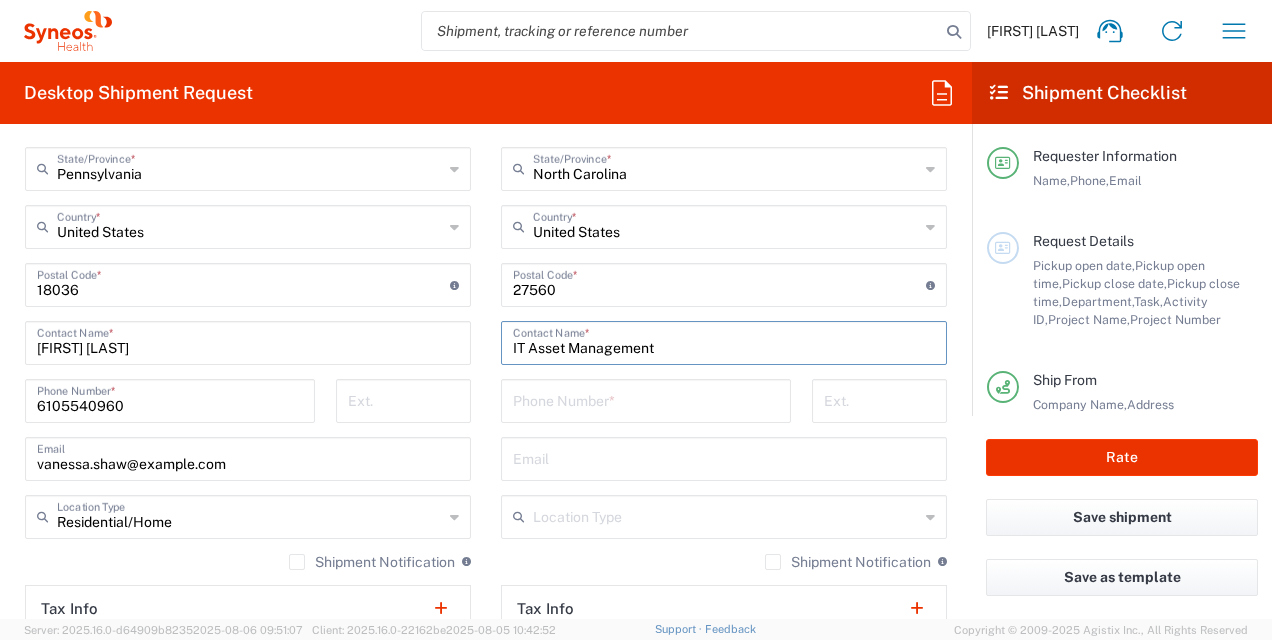 type on "IT Asset Management" 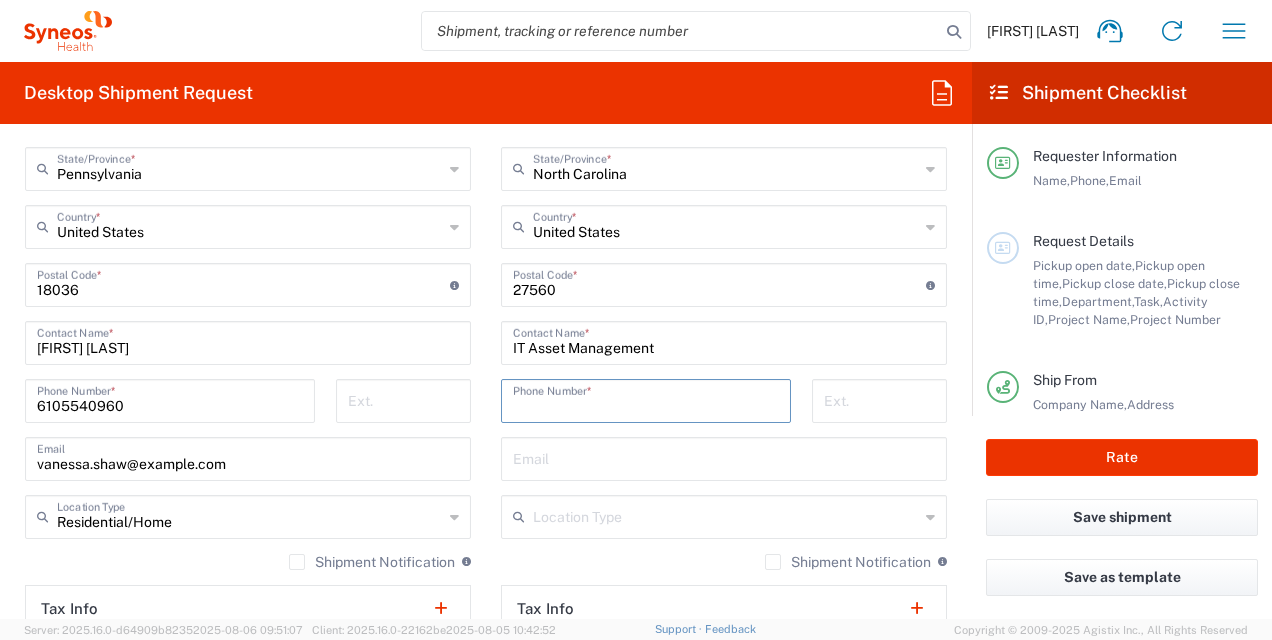 click at bounding box center [646, 399] 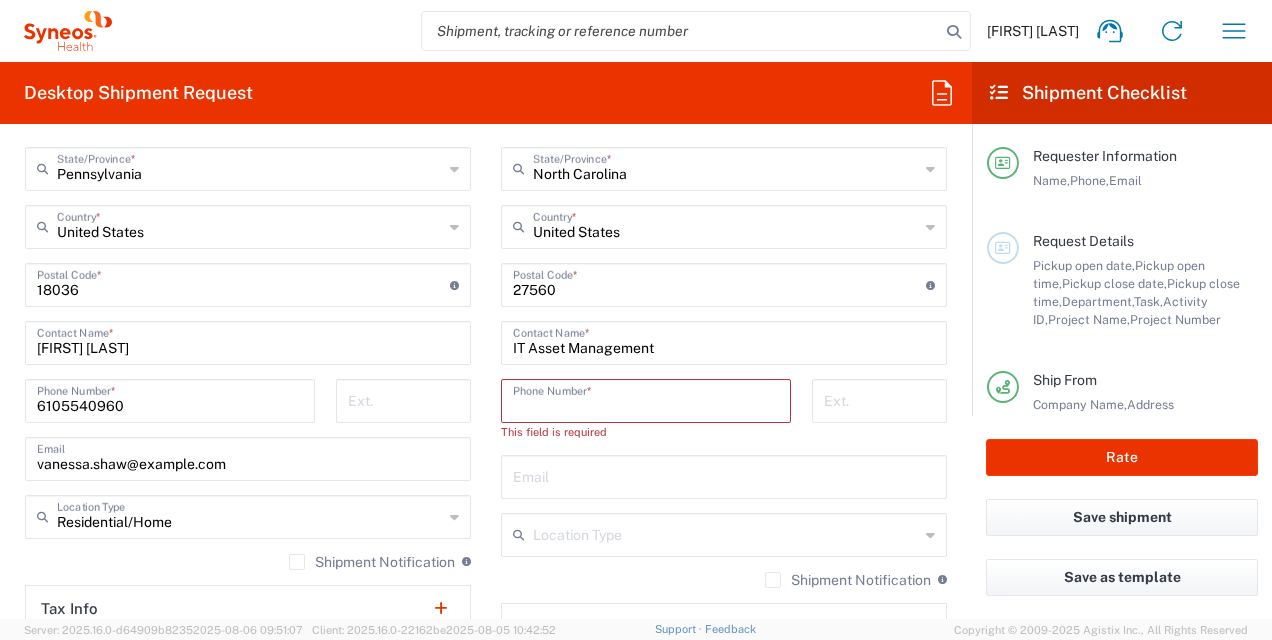 paste on "[PHONE] or [PHONE]" 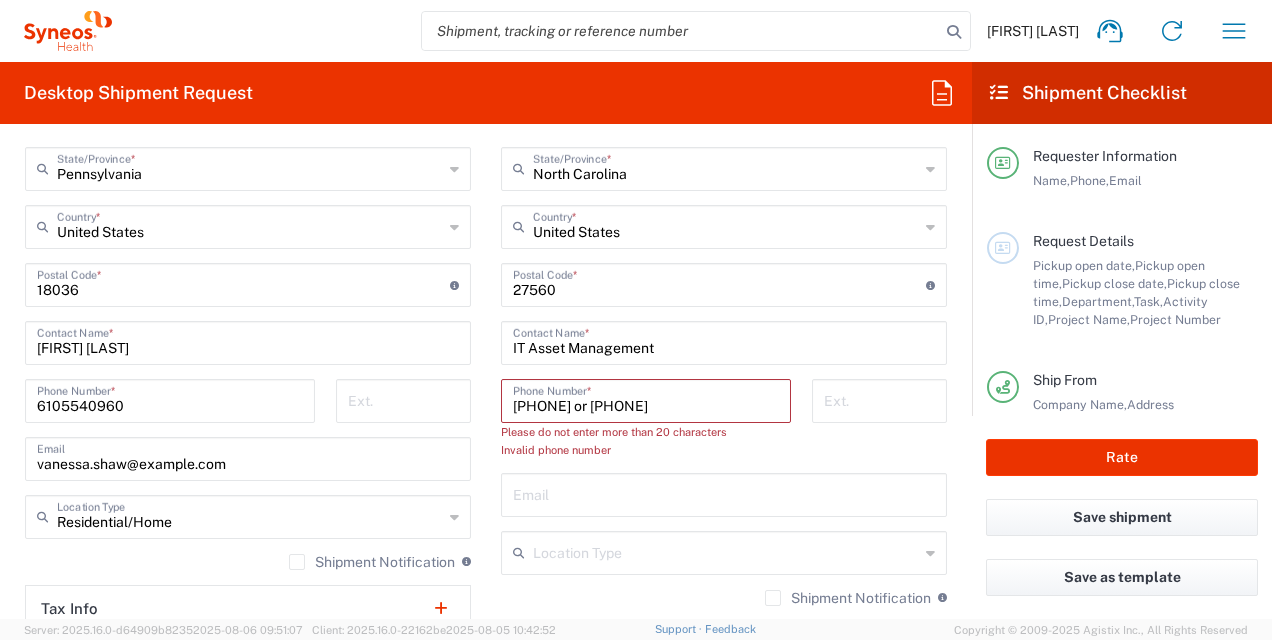 drag, startPoint x: 725, startPoint y: 400, endPoint x: 599, endPoint y: 401, distance: 126.00397 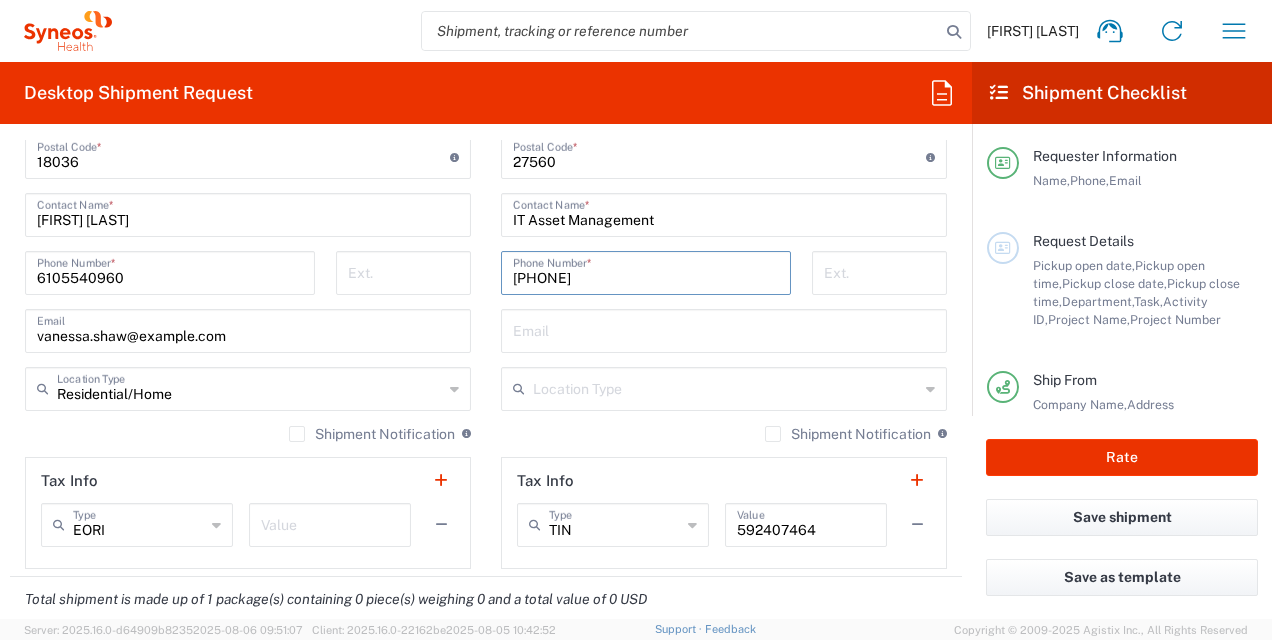 scroll, scrollTop: 1298, scrollLeft: 0, axis: vertical 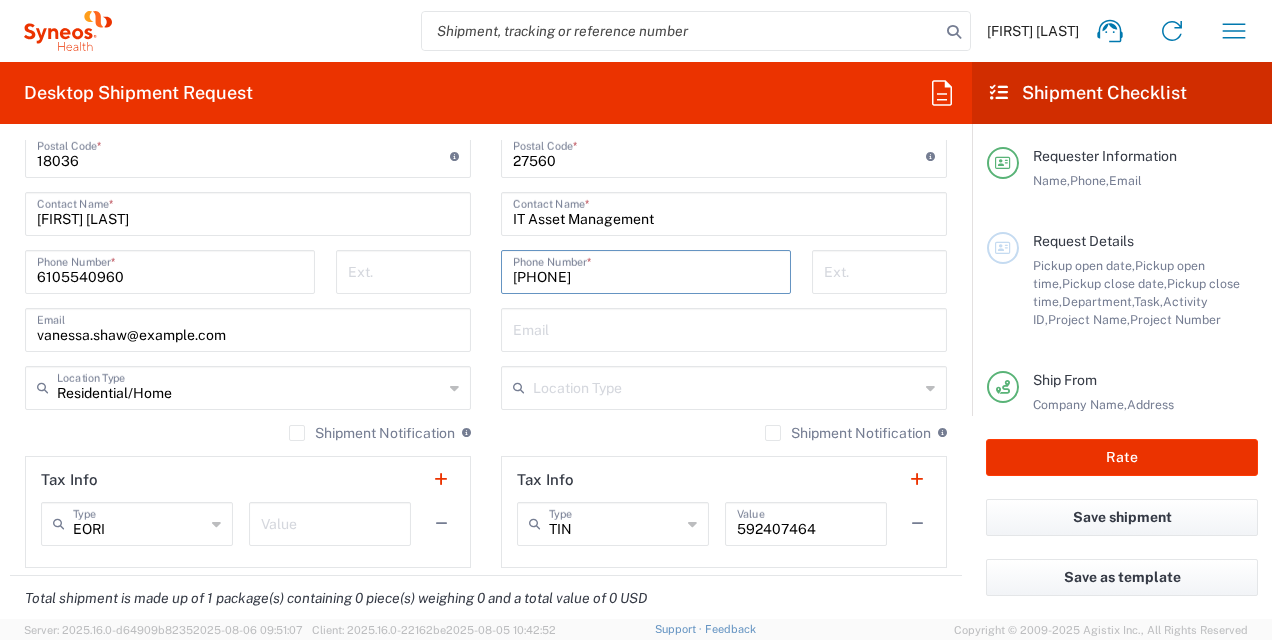 type on "[PHONE]" 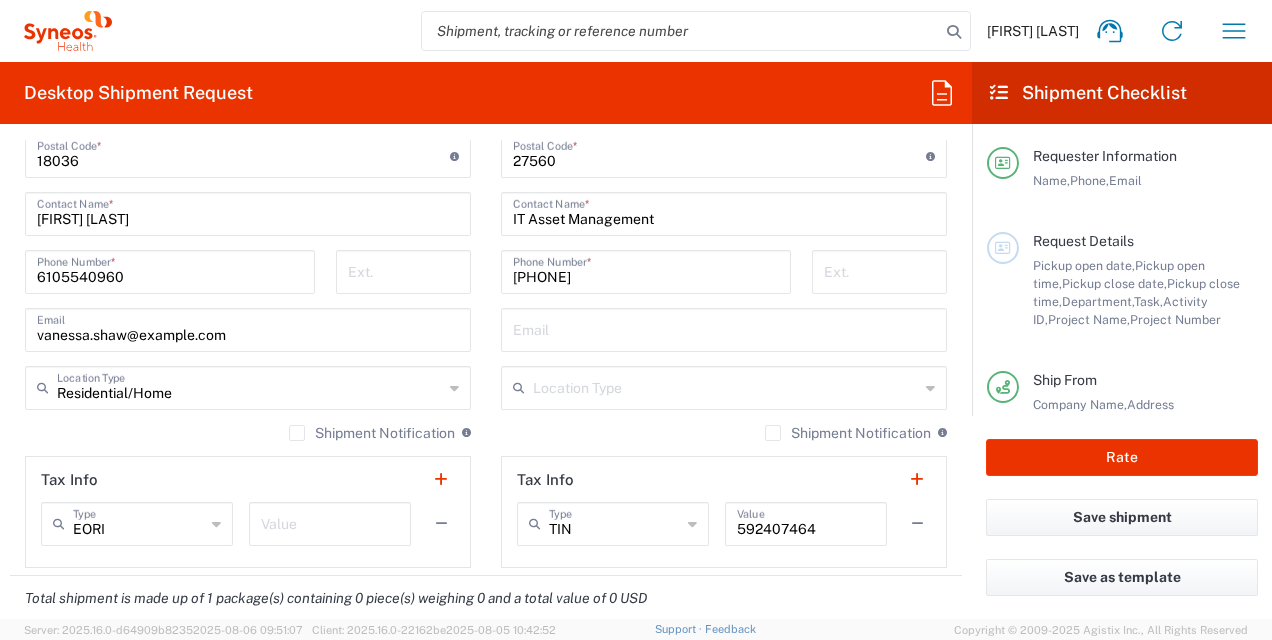 click on "Shipment Notification" 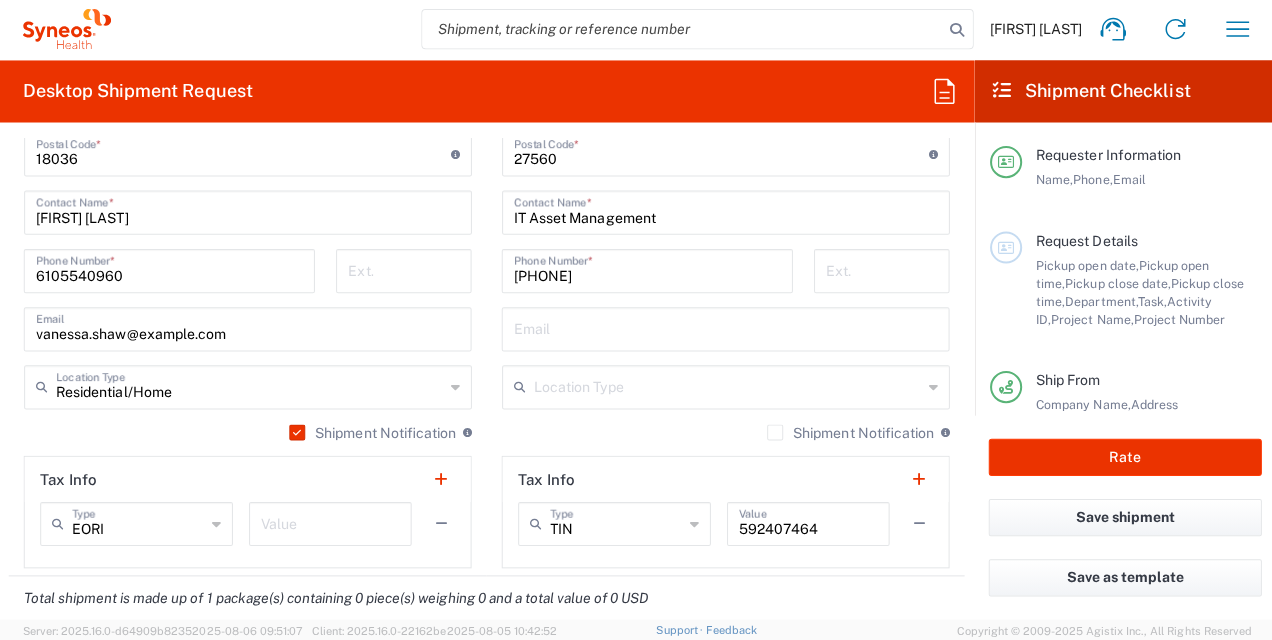 scroll, scrollTop: 0, scrollLeft: 0, axis: both 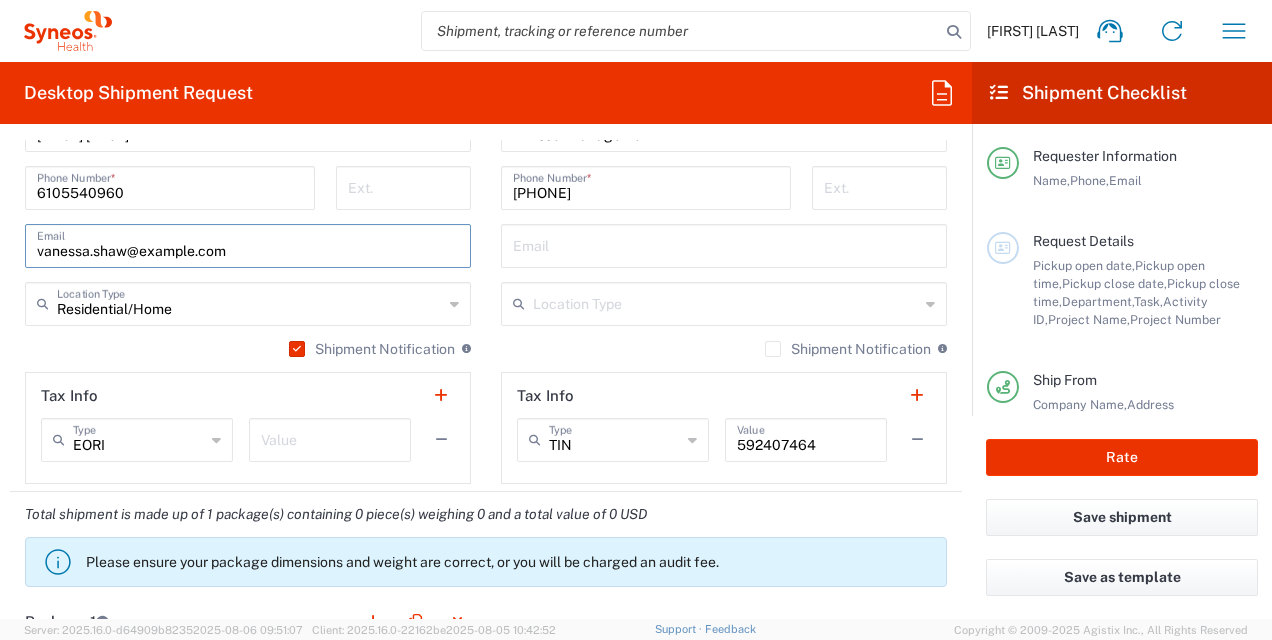 click on "vanessa.shaw@example.com" at bounding box center (248, 244) 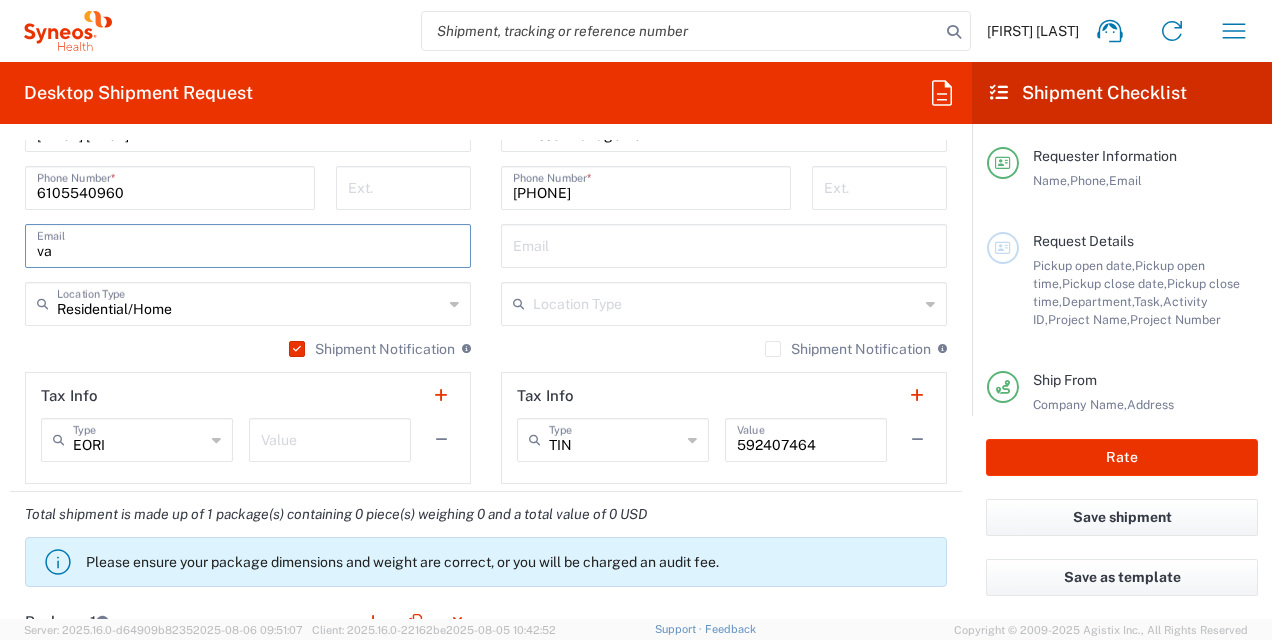 type on "v" 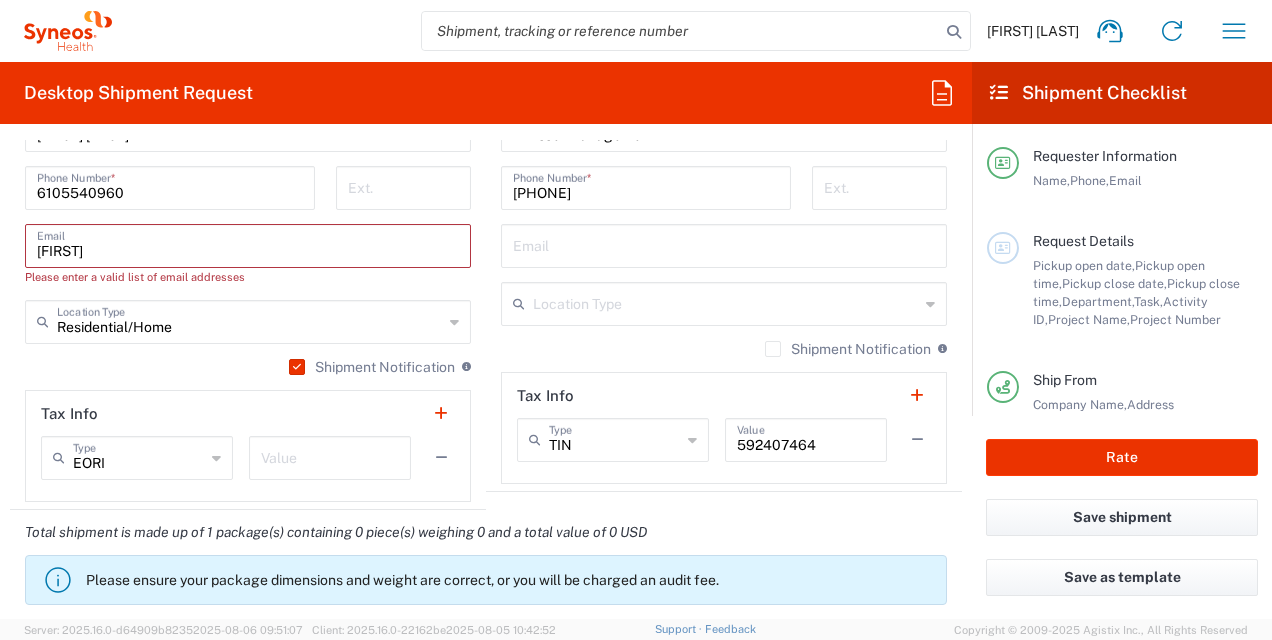 type on "[EMAIL]" 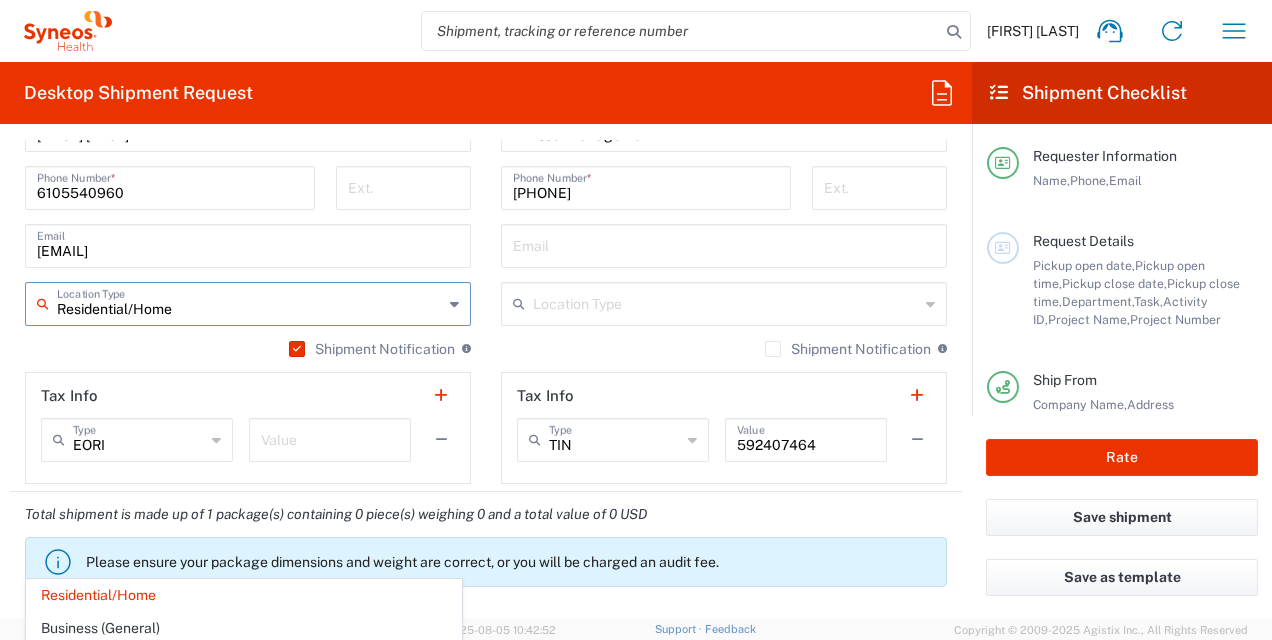 type on "Residential/Home" 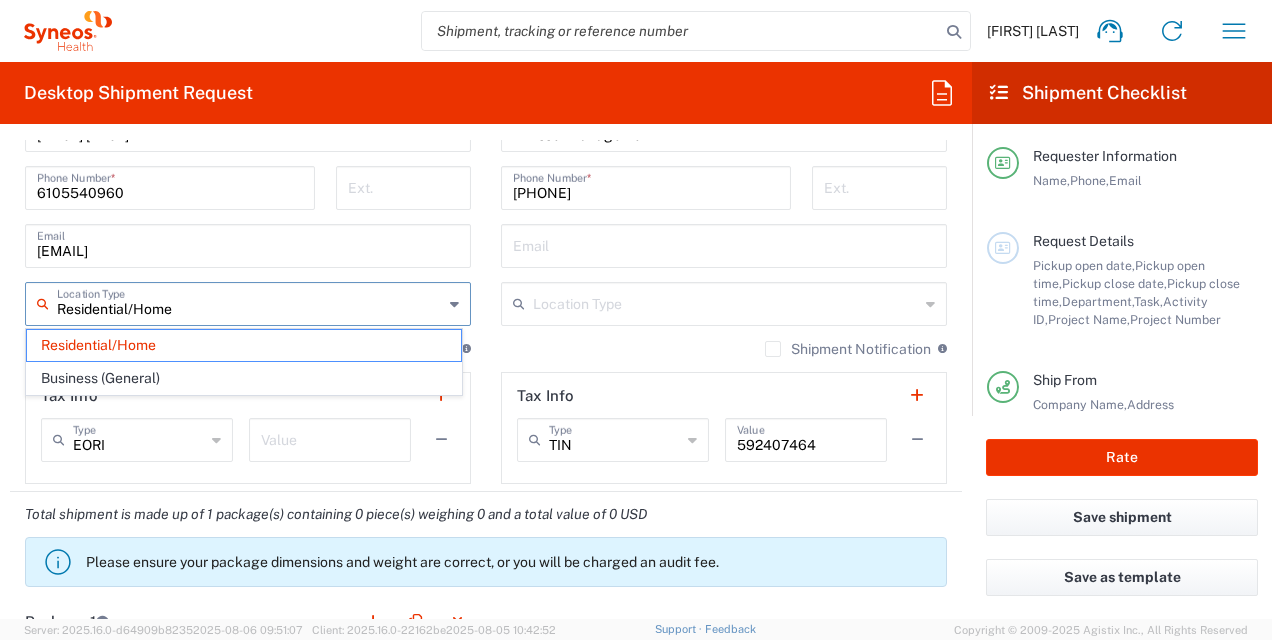 click at bounding box center [724, 244] 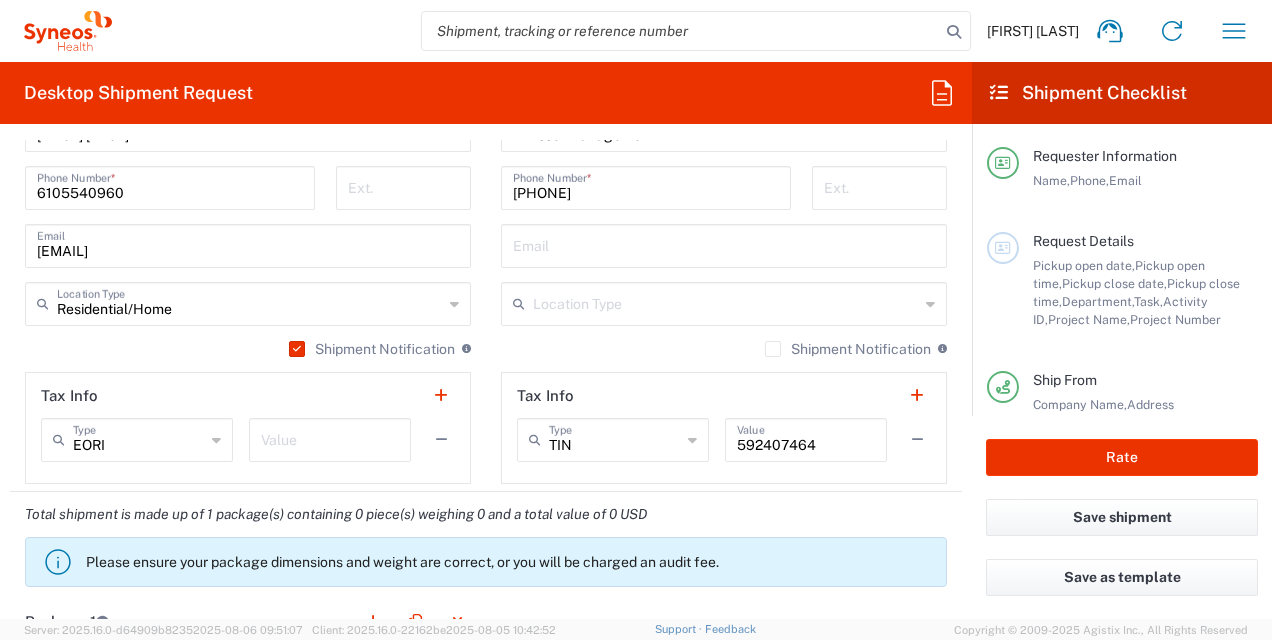 click on "Total shipment is made up of 1 package(s) containing 0 piece(s) weighing 0 and a total value of 0 USD
Please ensure your package dimensions and weight are correct, or you will be charged an audit fee." 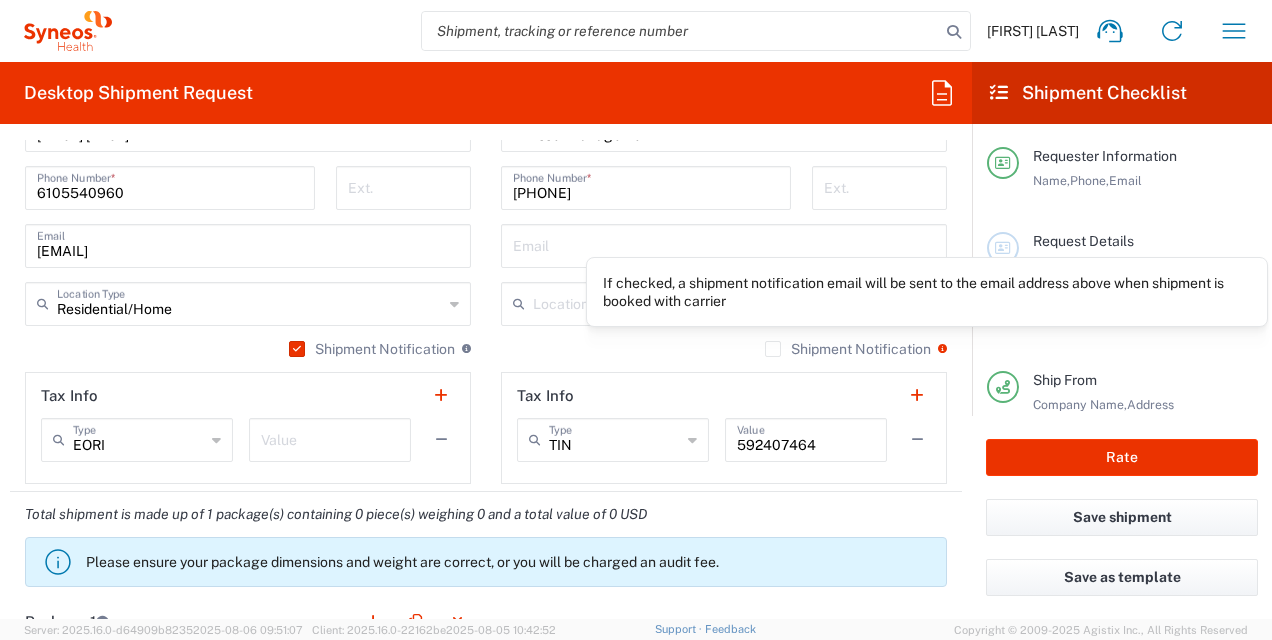 click 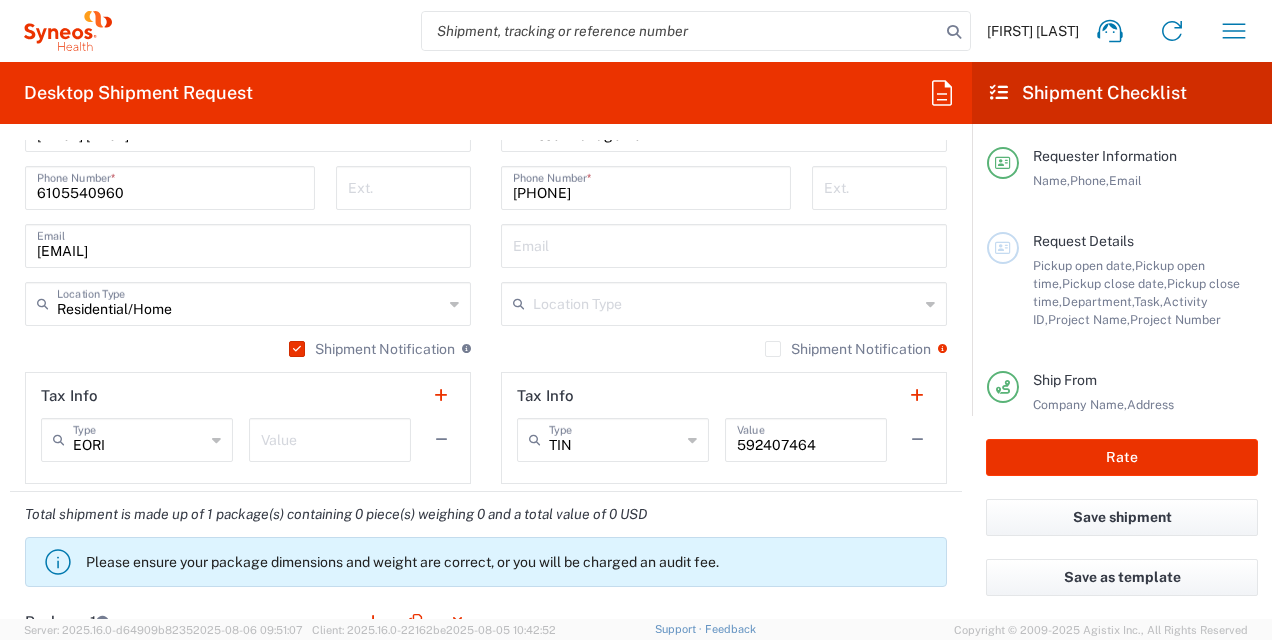 click 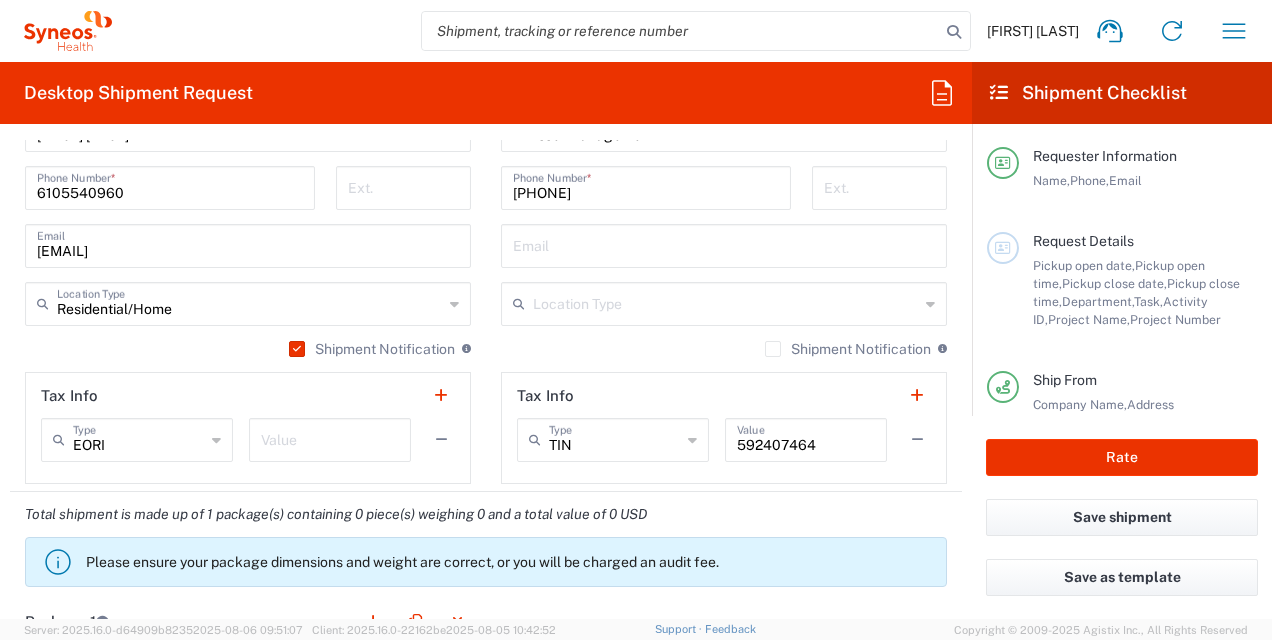 click on "Shipment Notification" 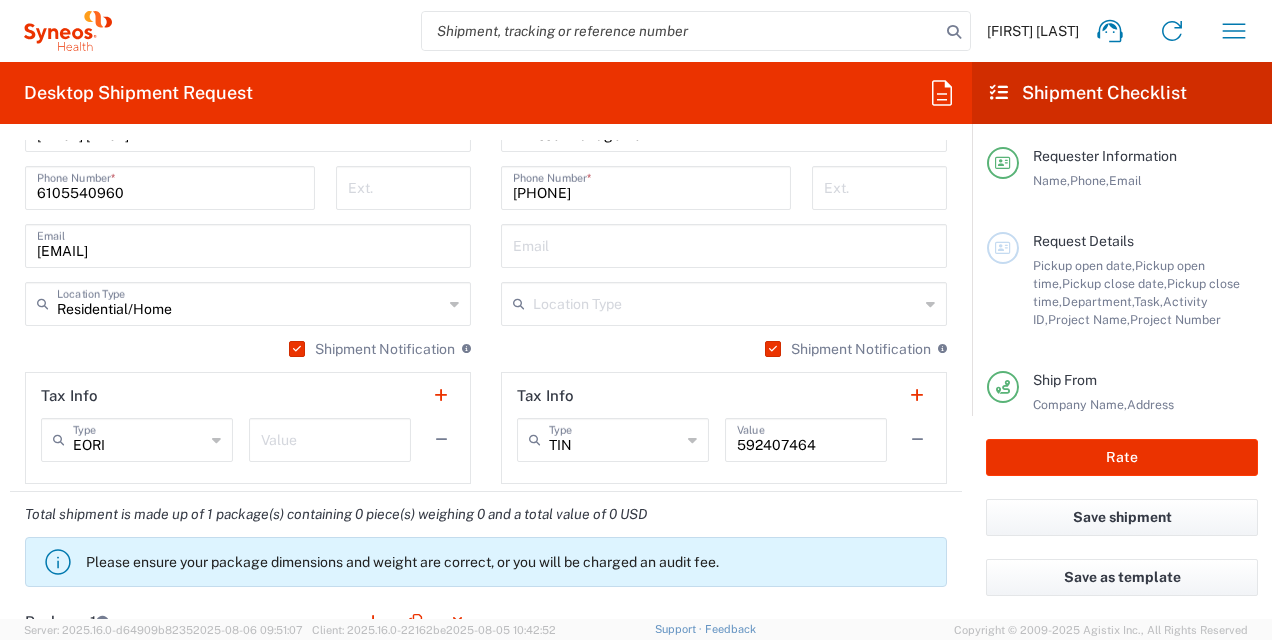 click on "Shipment Notification" 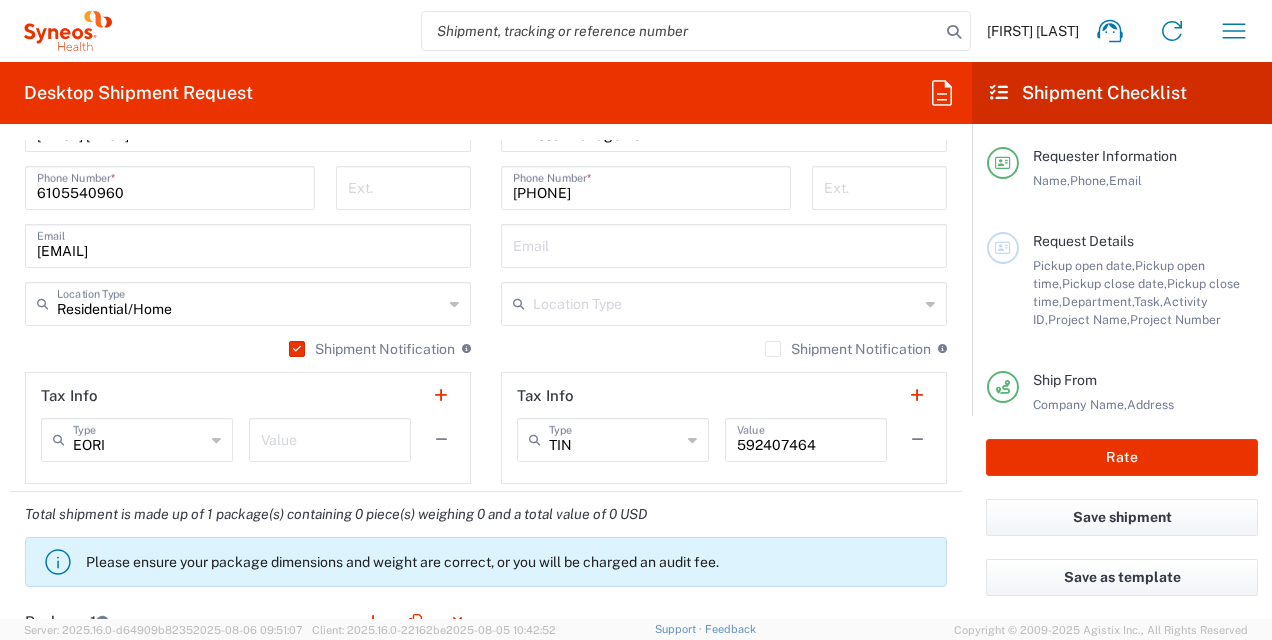 click on "Shipment Notification" 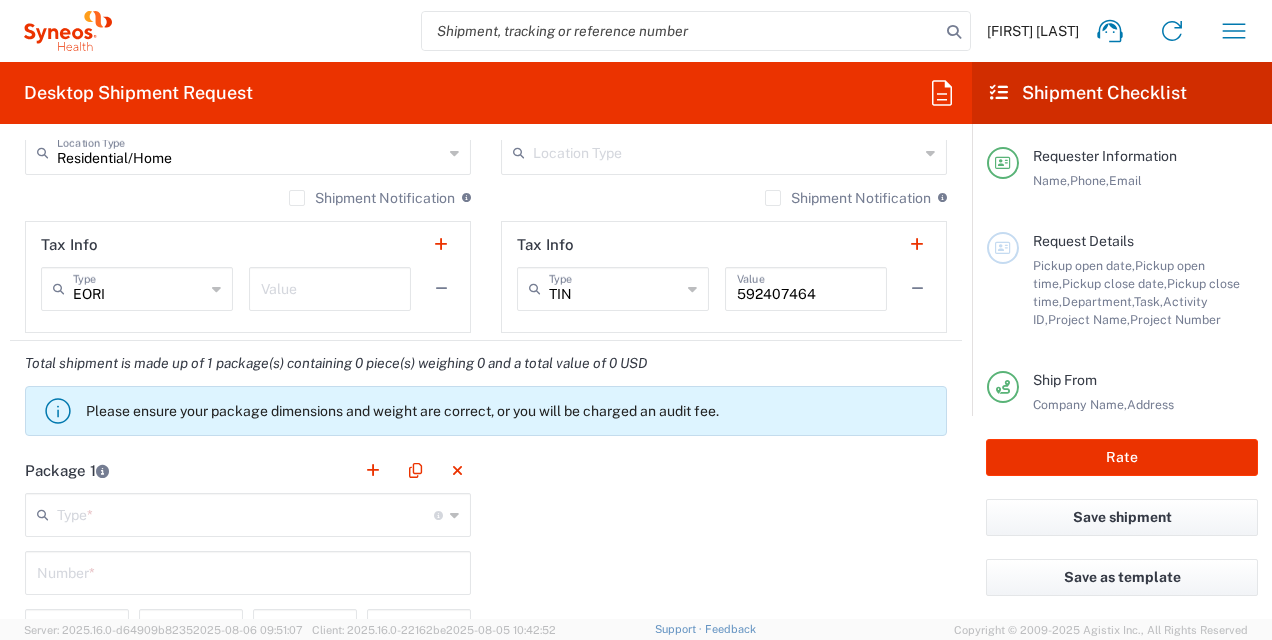 scroll, scrollTop: 1532, scrollLeft: 0, axis: vertical 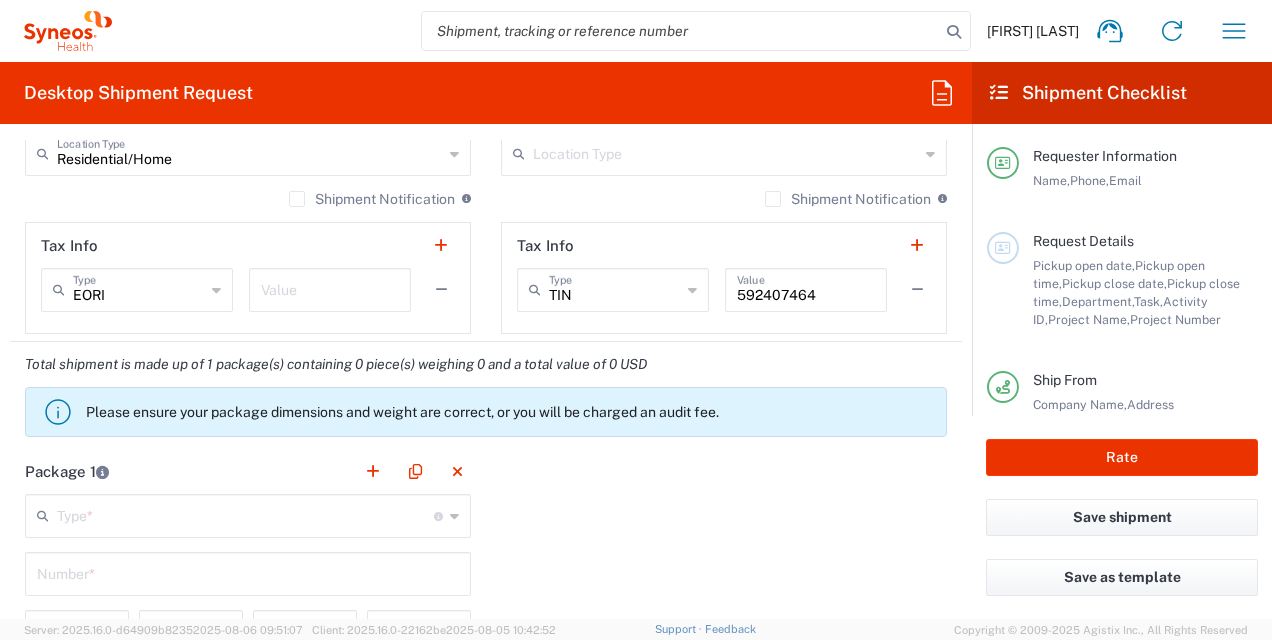click 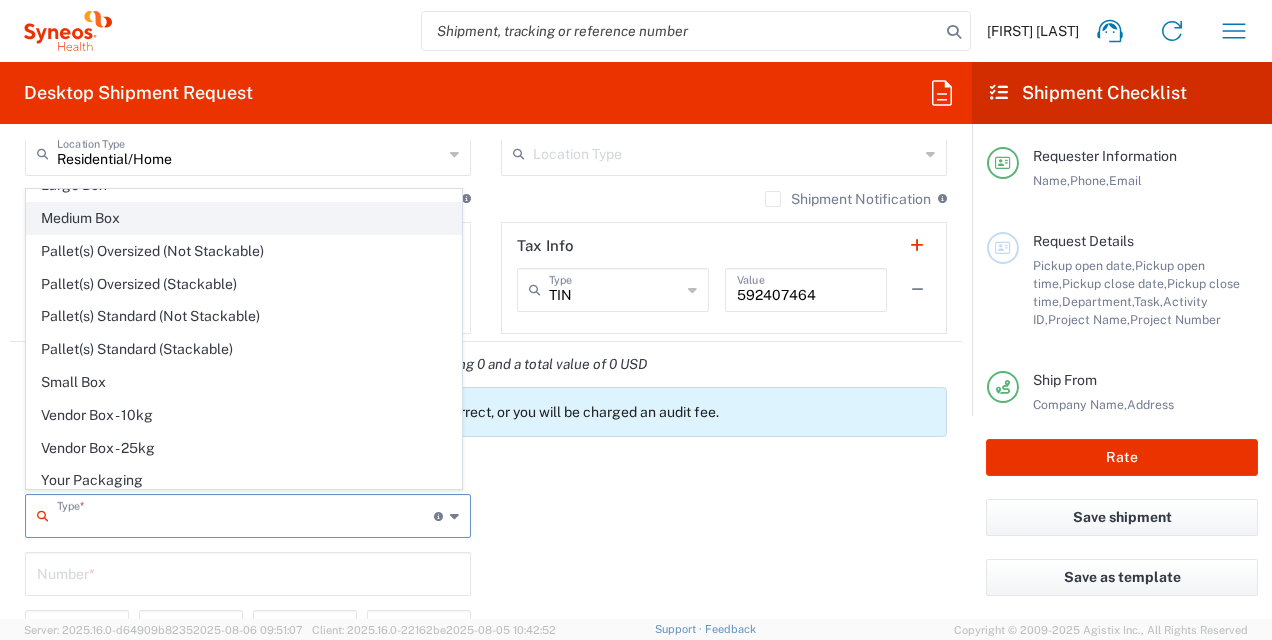 scroll, scrollTop: 51, scrollLeft: 0, axis: vertical 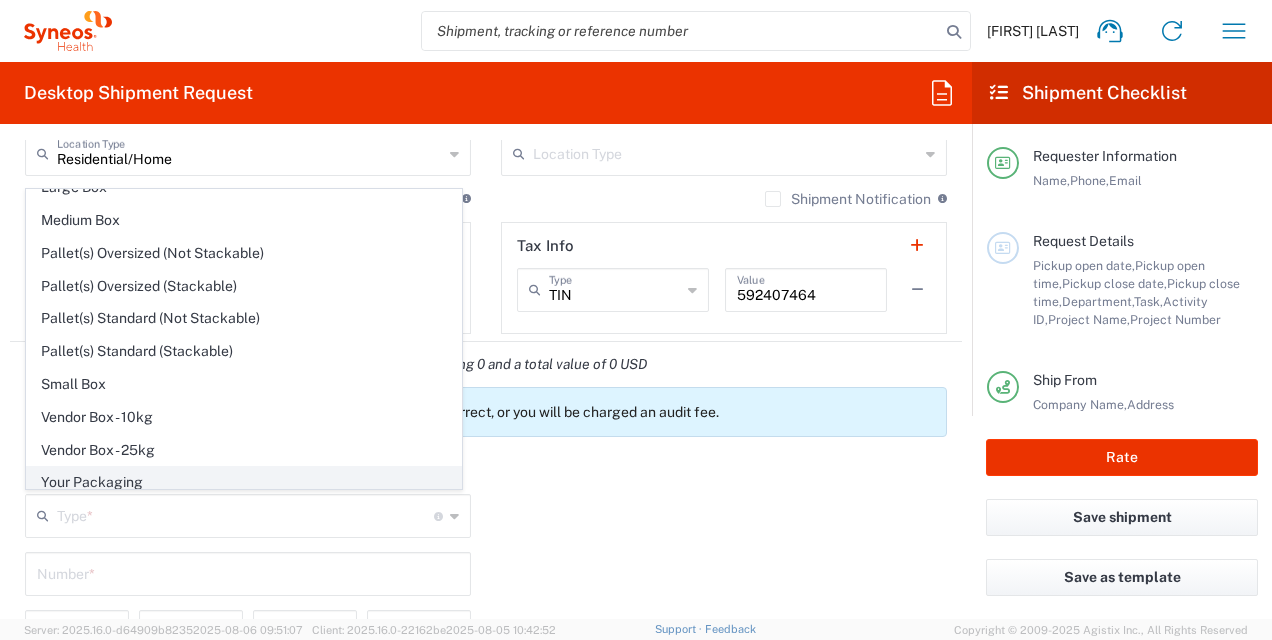 click on "Your Packaging" 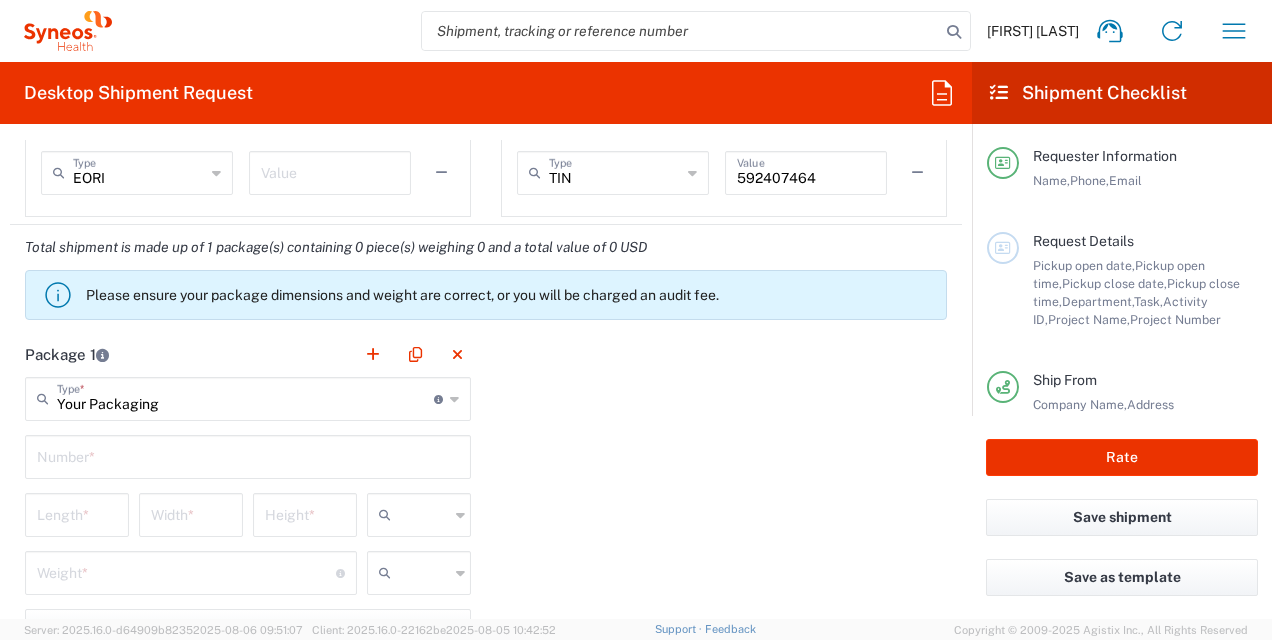 scroll, scrollTop: 1649, scrollLeft: 0, axis: vertical 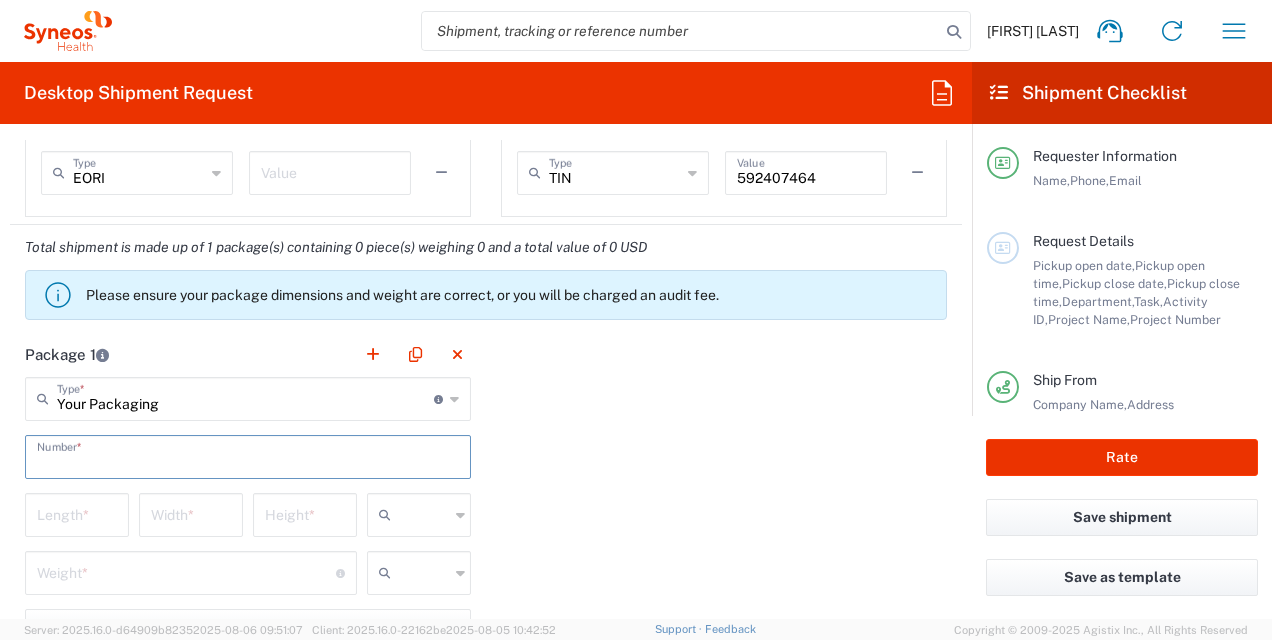 click at bounding box center (248, 455) 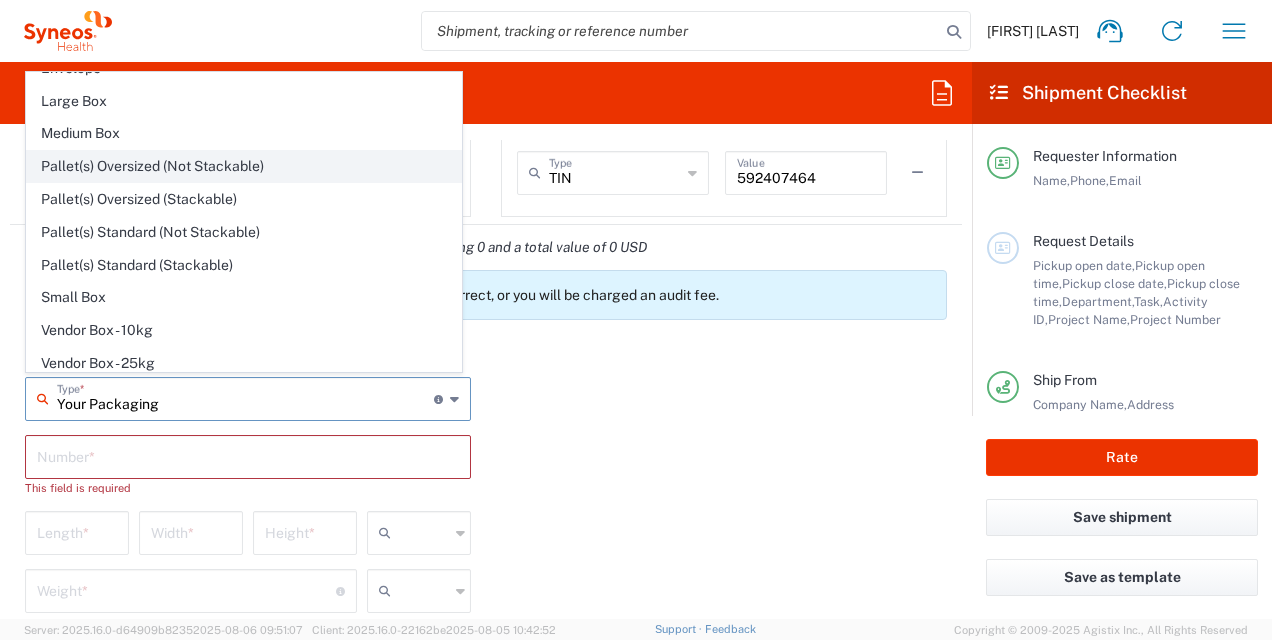 scroll, scrollTop: 0, scrollLeft: 0, axis: both 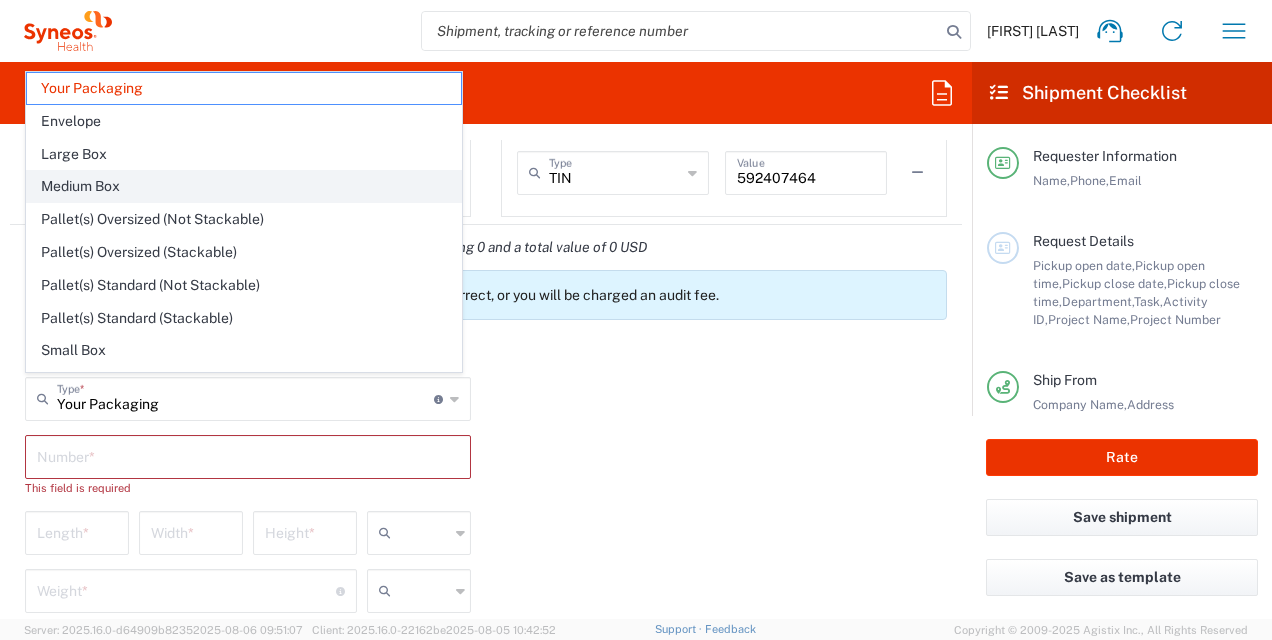 click on "Medium Box" 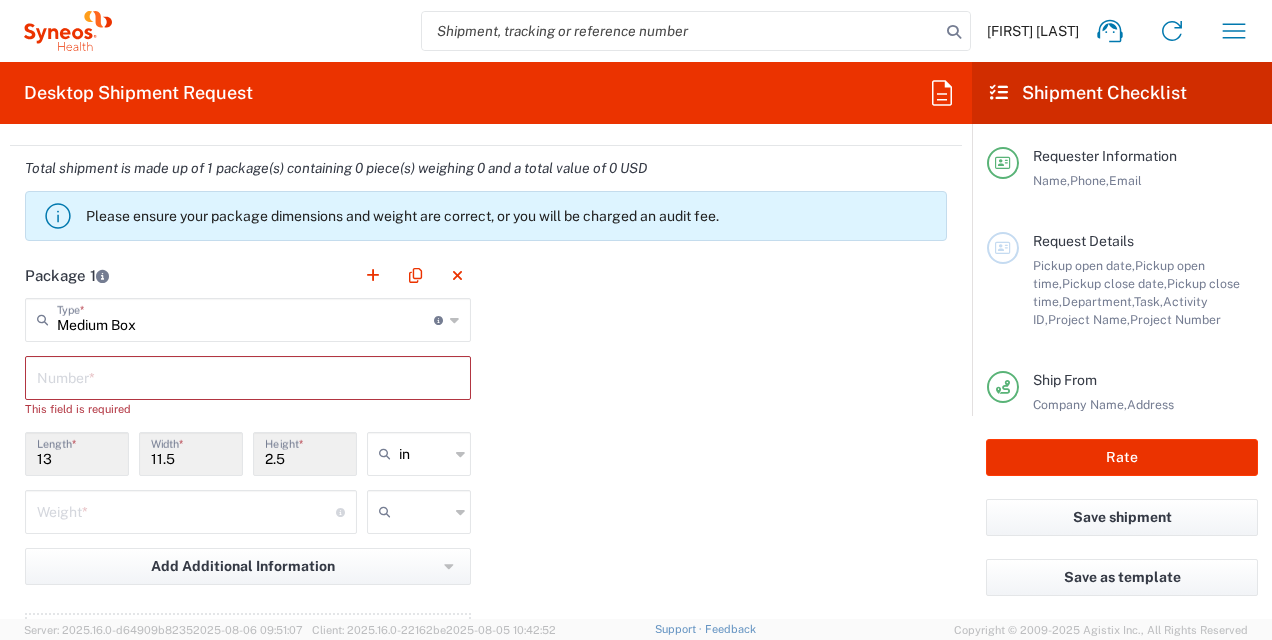 scroll, scrollTop: 1727, scrollLeft: 0, axis: vertical 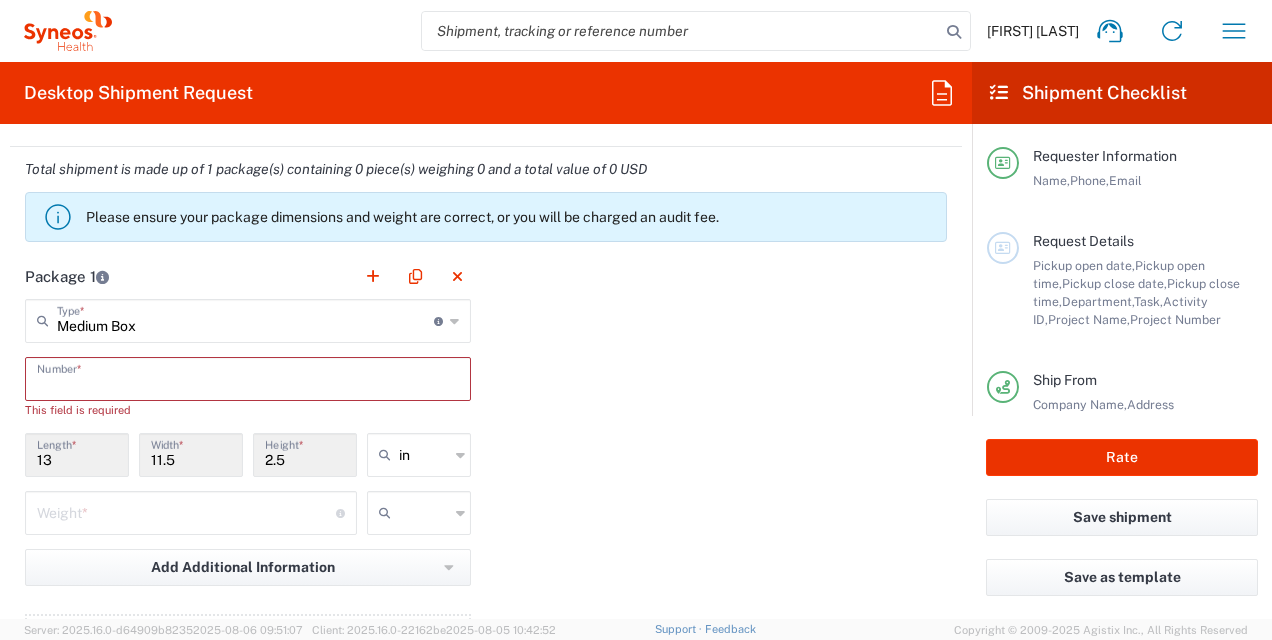 click at bounding box center (248, 377) 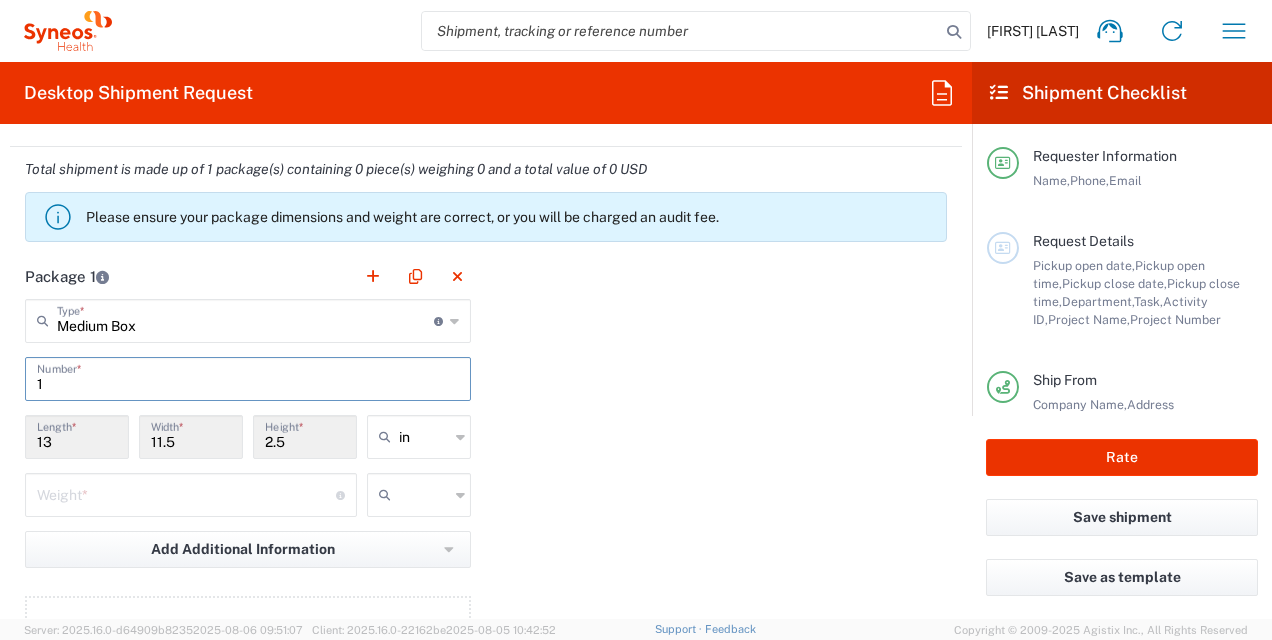 type on "1" 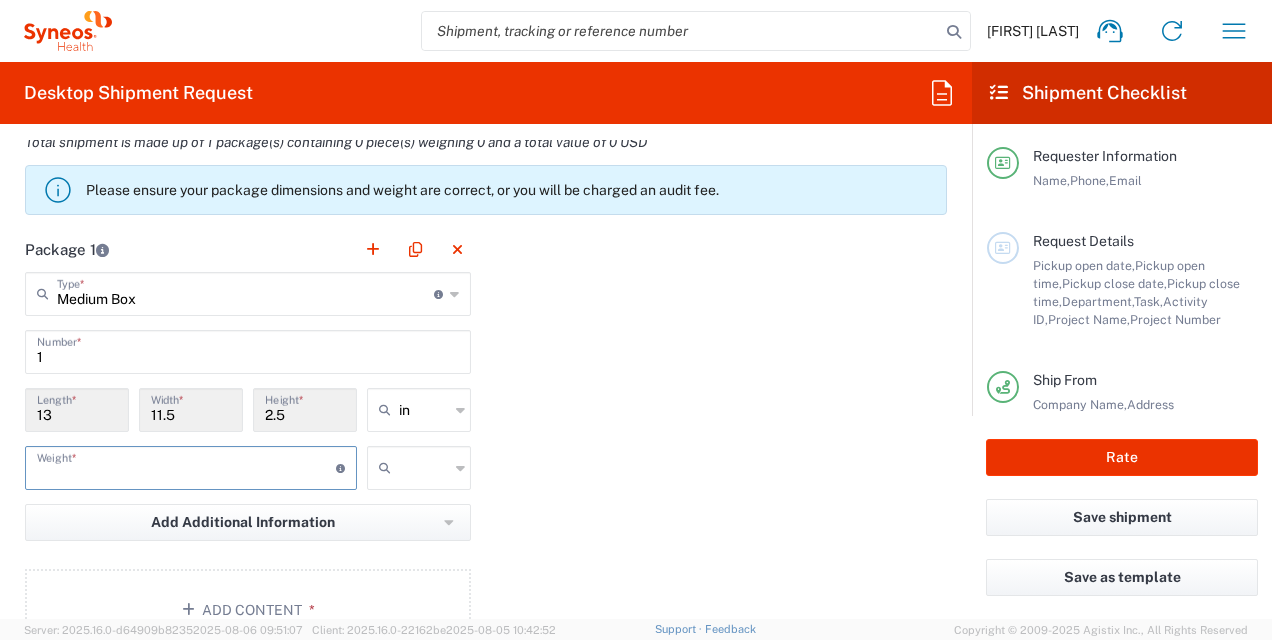 scroll, scrollTop: 1770, scrollLeft: 0, axis: vertical 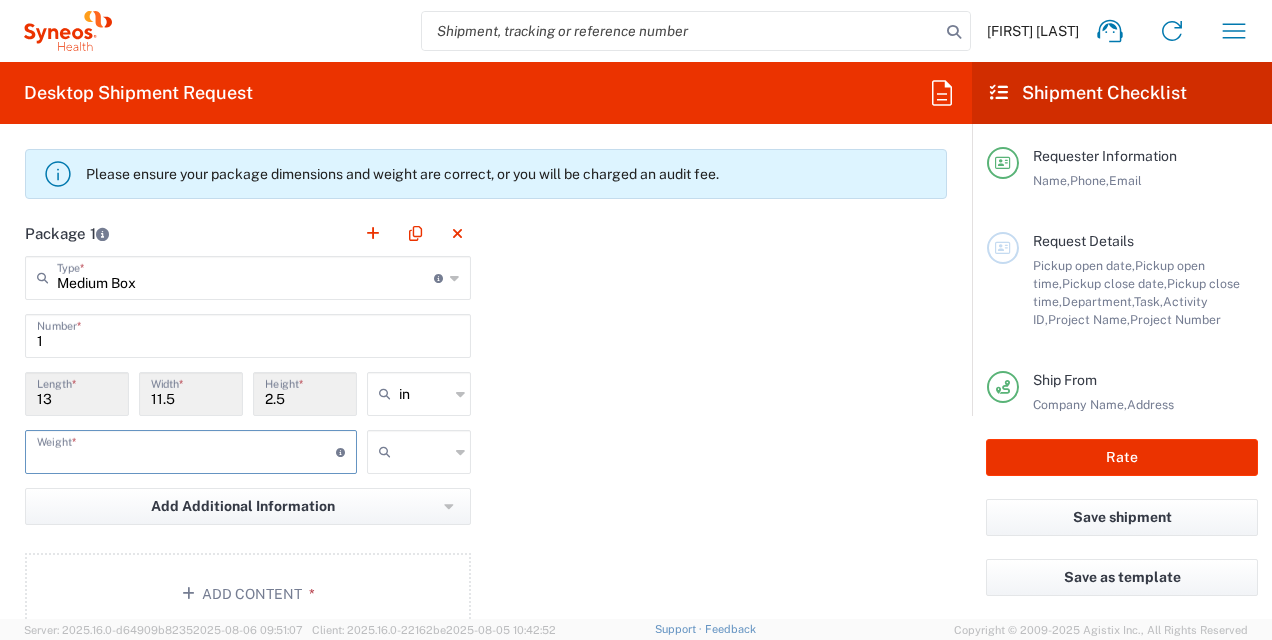 click 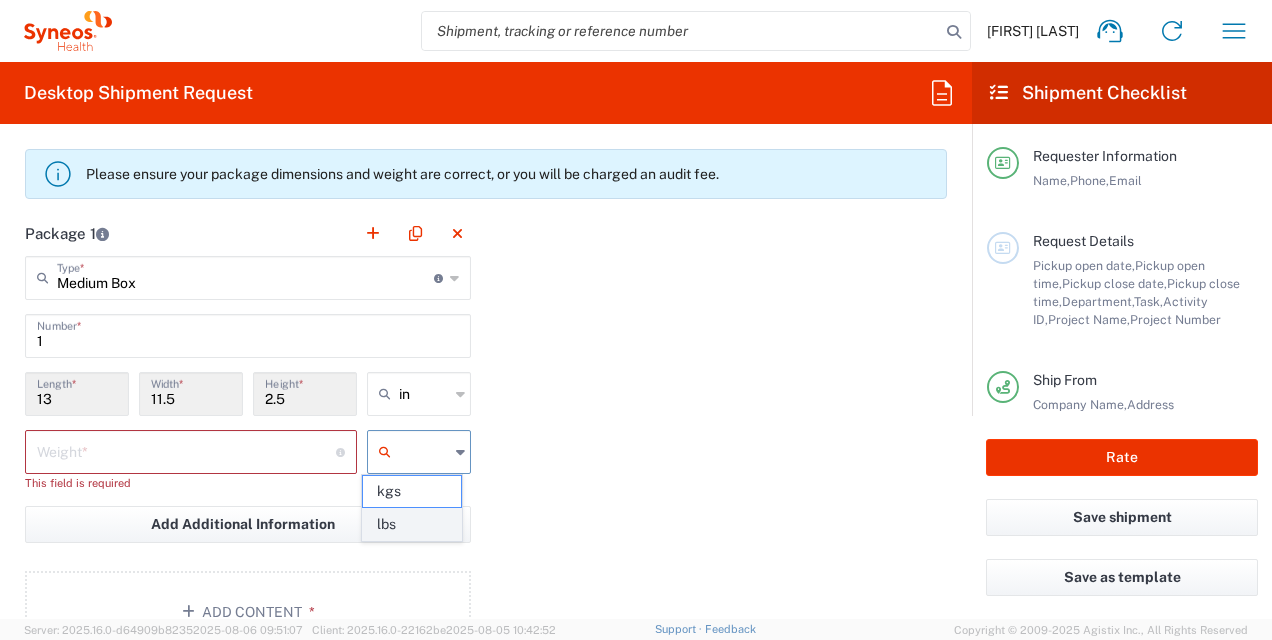 click on "lbs" 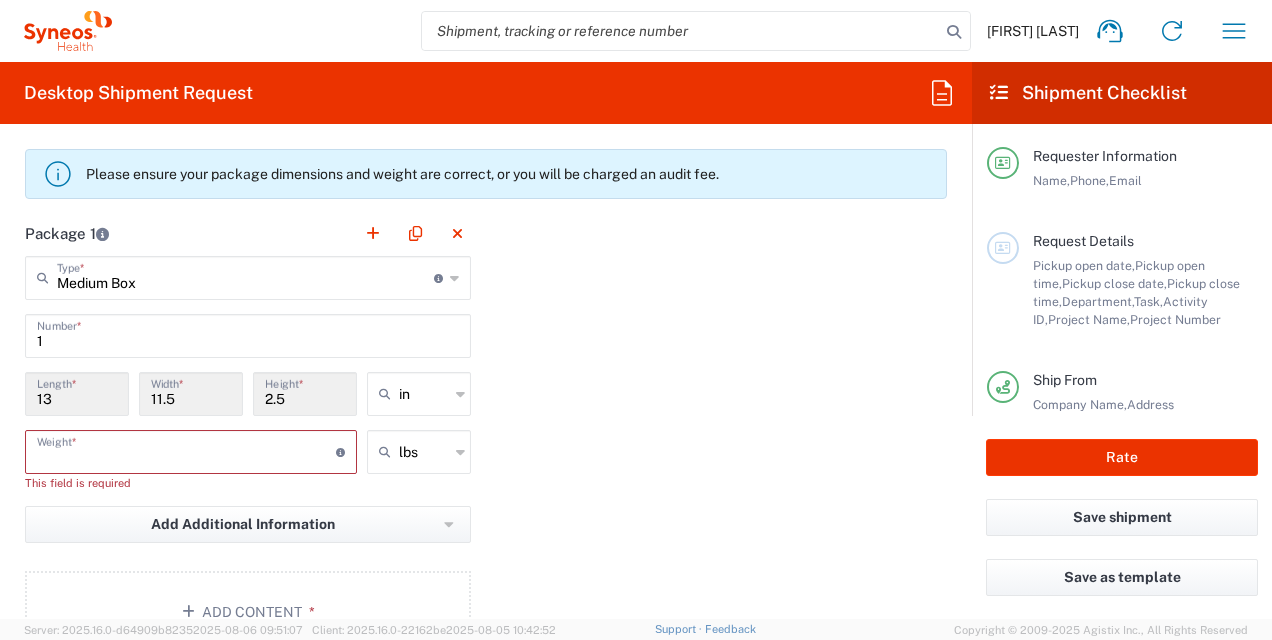 click at bounding box center [186, 450] 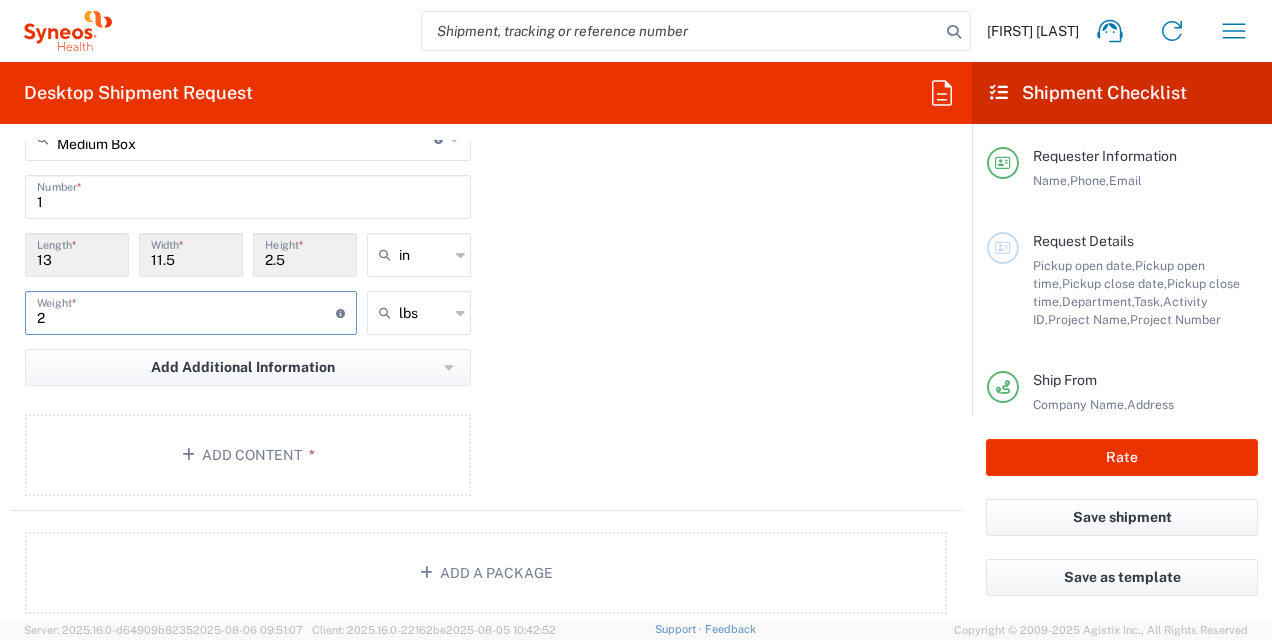 scroll, scrollTop: 1911, scrollLeft: 0, axis: vertical 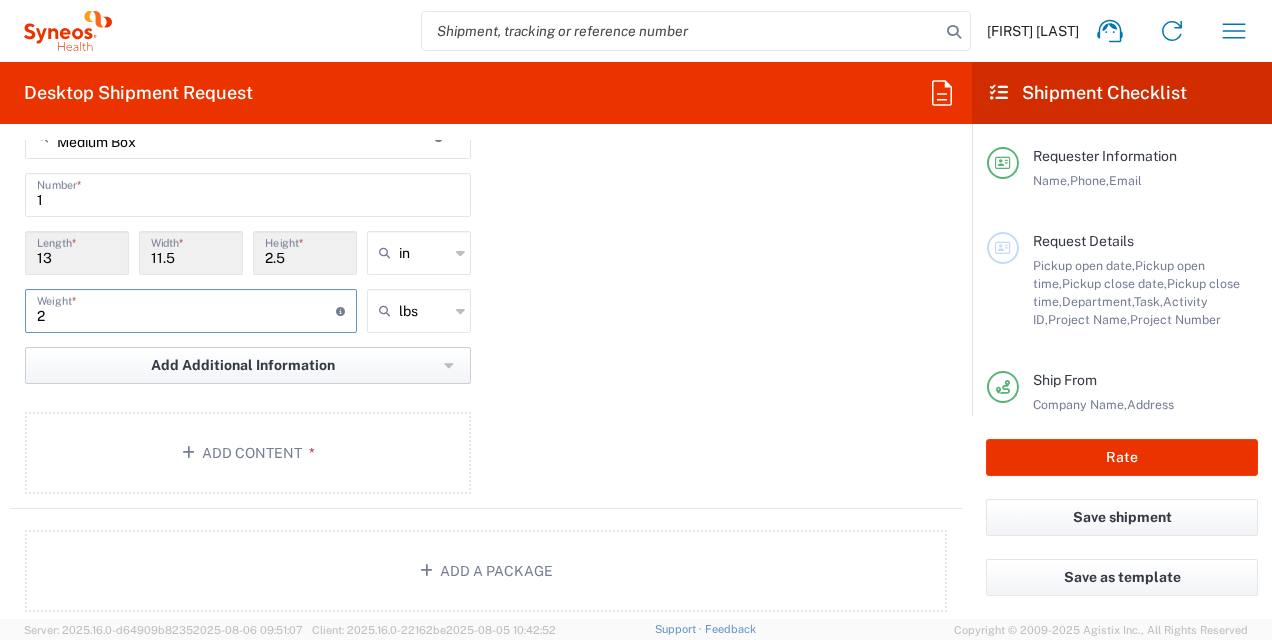 type on "2" 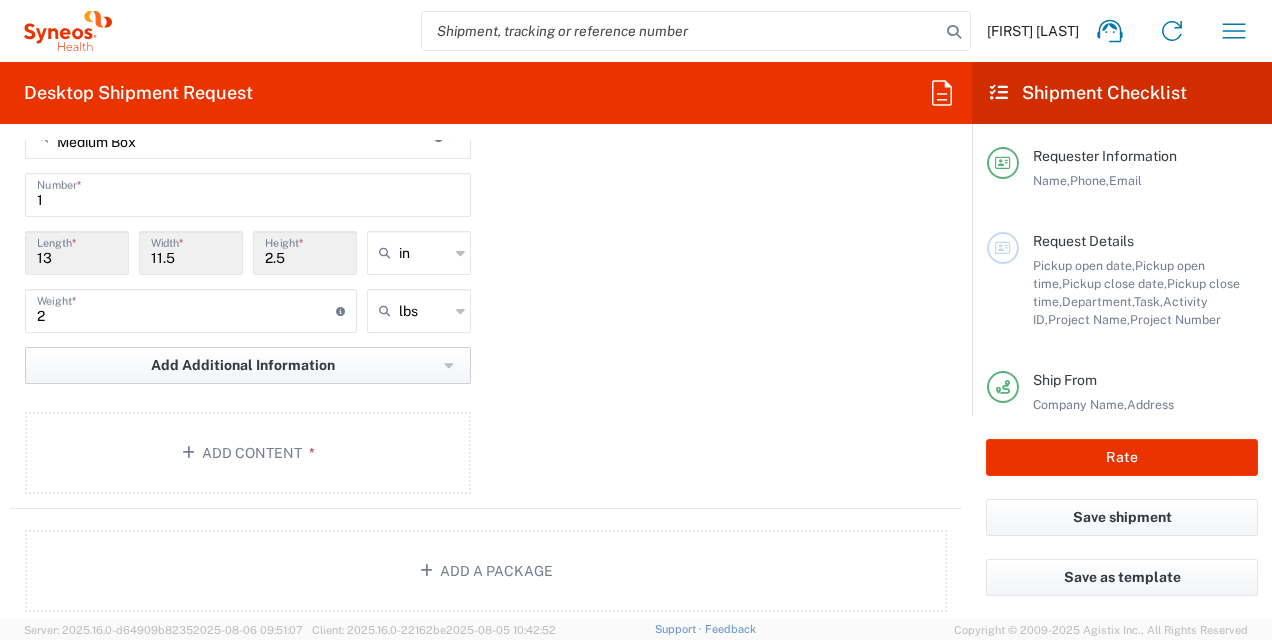 click 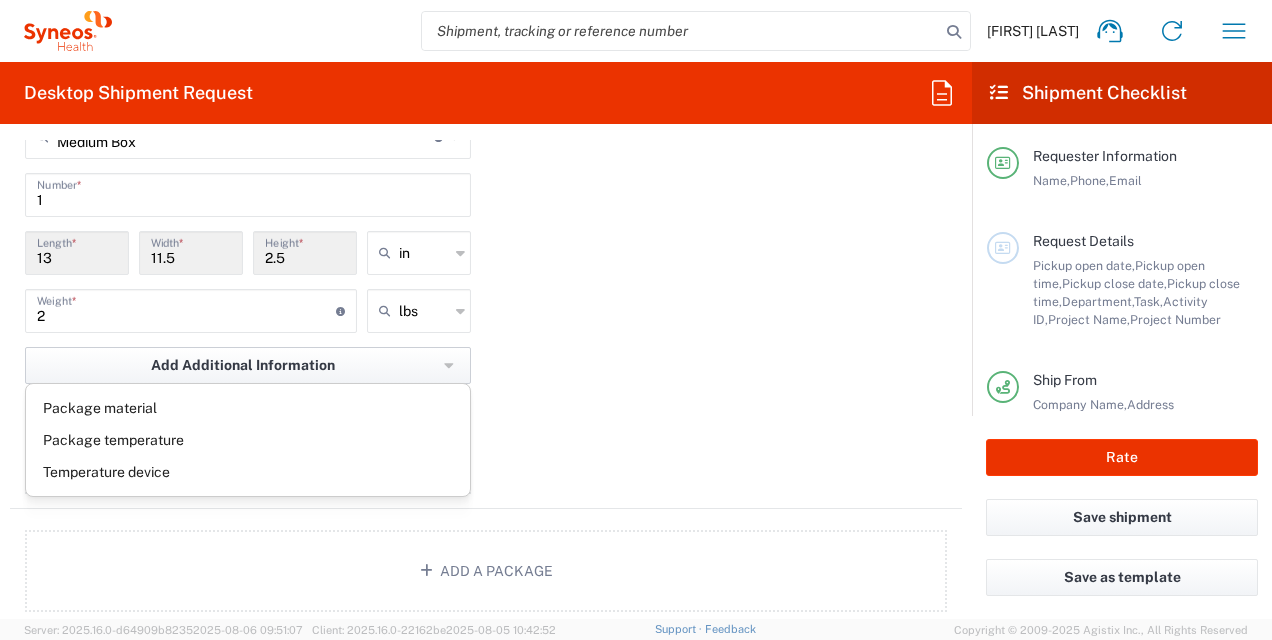 click 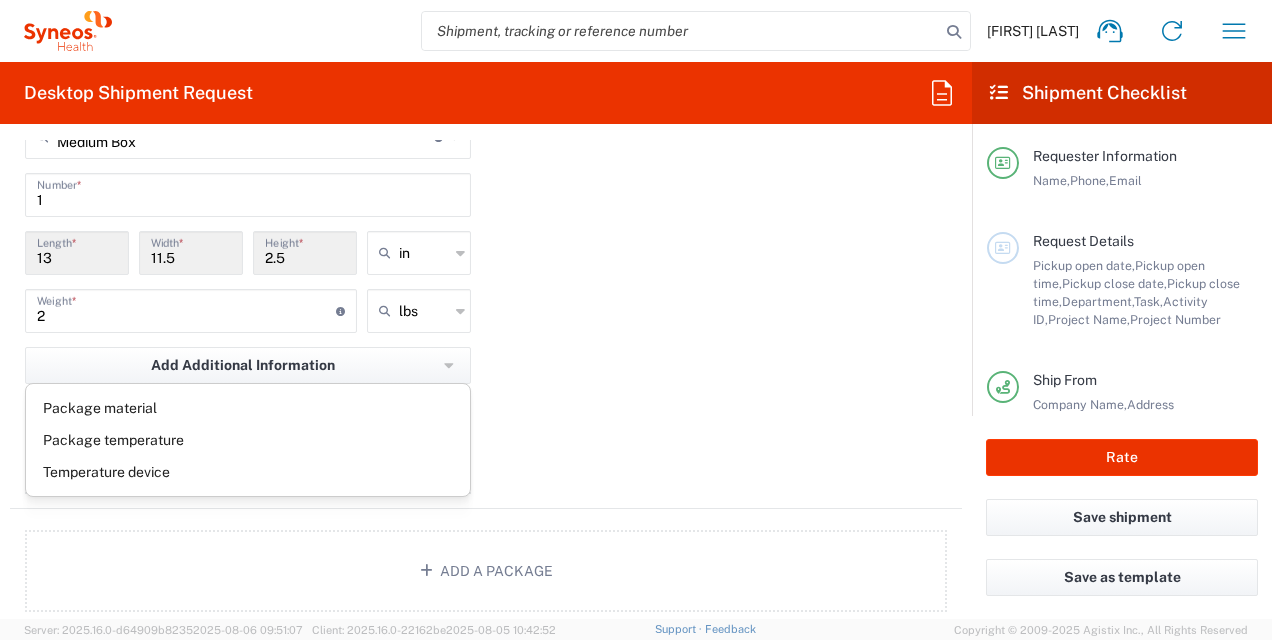 click on "Package 1 Medium Box Type * Material used to package goods Your Packaging Envelope Large Box Medium Box Pallet(s) Oversized (Not Stackable) Pallet(s) Oversized (Stackable) Pallet(s) Standard (Not Stackable) Pallet(s) Standard (Stackable) Small Box Vendor Box - 10kg Vendor Box - 25kg 1 Number * 13 Length * 11.5 Width * 2.5 Height * in in cm ft 2 Weight * Total weight of package(s) in pounds or kilograms lbs kgs lbs Add Additional Information Package material Package temperature Temperature device Add Content *" 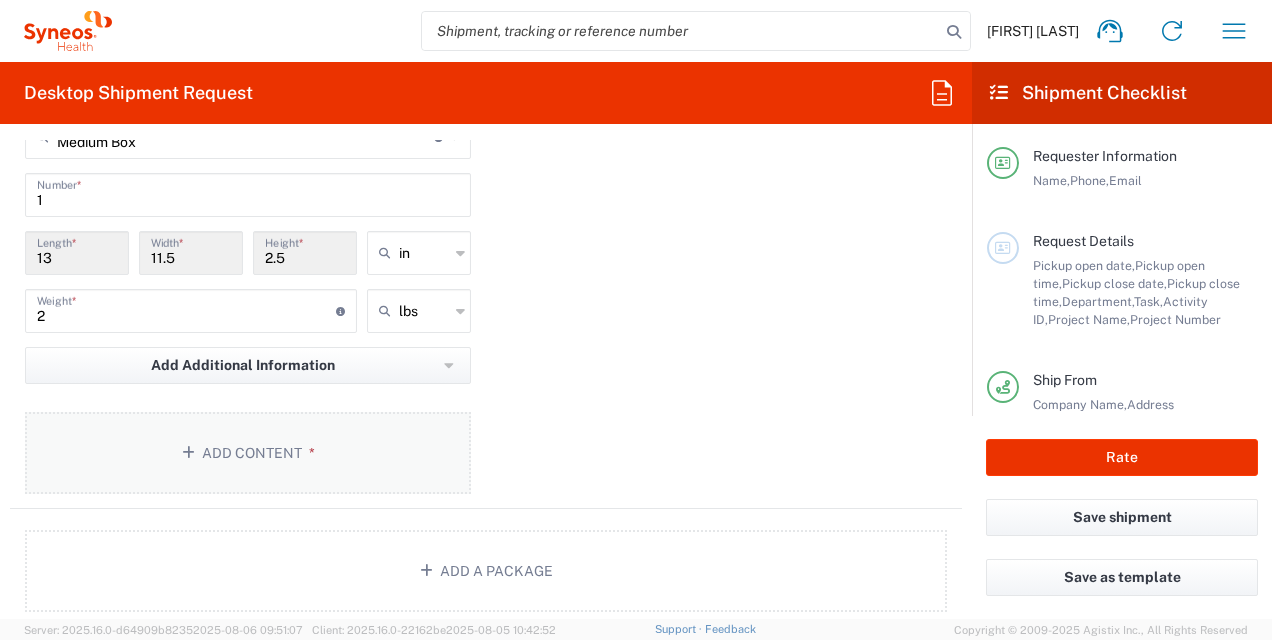 click on "Add Content *" 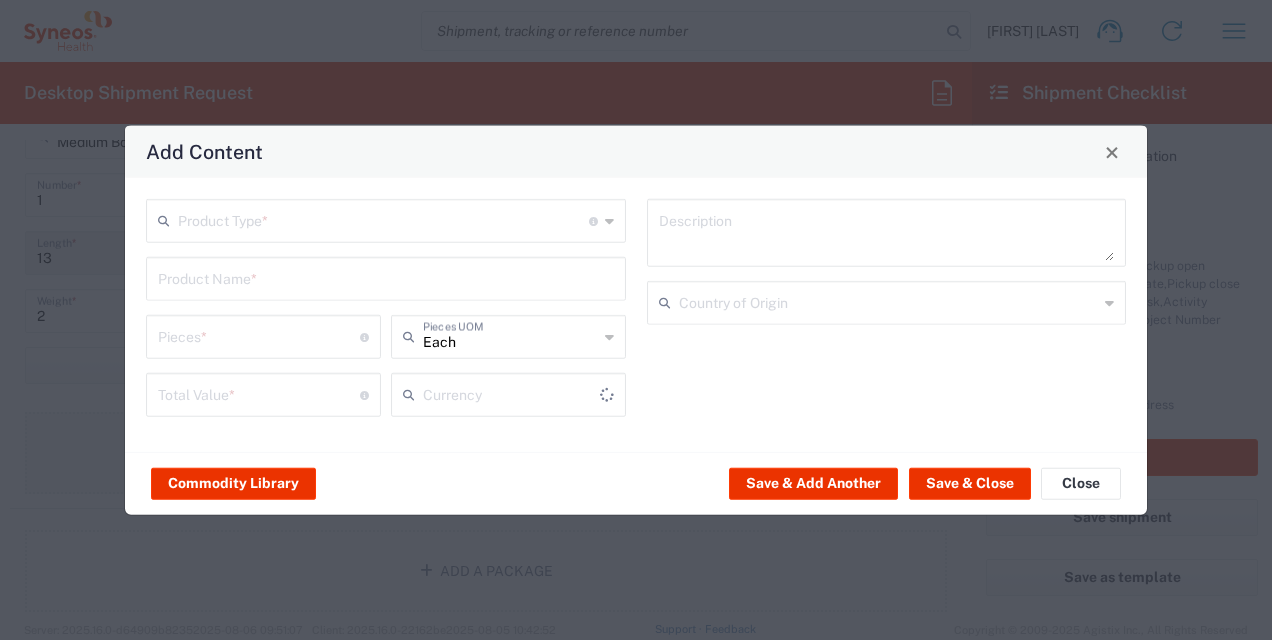 type on "US Dollar" 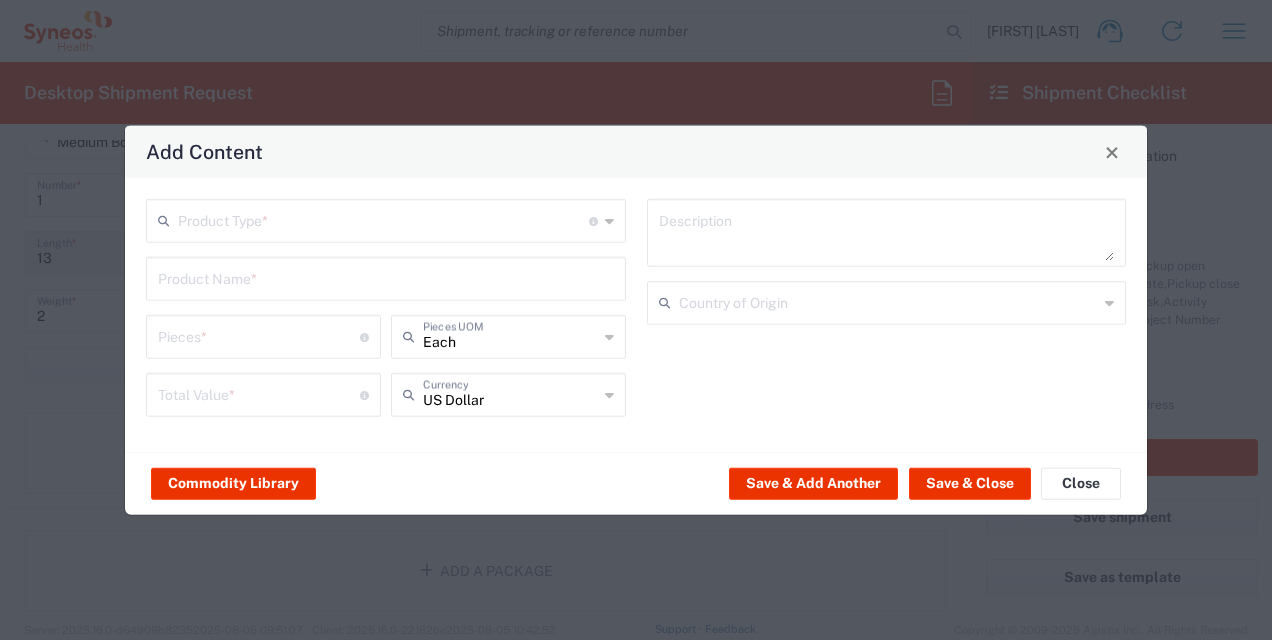 click on "Product Type  * Document: Paper document generated internally by Syneos, a client, or third-party partner for business purposes.  For example, a contract, agreement, procedure, policy, project documentation, legal document, purchase order, invoice, or other documentation or record.  Items such as study leaflets/brochures, posters, instruction booklets, patient guides, flowcharts, checklists, consent cards, reminder cards and other similar printed materials which will be used in a client project/trial are general commodities, not documents." 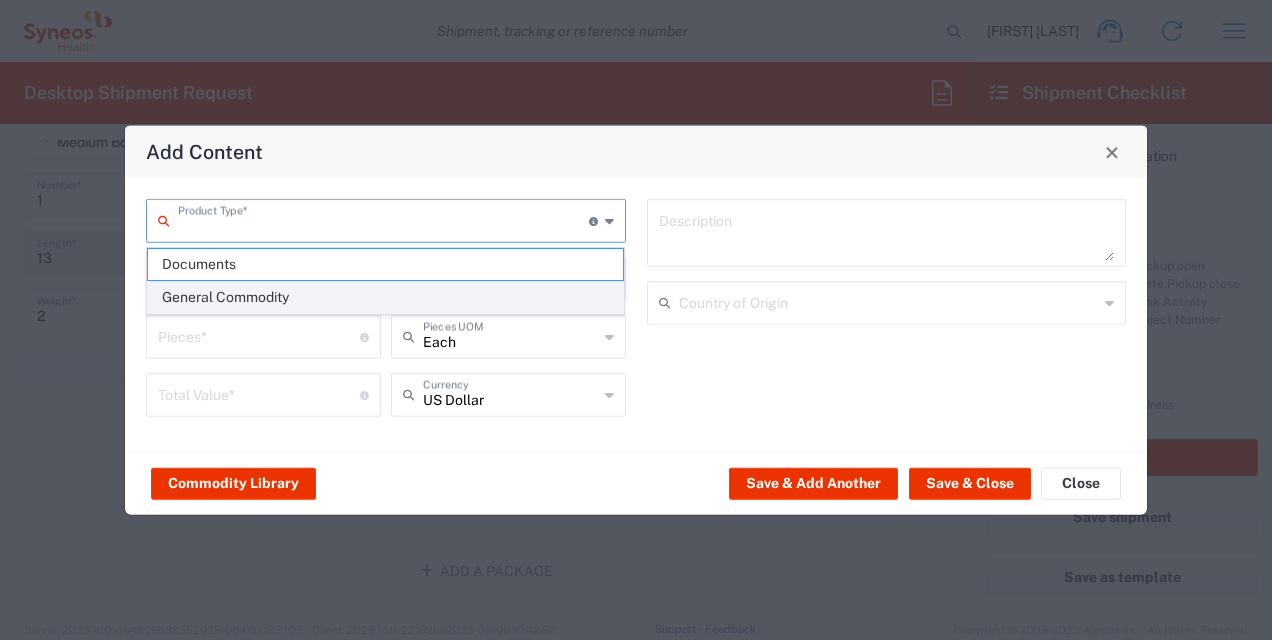 click on "General Commodity" 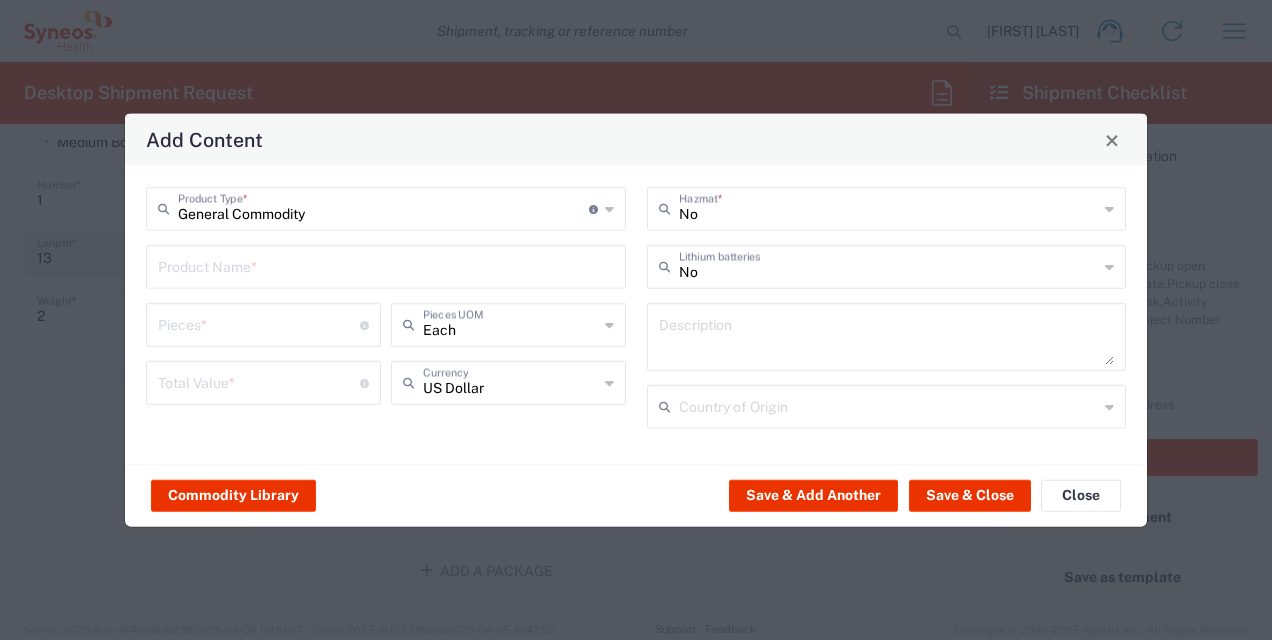 click at bounding box center [386, 265] 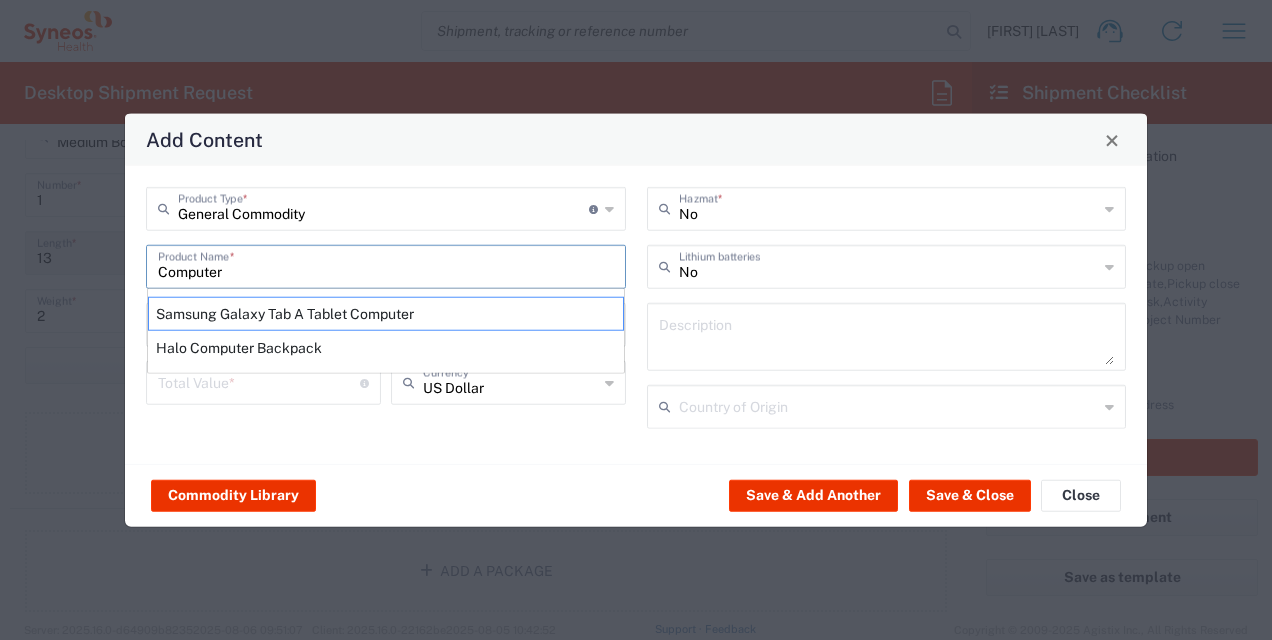 click on "Computer" at bounding box center [386, 265] 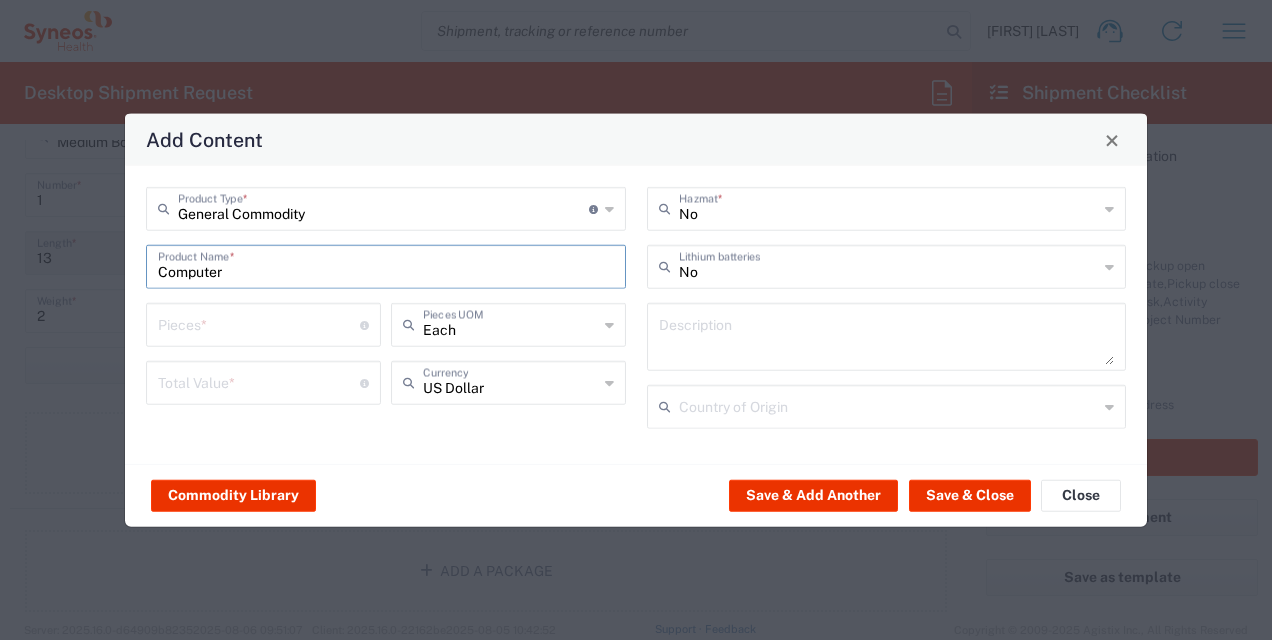 type on "Computer" 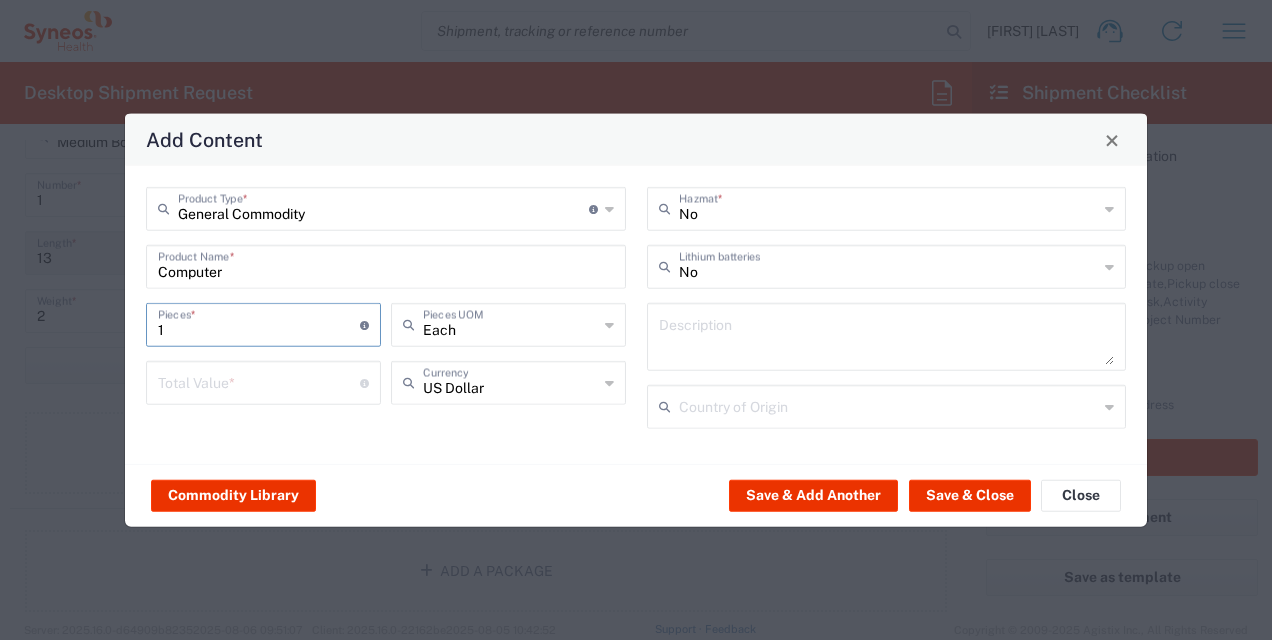 type on "1" 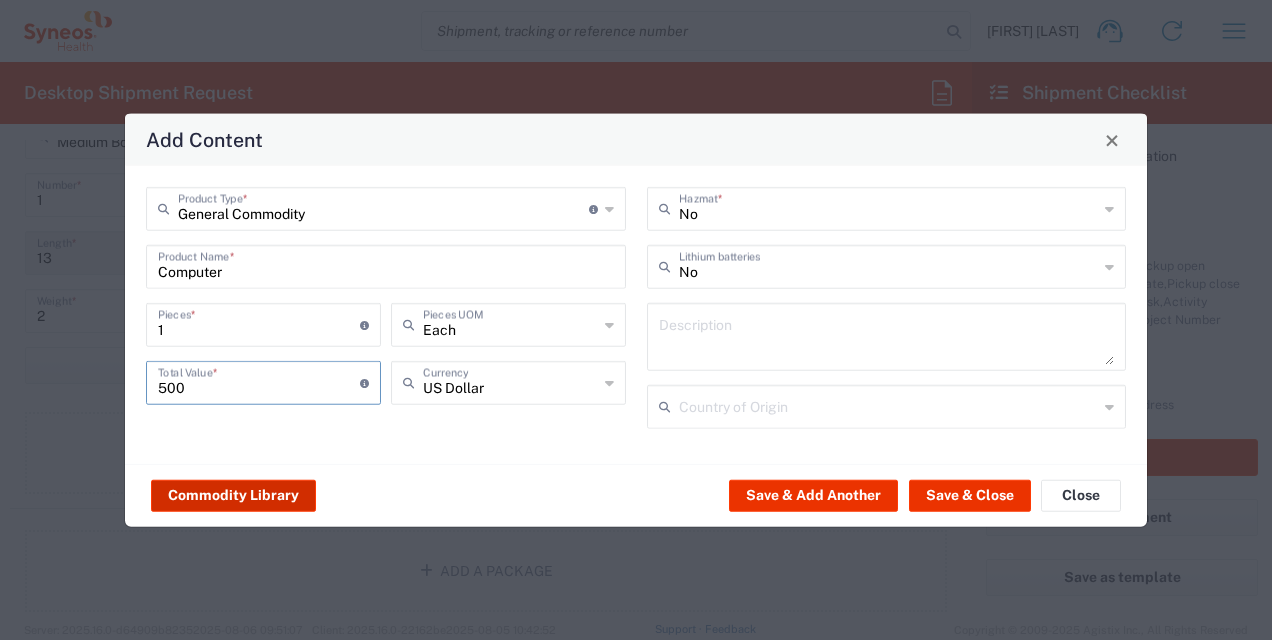 type on "500" 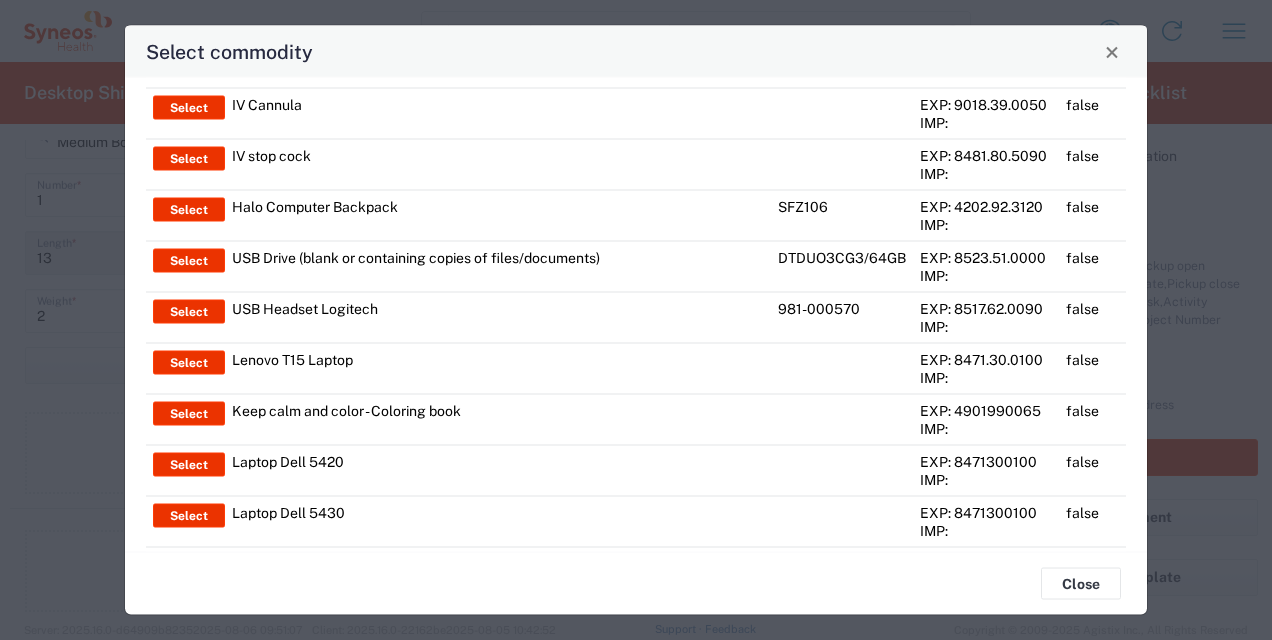 scroll, scrollTop: 19362, scrollLeft: 0, axis: vertical 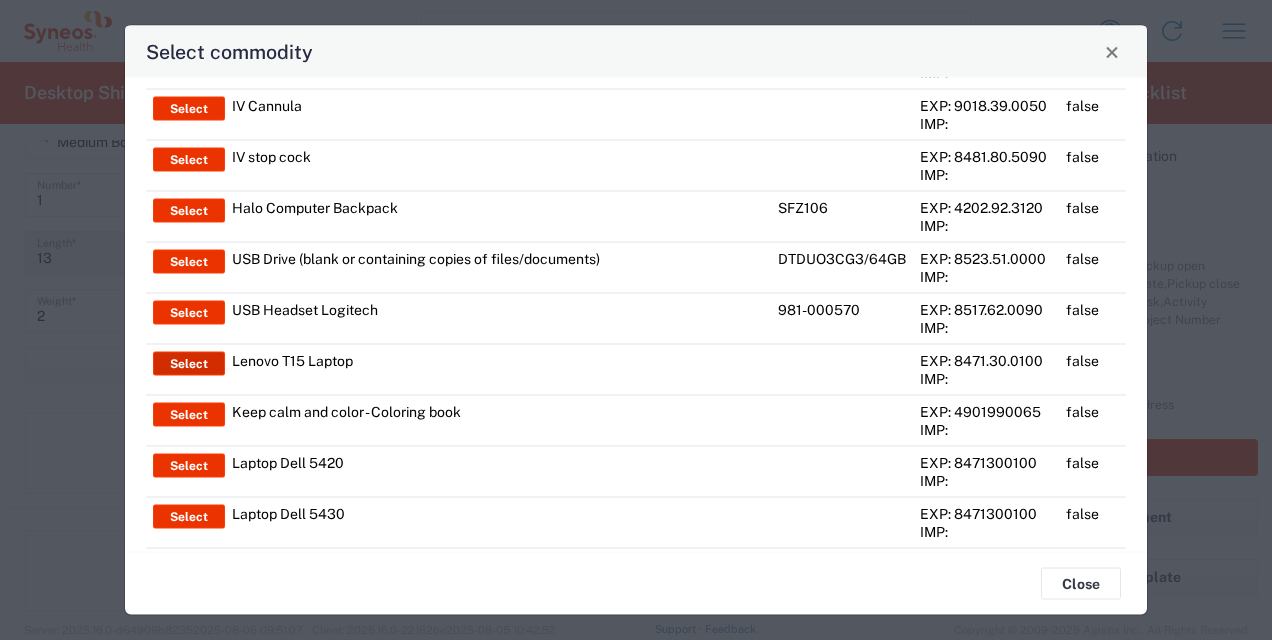 click on "Select" 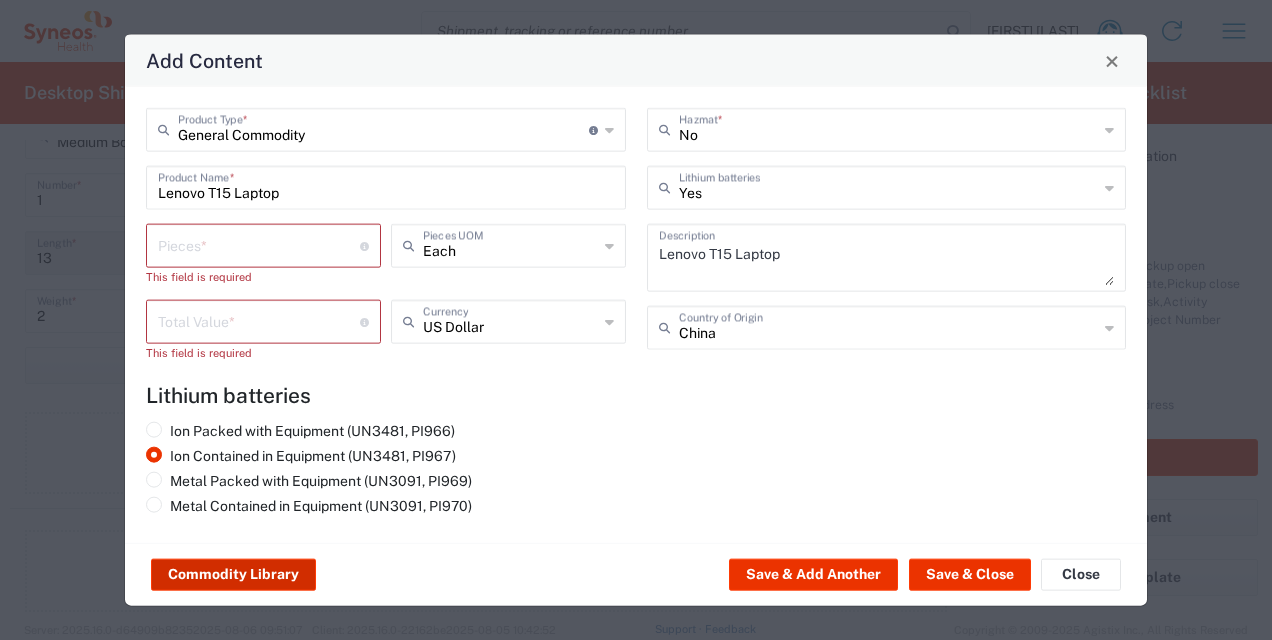 click on "Commodity Library" 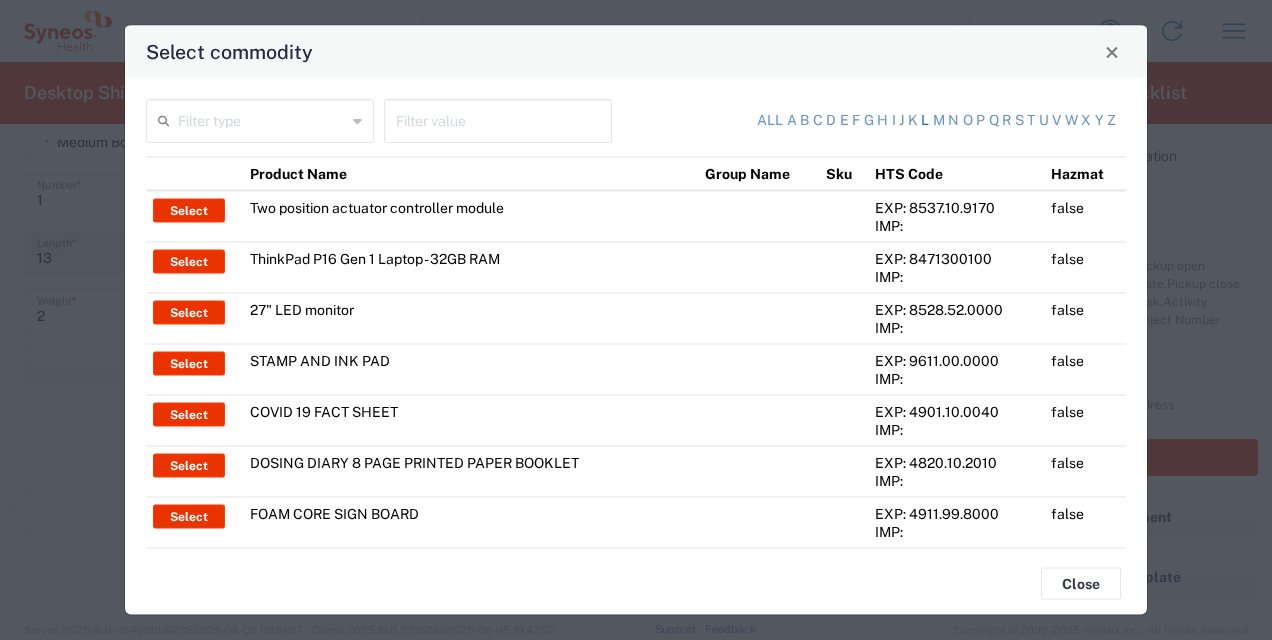 click on "l" 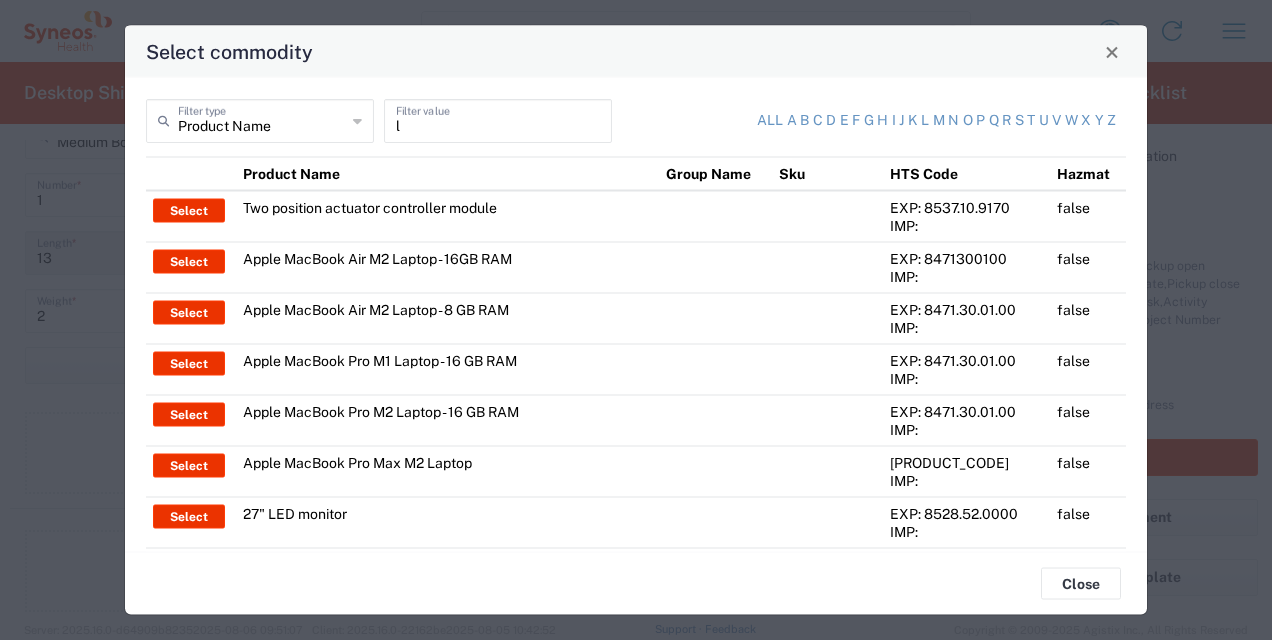 click on "l" at bounding box center [498, 119] 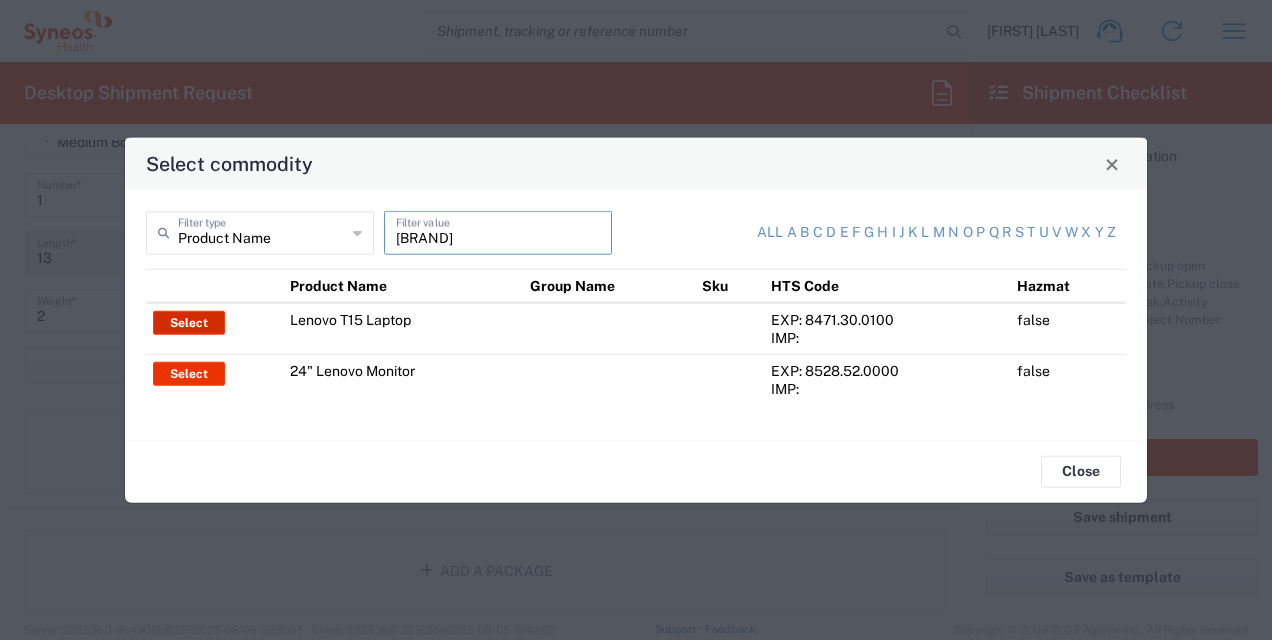 type on "[BRAND]" 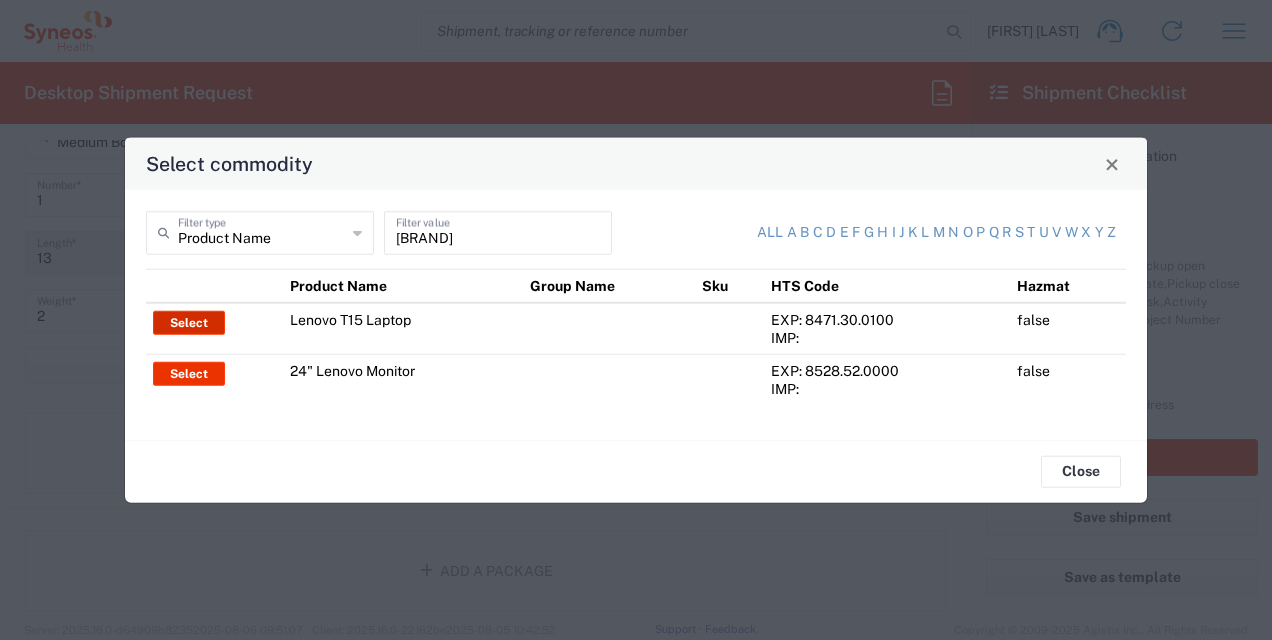 drag, startPoint x: 191, startPoint y: 327, endPoint x: 174, endPoint y: 323, distance: 17.464249 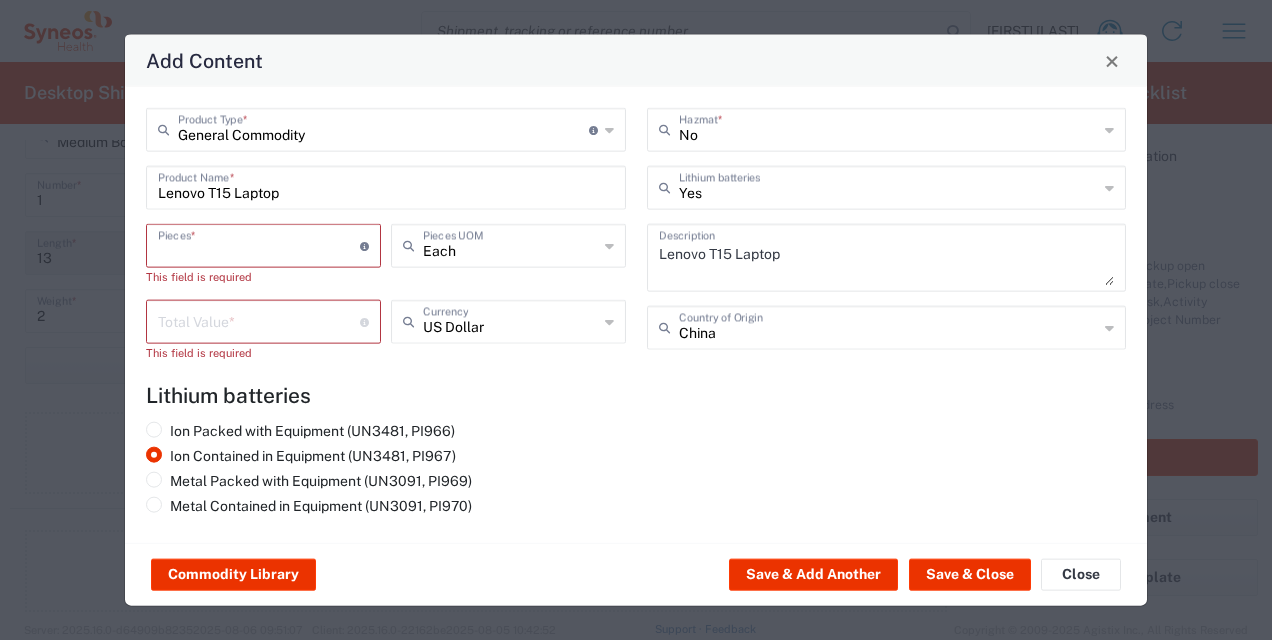 click at bounding box center (259, 244) 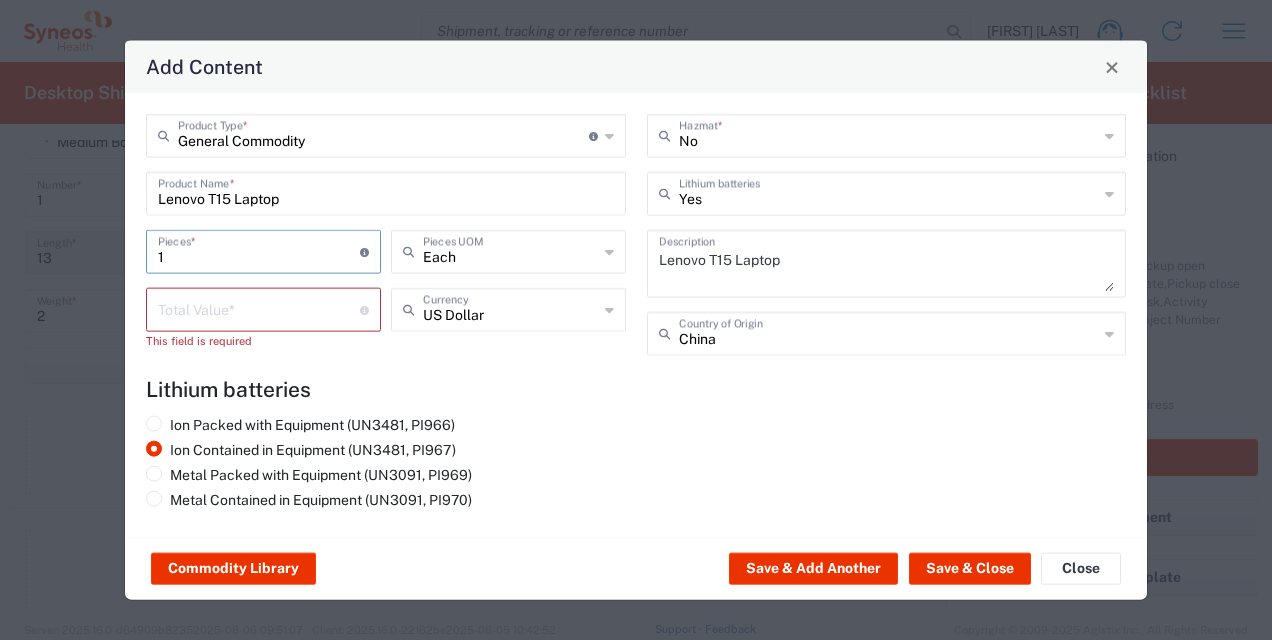 type on "1" 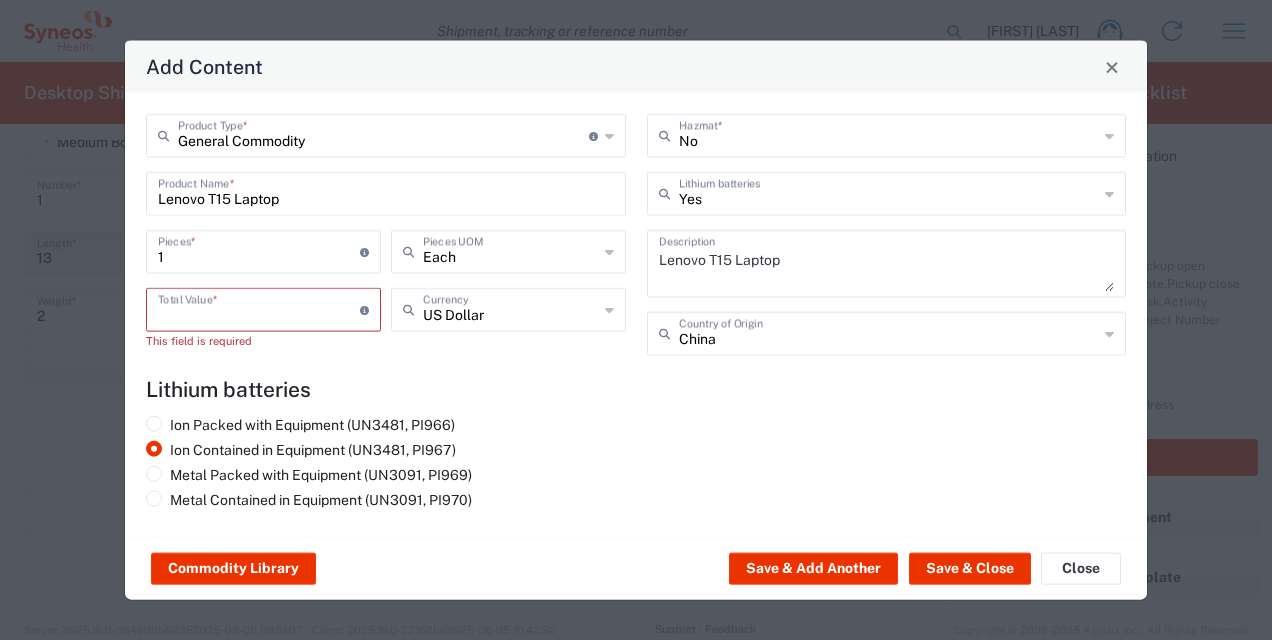 click at bounding box center (259, 308) 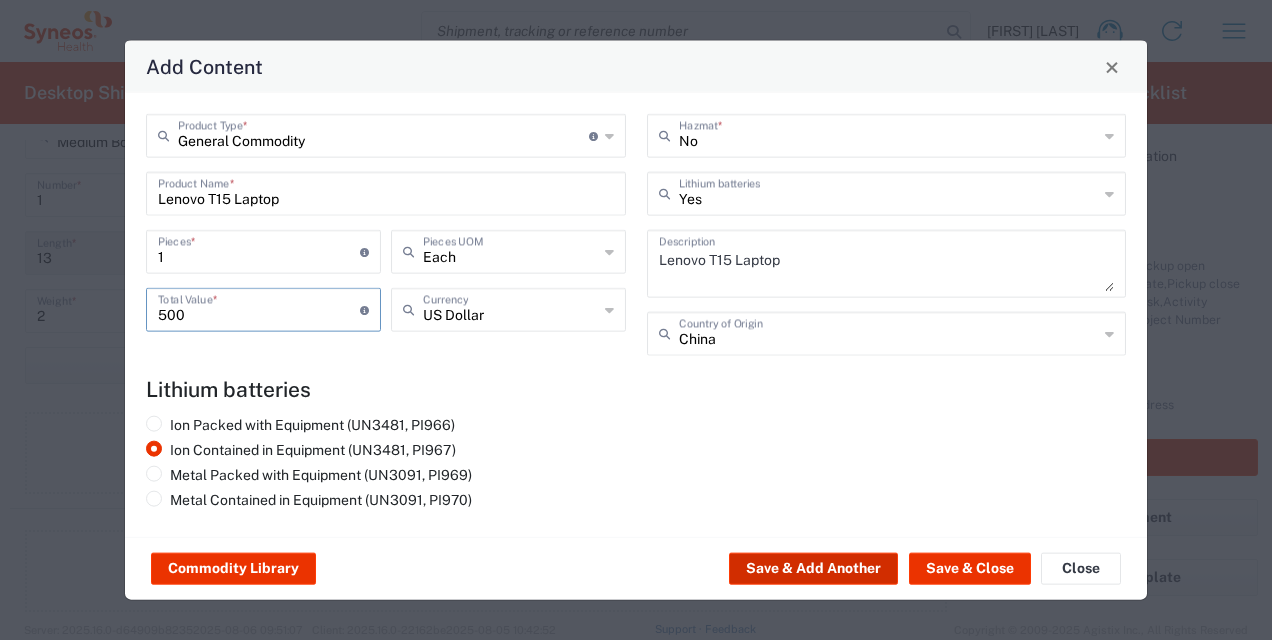 type on "500" 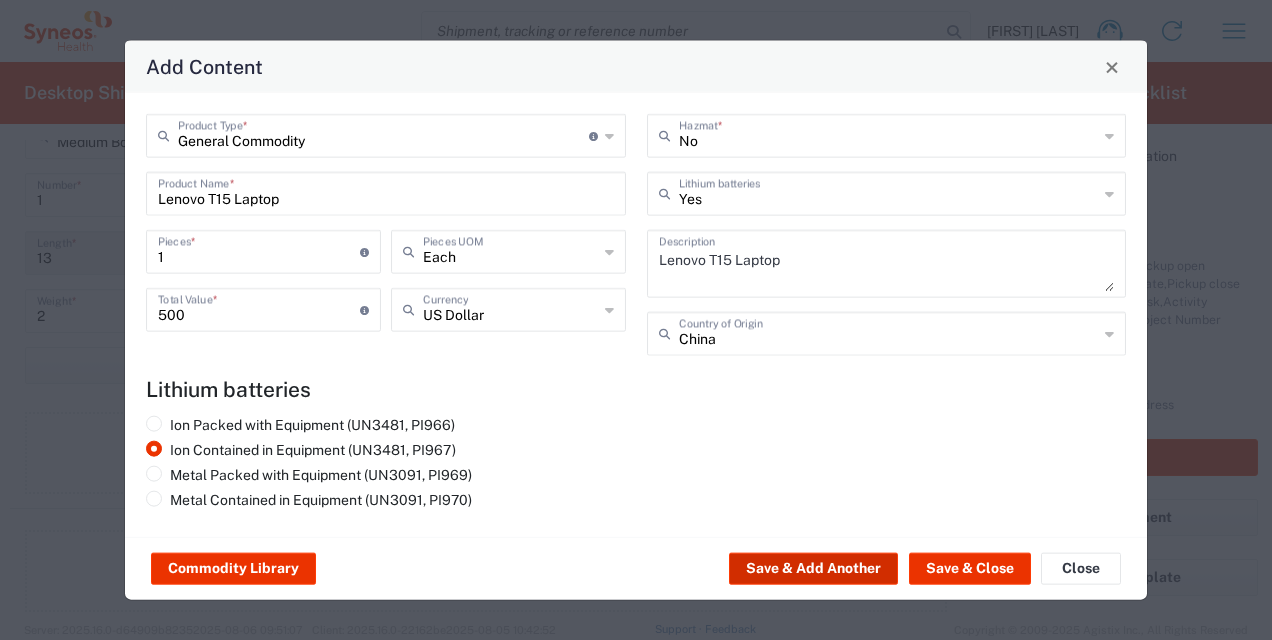 click on "Save & Add Another" 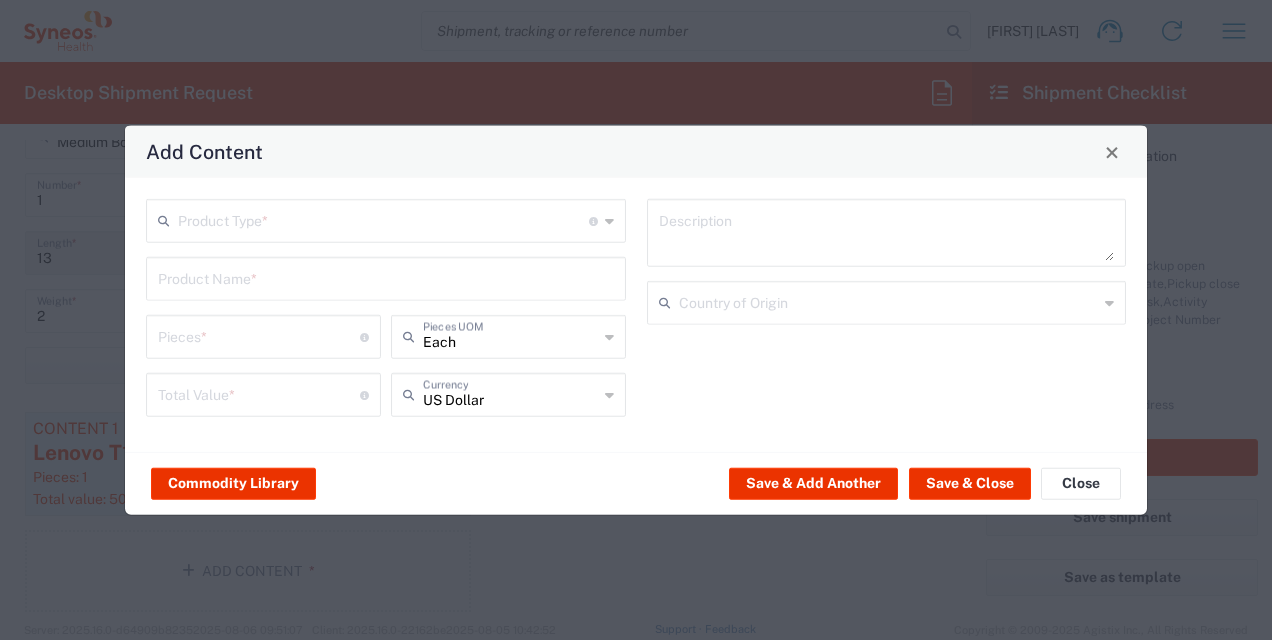 click 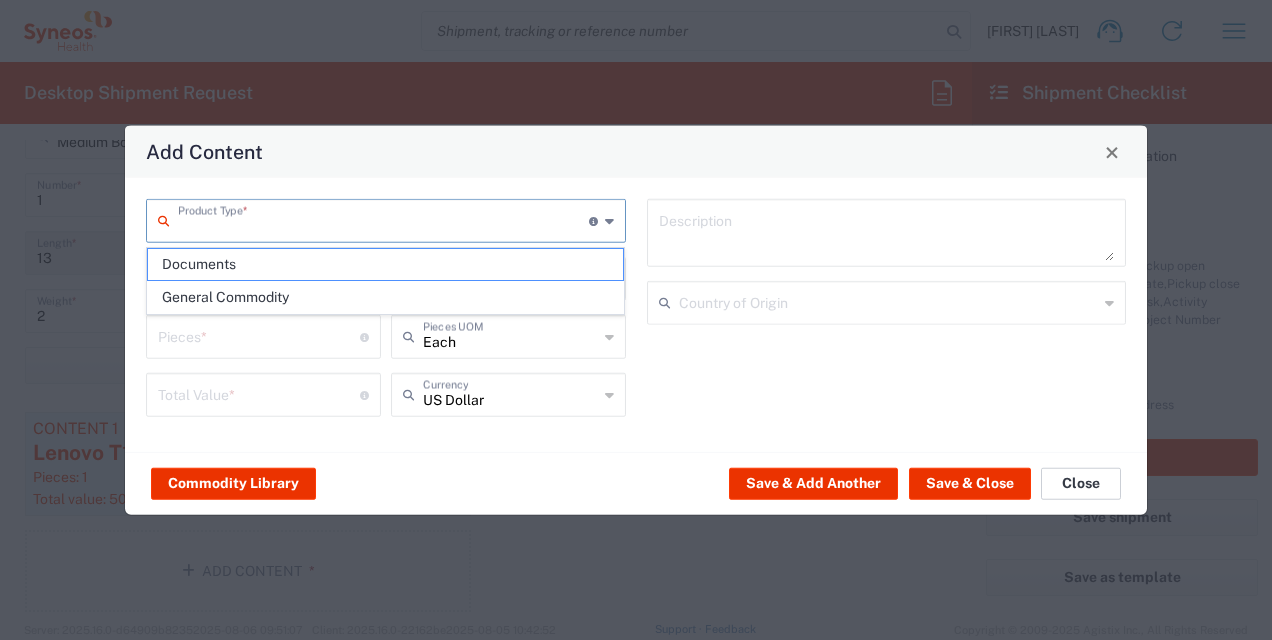 click on "Close" 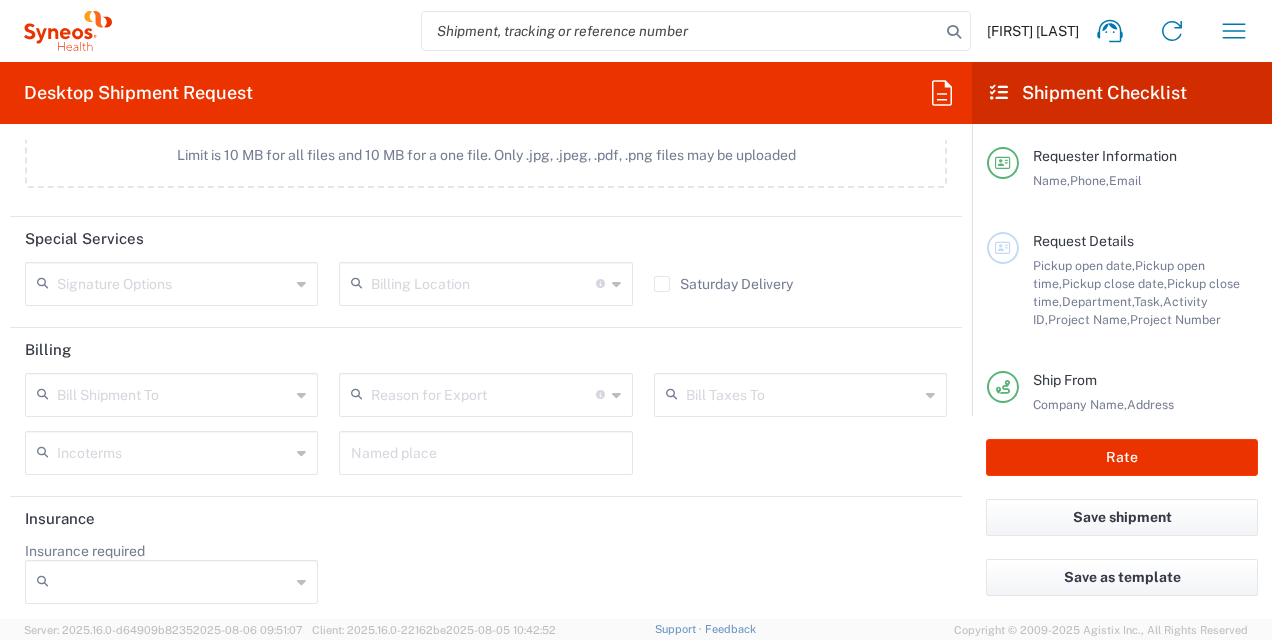scroll, scrollTop: 2599, scrollLeft: 0, axis: vertical 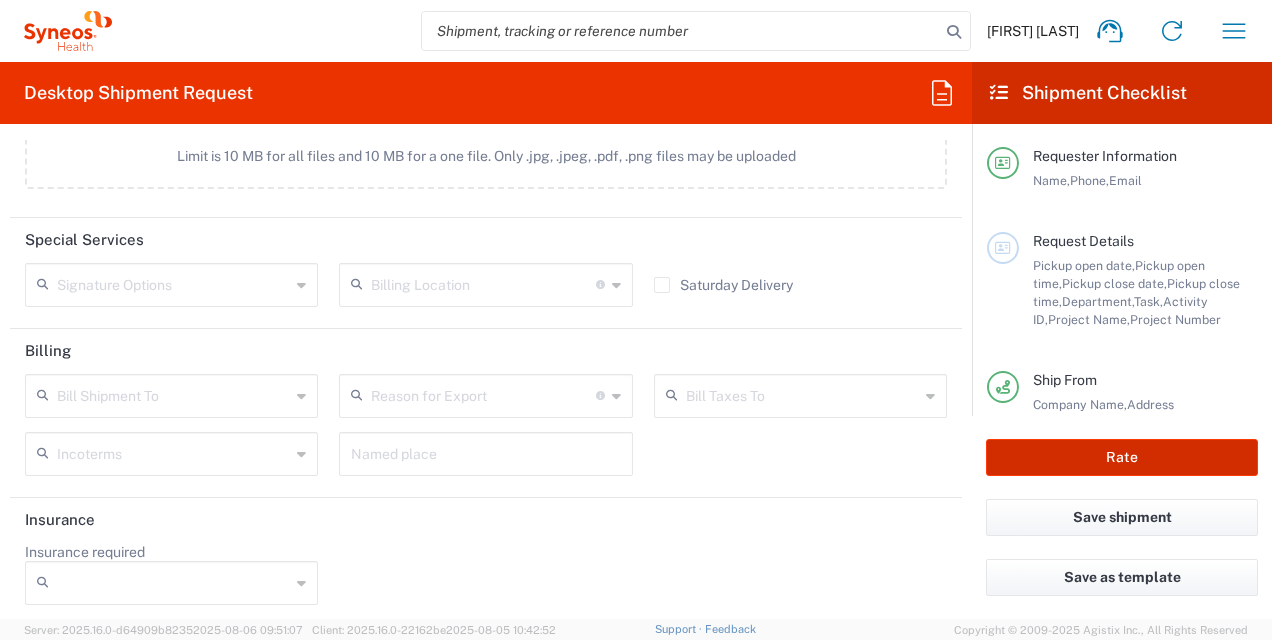 click on "Rate" 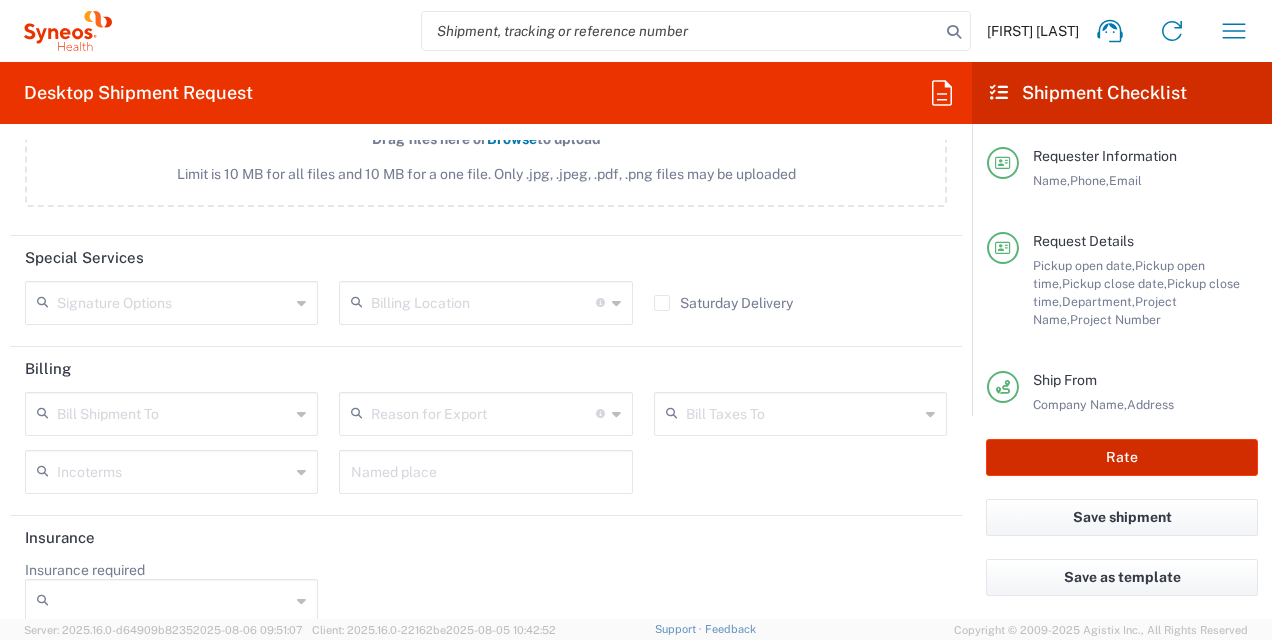 scroll, scrollTop: 2617, scrollLeft: 0, axis: vertical 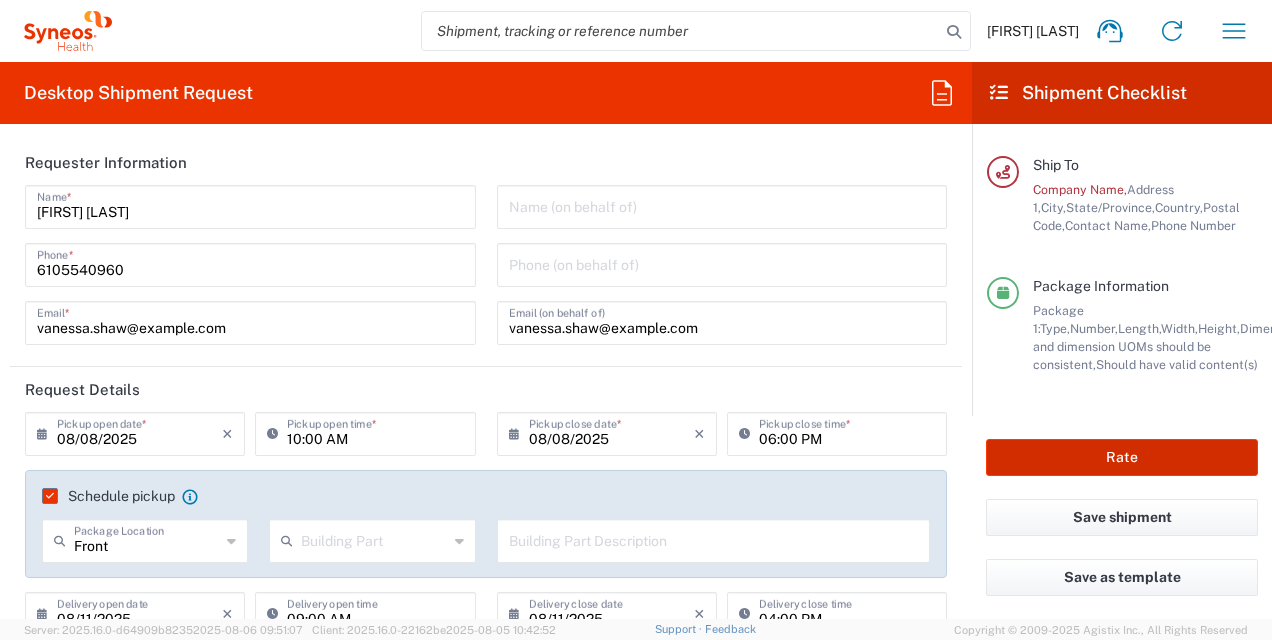 click on "Rate" 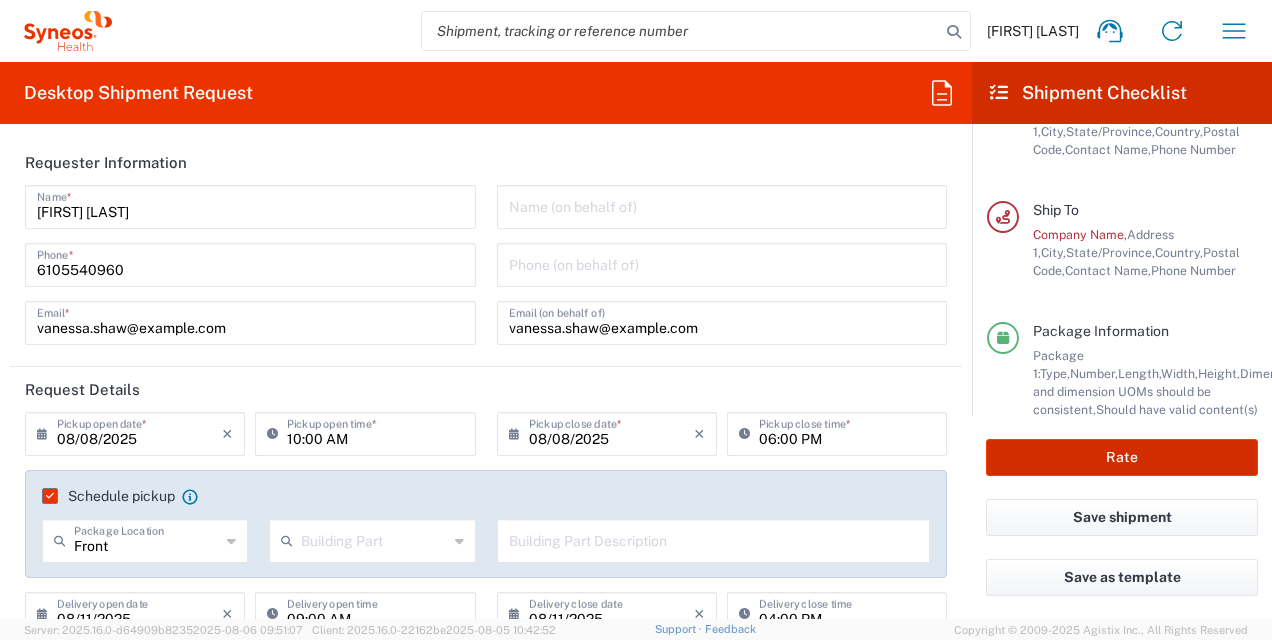 scroll, scrollTop: 260, scrollLeft: 0, axis: vertical 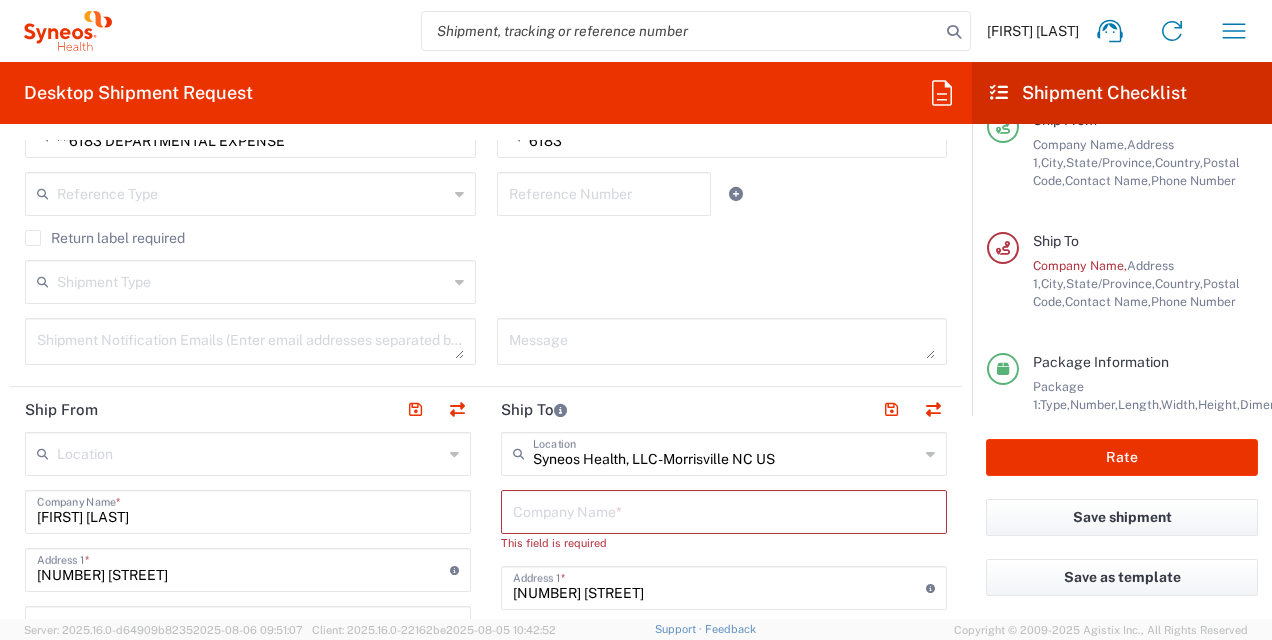 click at bounding box center (724, 510) 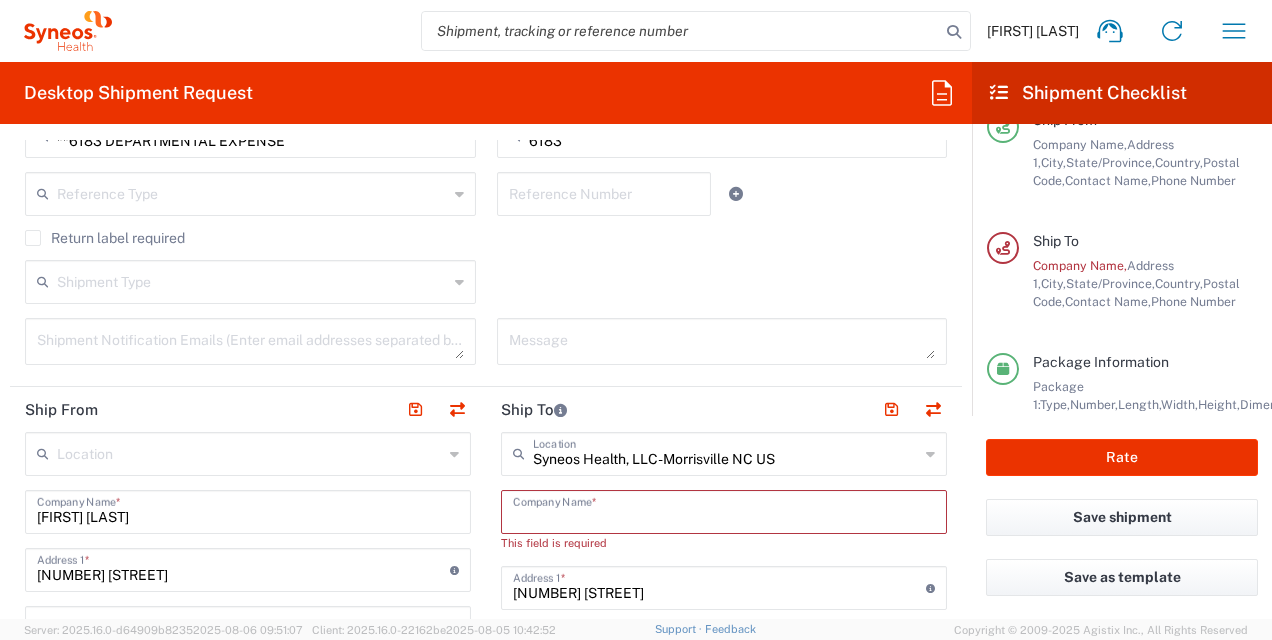 type on "S" 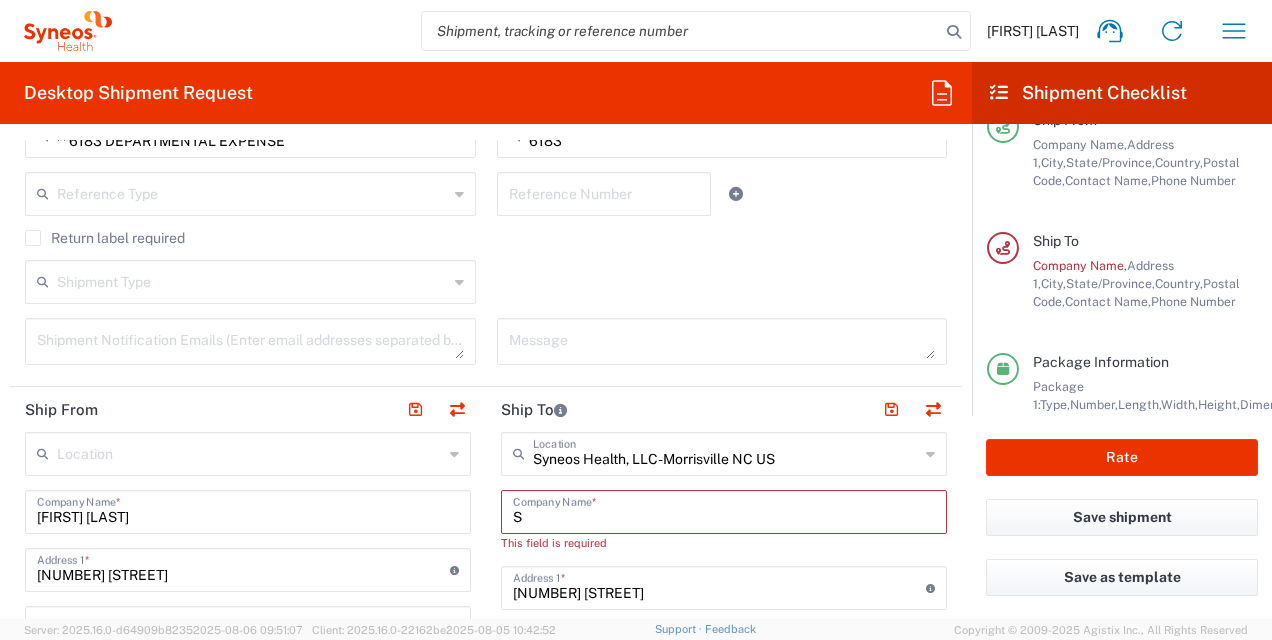type 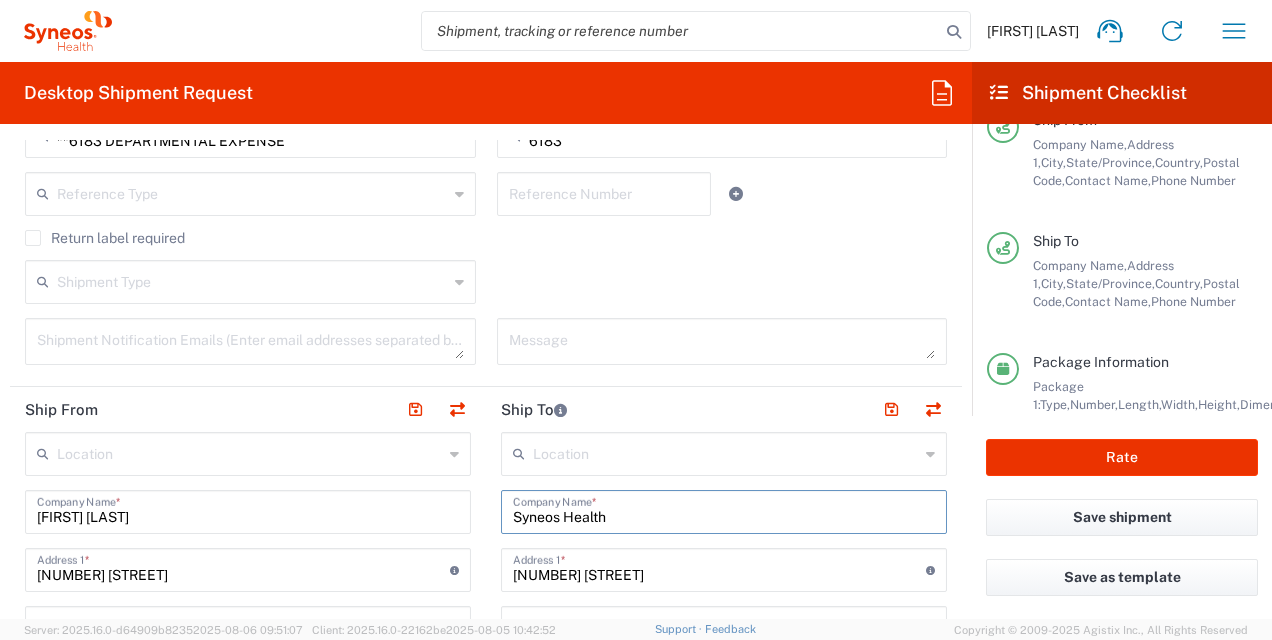 type on "Syneos Health" 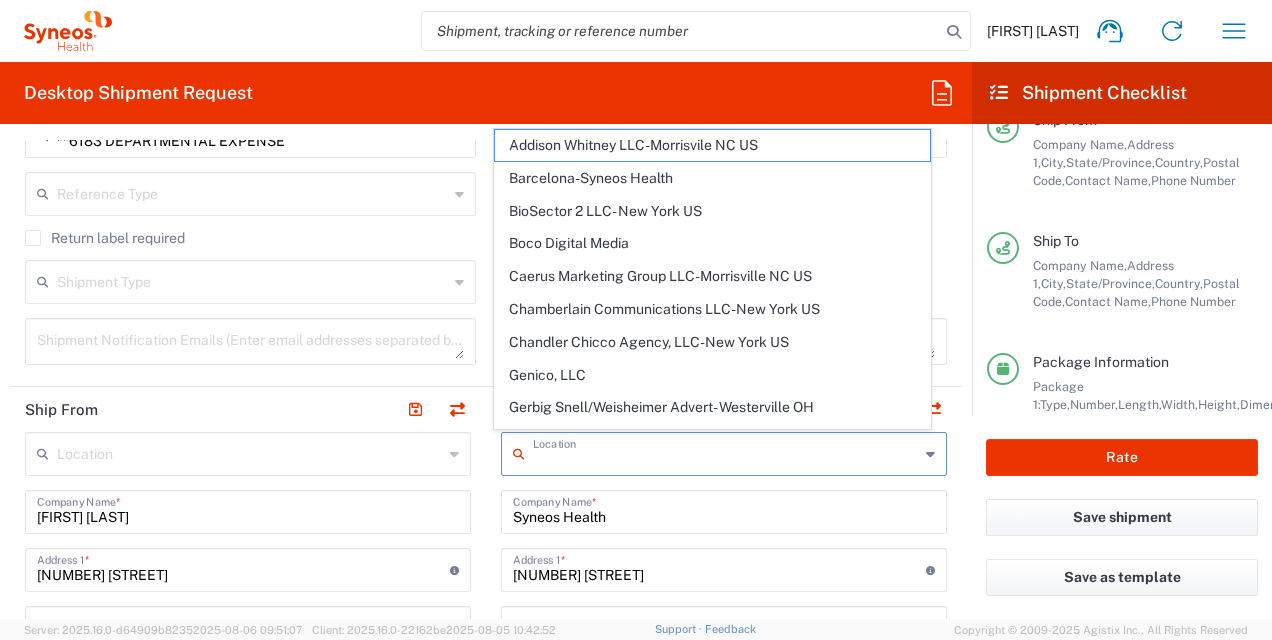 click at bounding box center (726, 452) 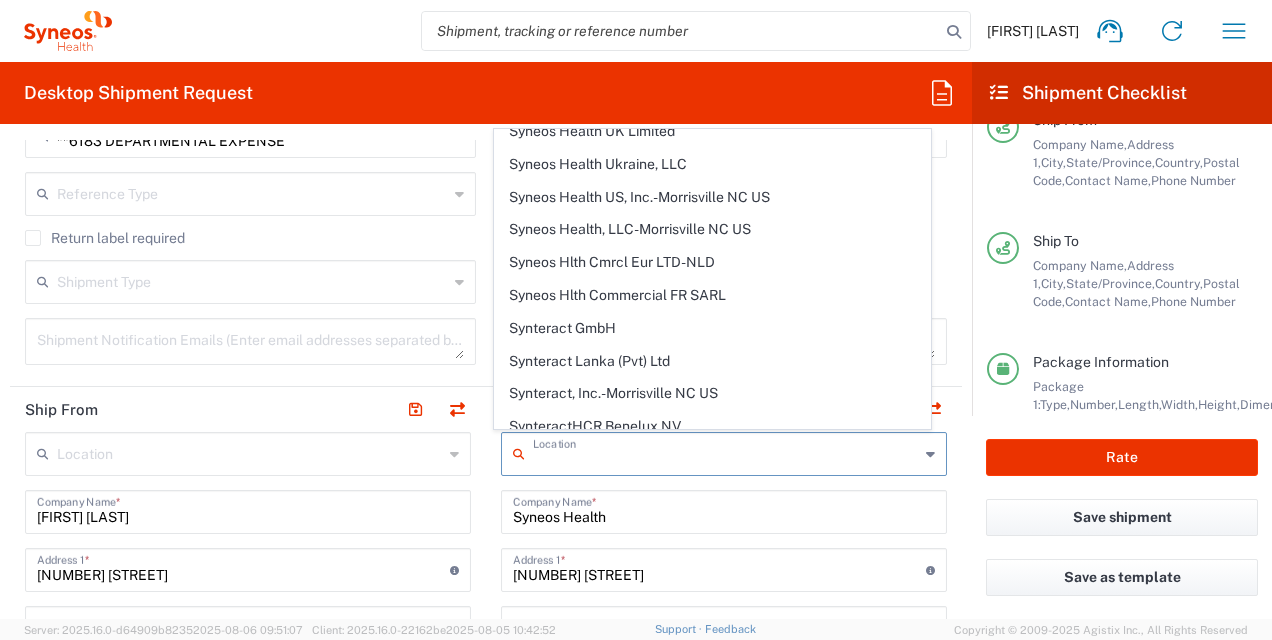 scroll, scrollTop: 3464, scrollLeft: 0, axis: vertical 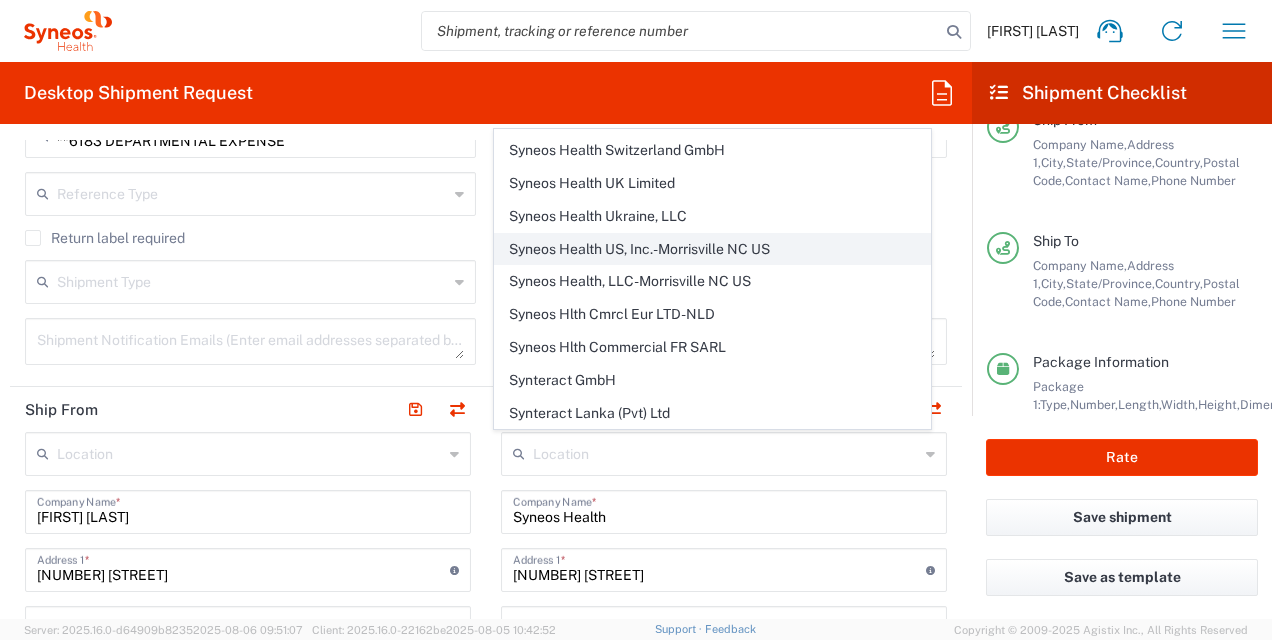 click on "Syneos Health US, Inc.-Morrisville NC US" 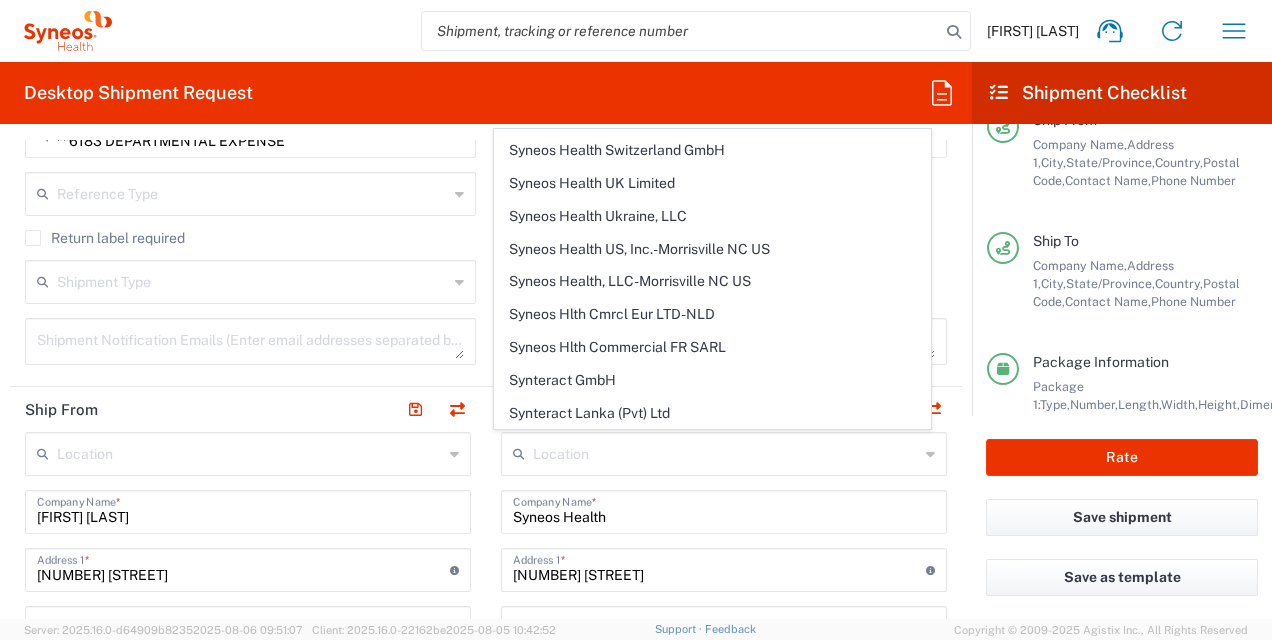 type on "Syneos Health US, Inc.-Morrisville NC US" 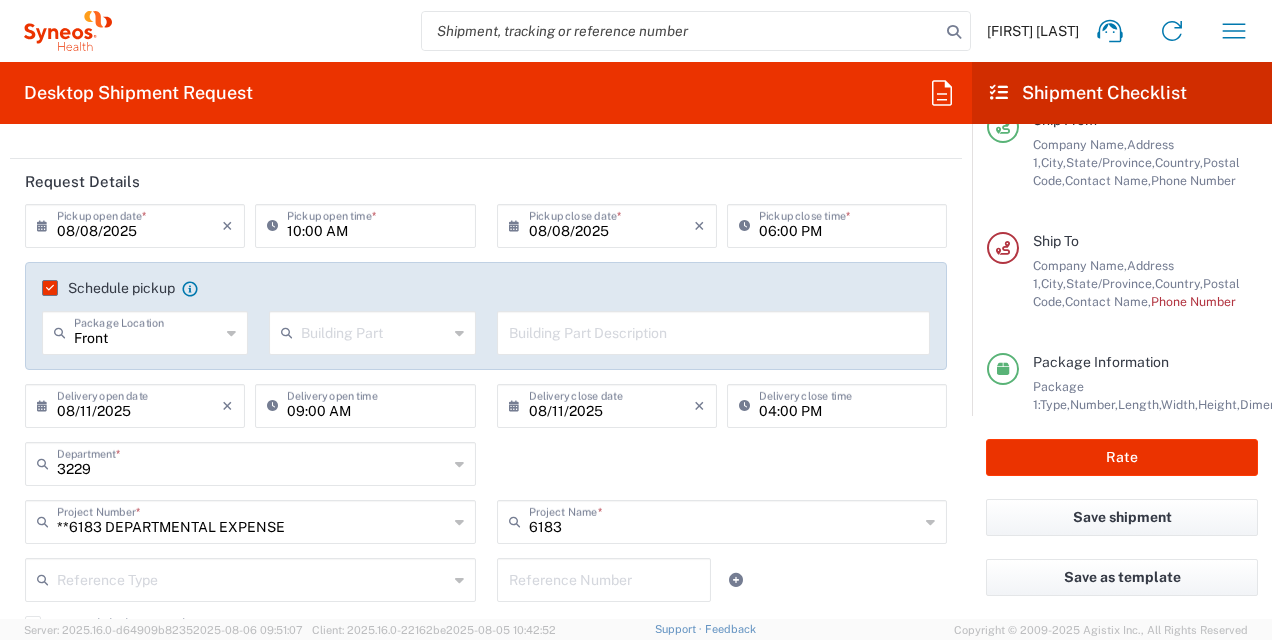 scroll, scrollTop: 212, scrollLeft: 0, axis: vertical 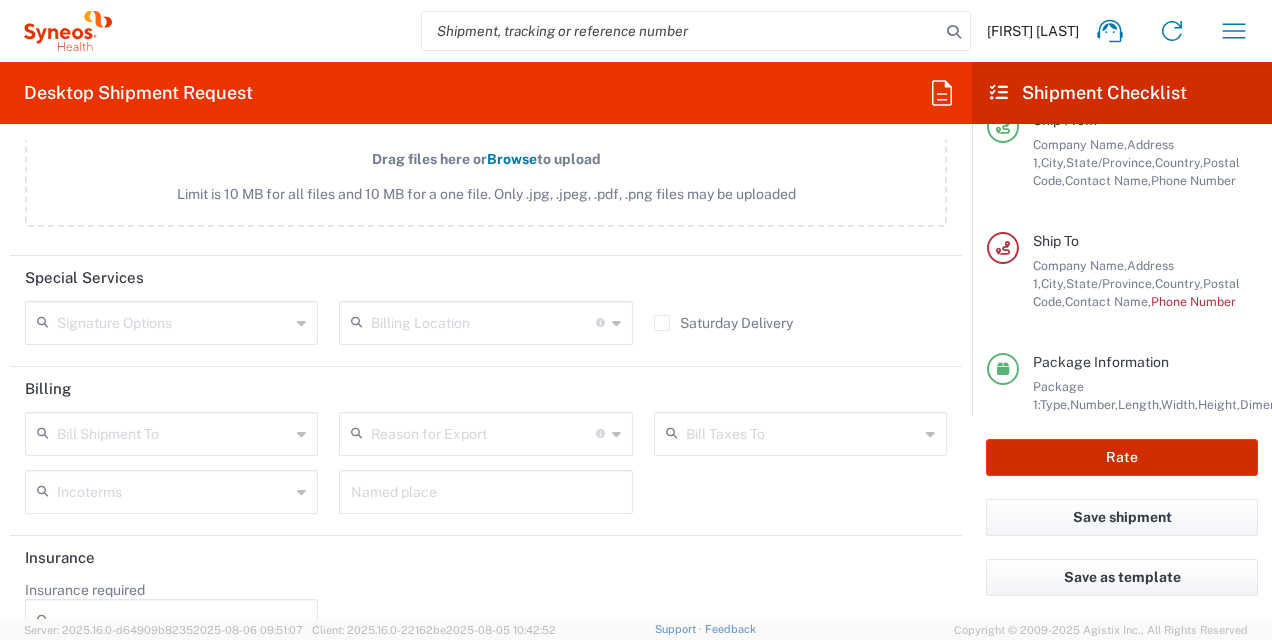 click on "Rate" 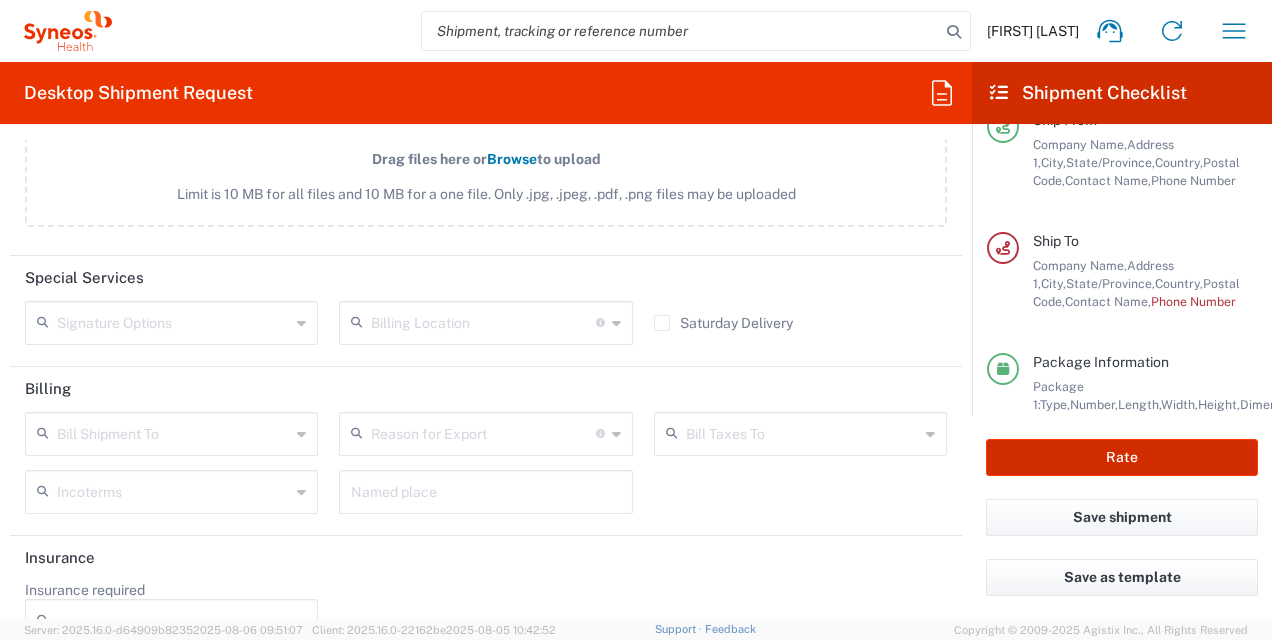 click on "Rate" 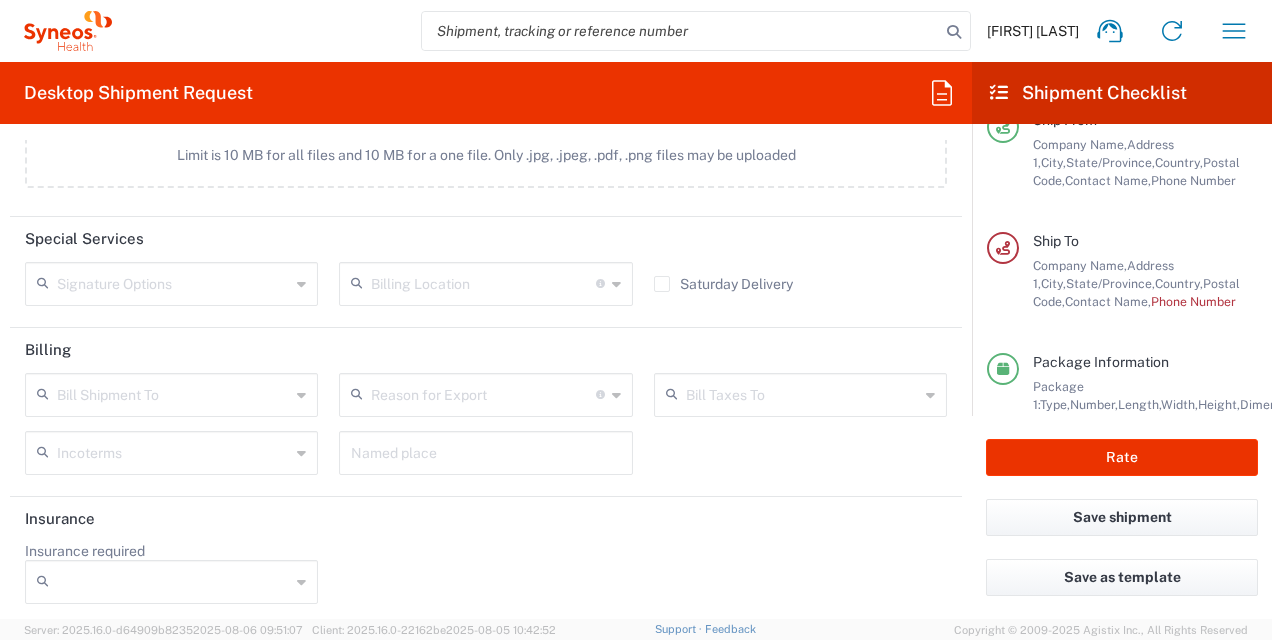 click on "Named place" 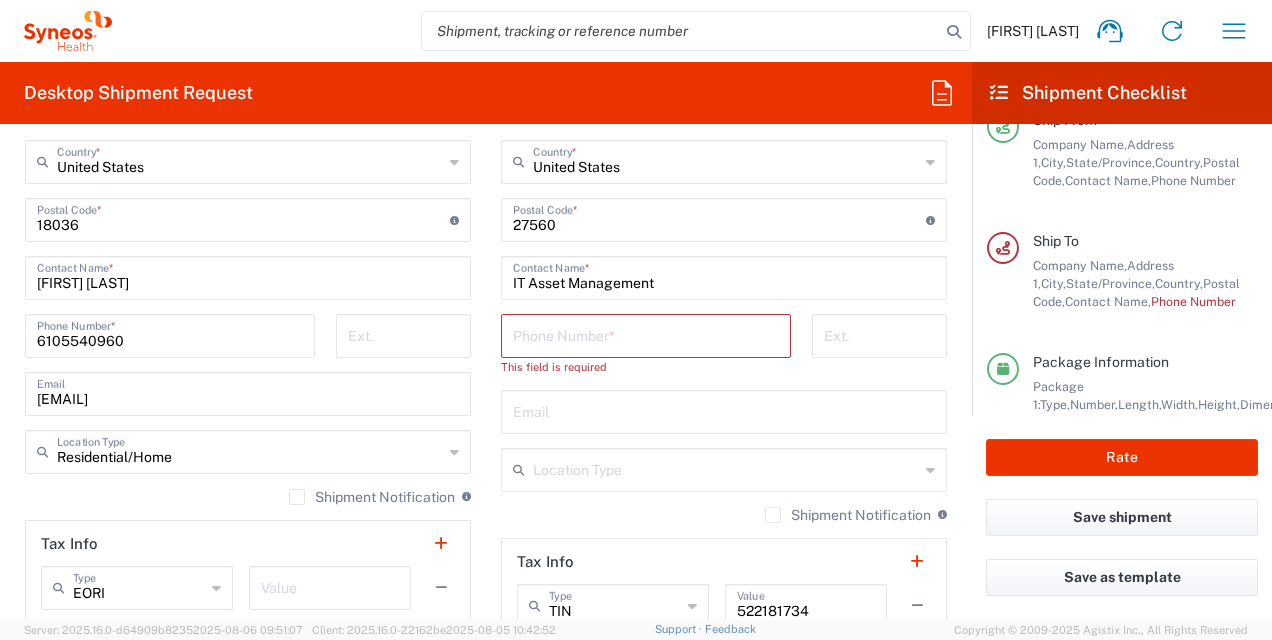 scroll, scrollTop: 1210, scrollLeft: 0, axis: vertical 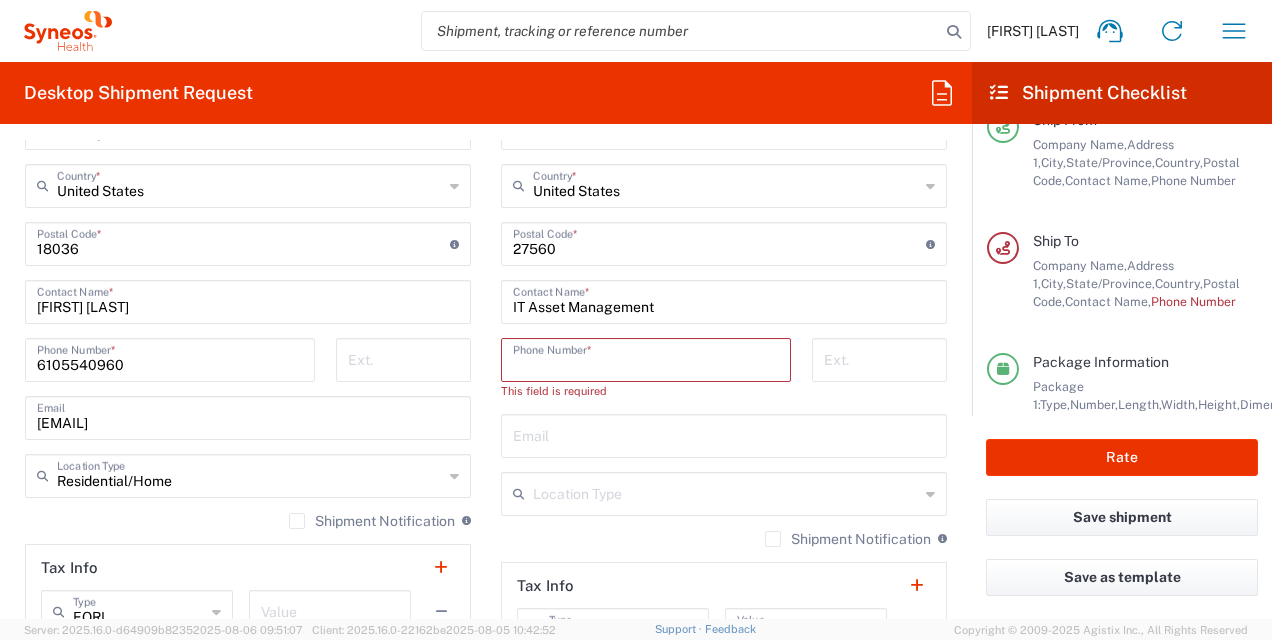 click at bounding box center (646, 358) 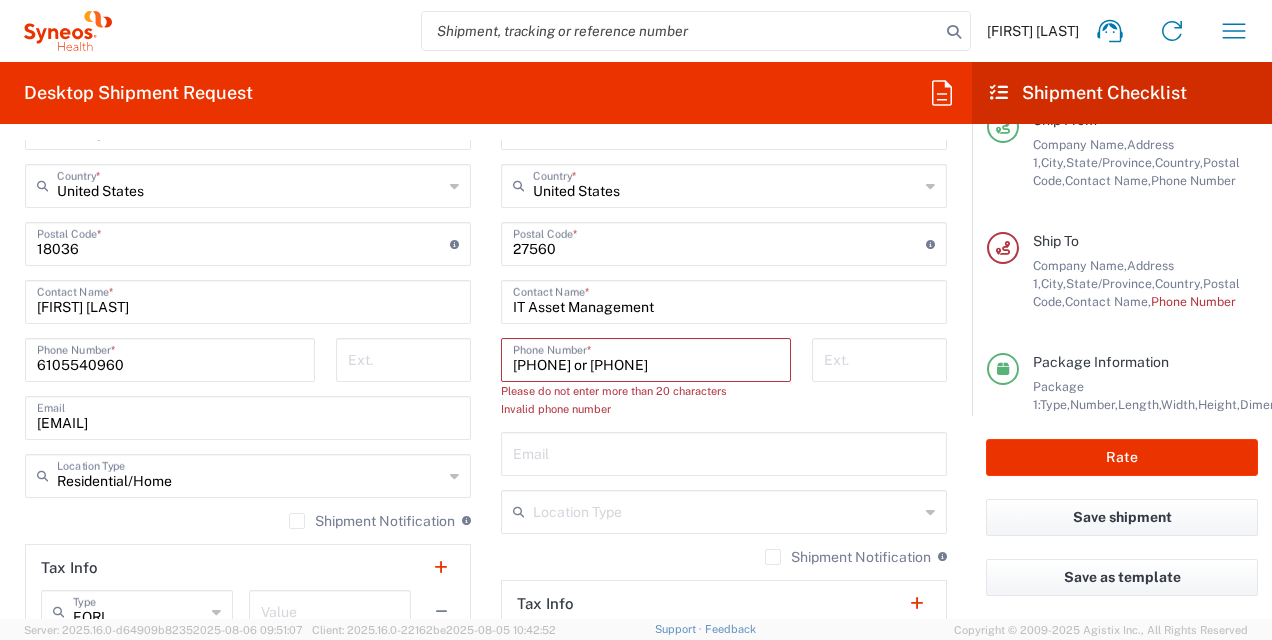 drag, startPoint x: 720, startPoint y: 357, endPoint x: 603, endPoint y: 364, distance: 117.20921 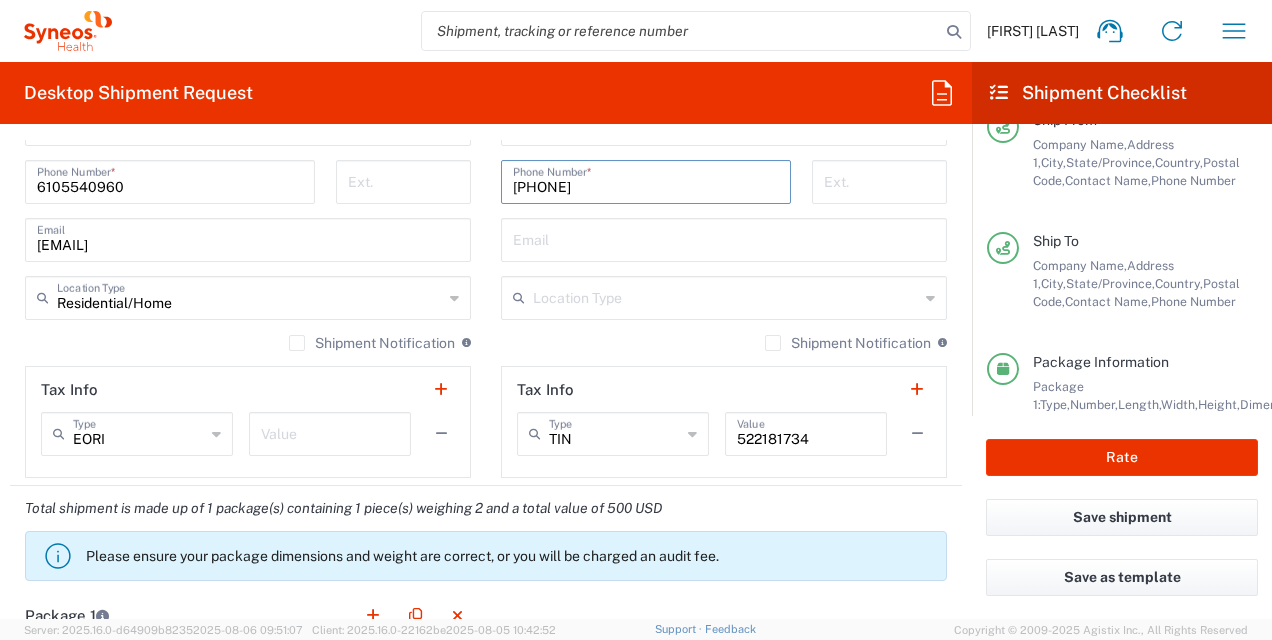 scroll, scrollTop: 1386, scrollLeft: 0, axis: vertical 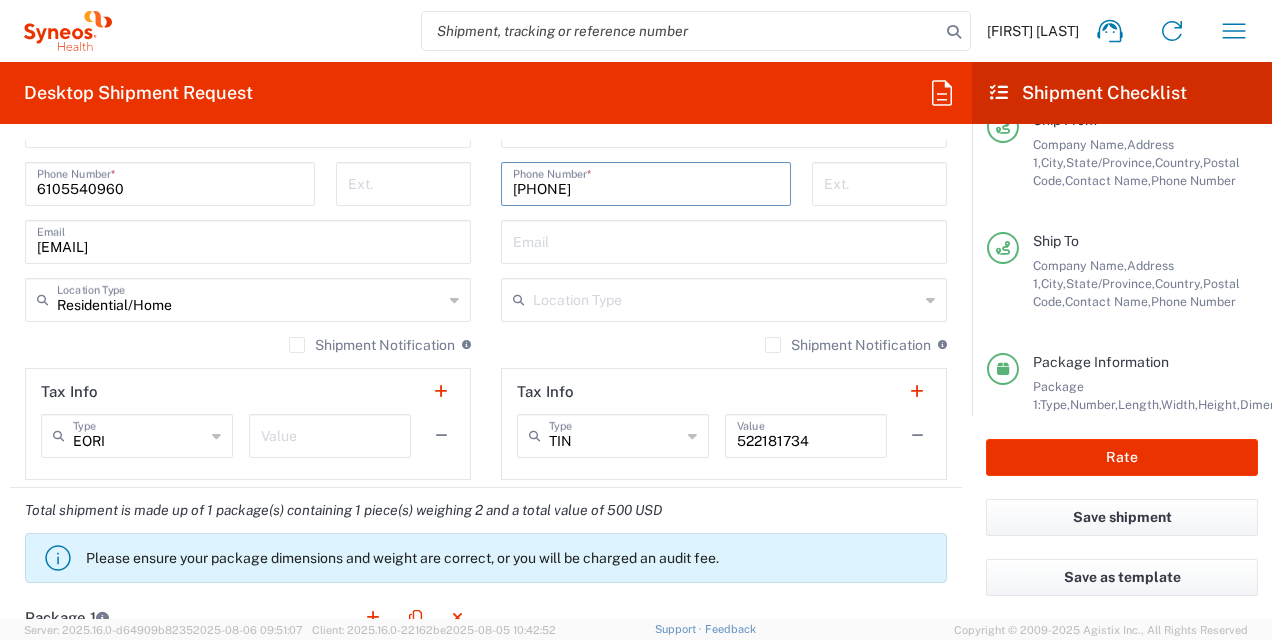 type on "[PHONE]" 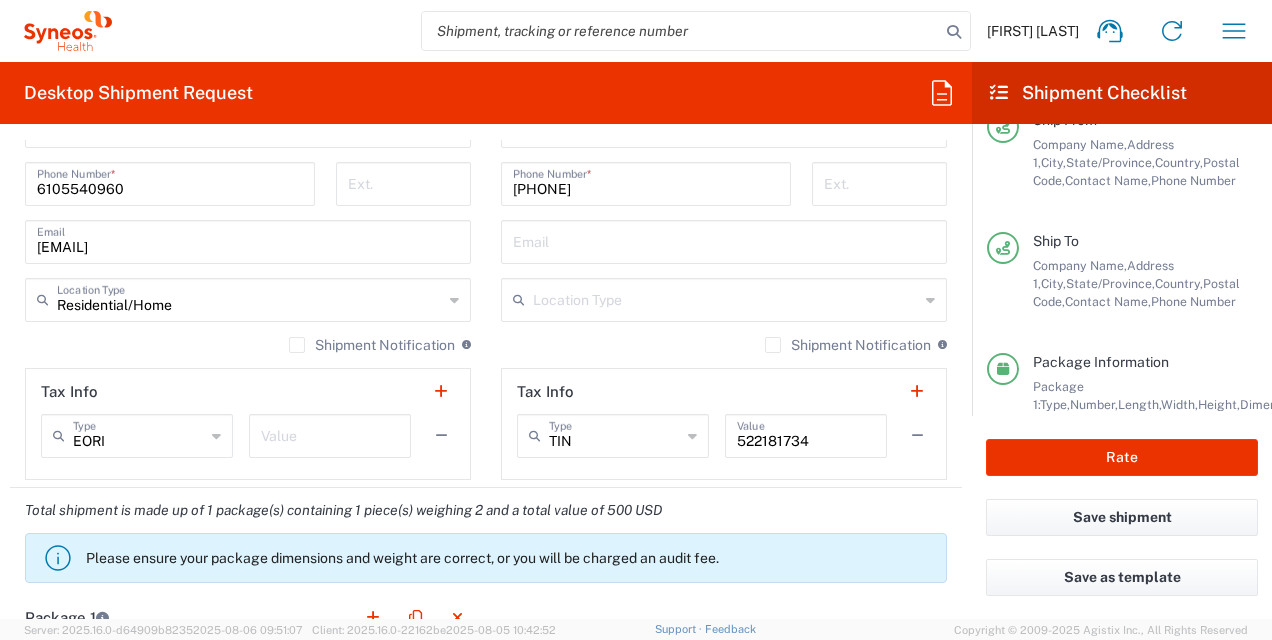 click 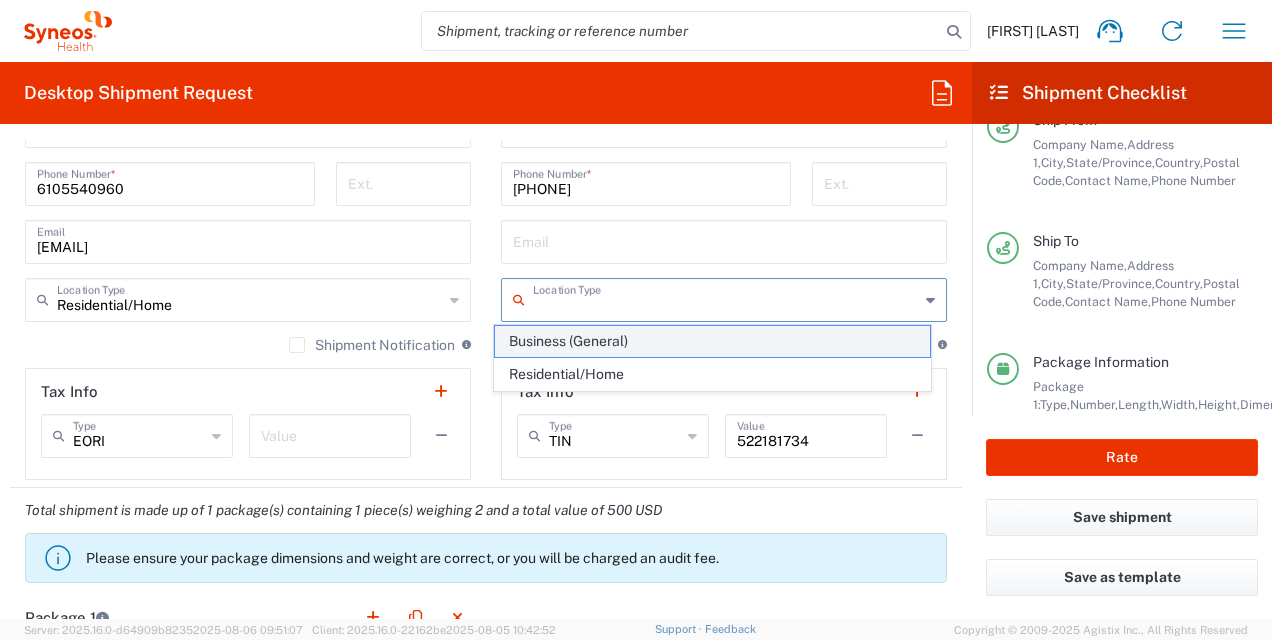 click on "Business (General)" 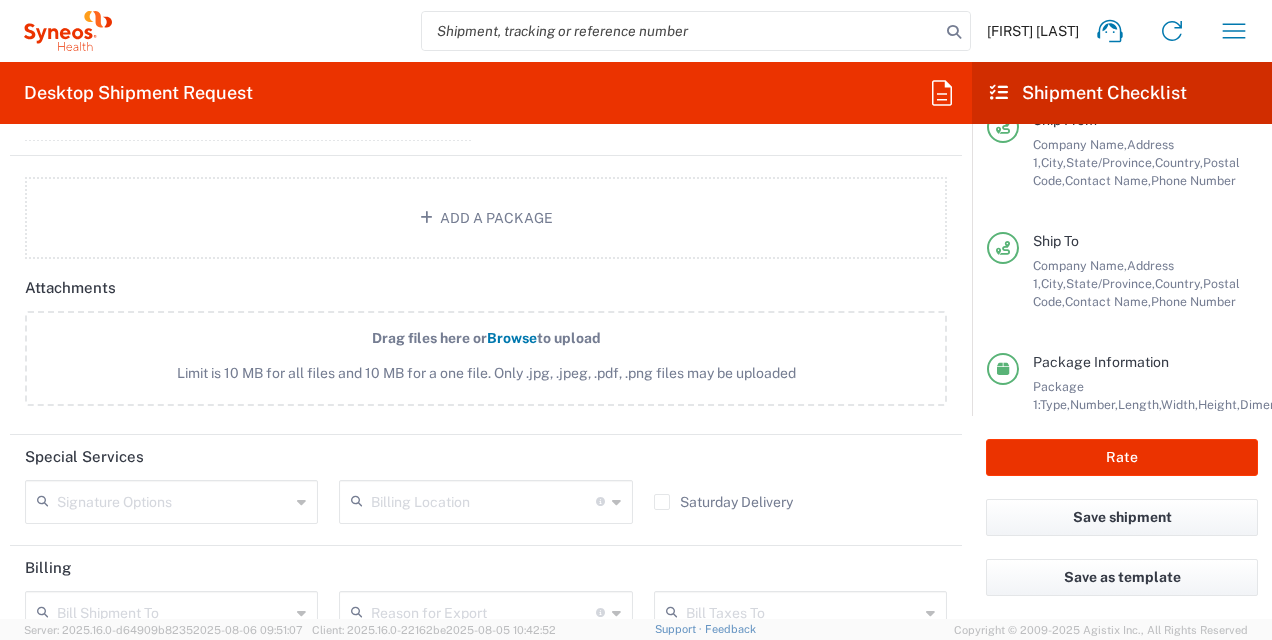 scroll, scrollTop: 2600, scrollLeft: 0, axis: vertical 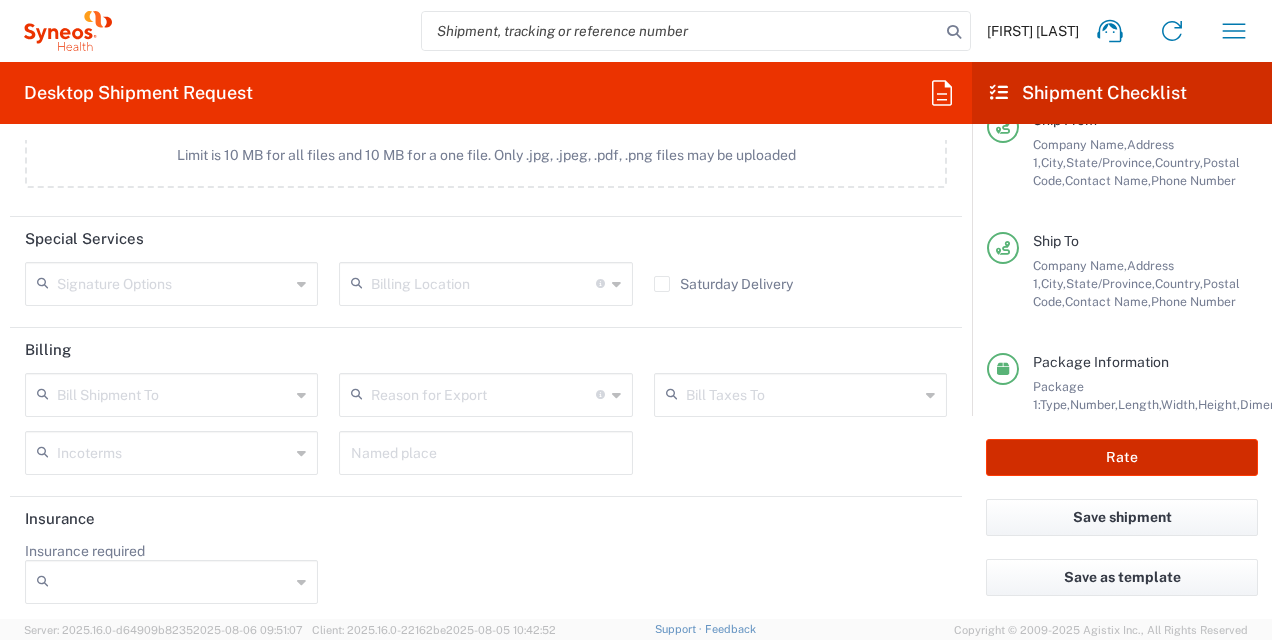 click on "Rate" 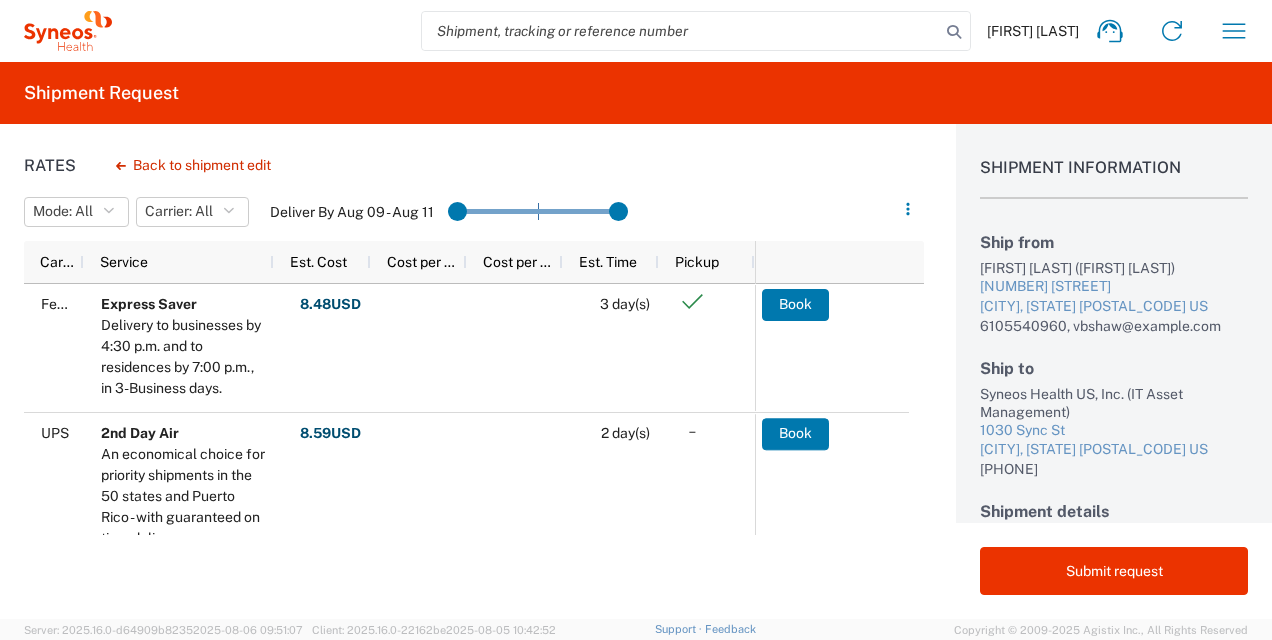 scroll, scrollTop: 62, scrollLeft: 0, axis: vertical 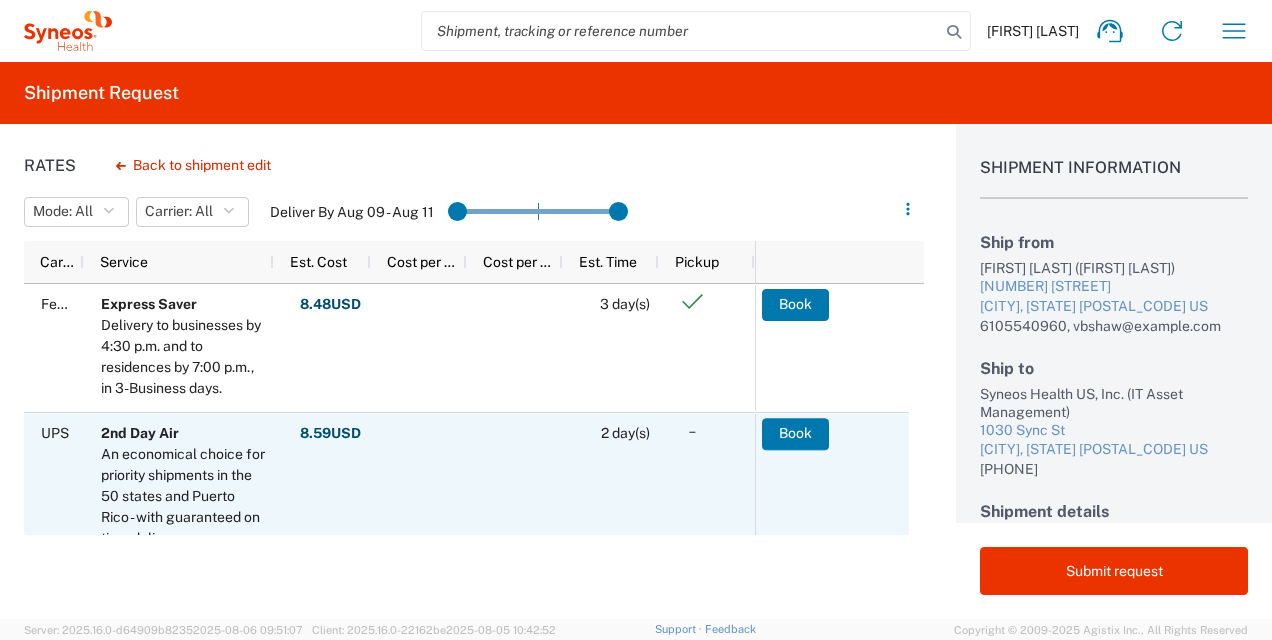 click on "An economical choice for priority shipments in the 50 states and Puerto Rico - with guaranteed on time delivery." 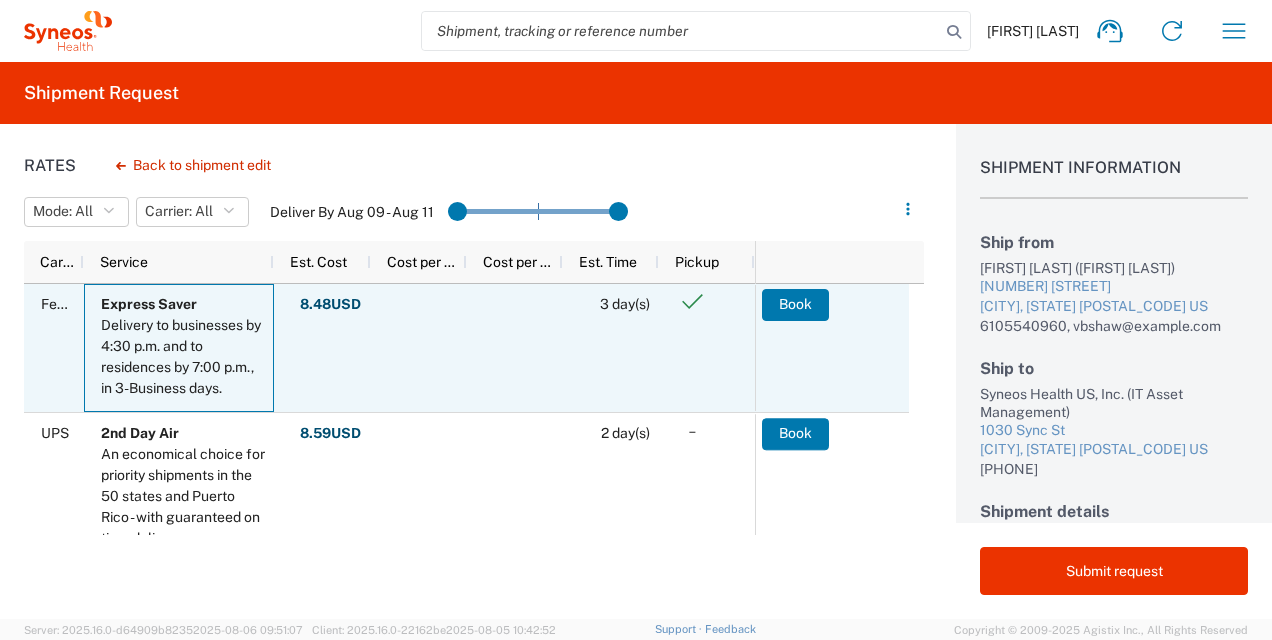 click on "Delivery to businesses by 4:30 p.m. and to residences by 7:00 p.m., in 3-Business days." 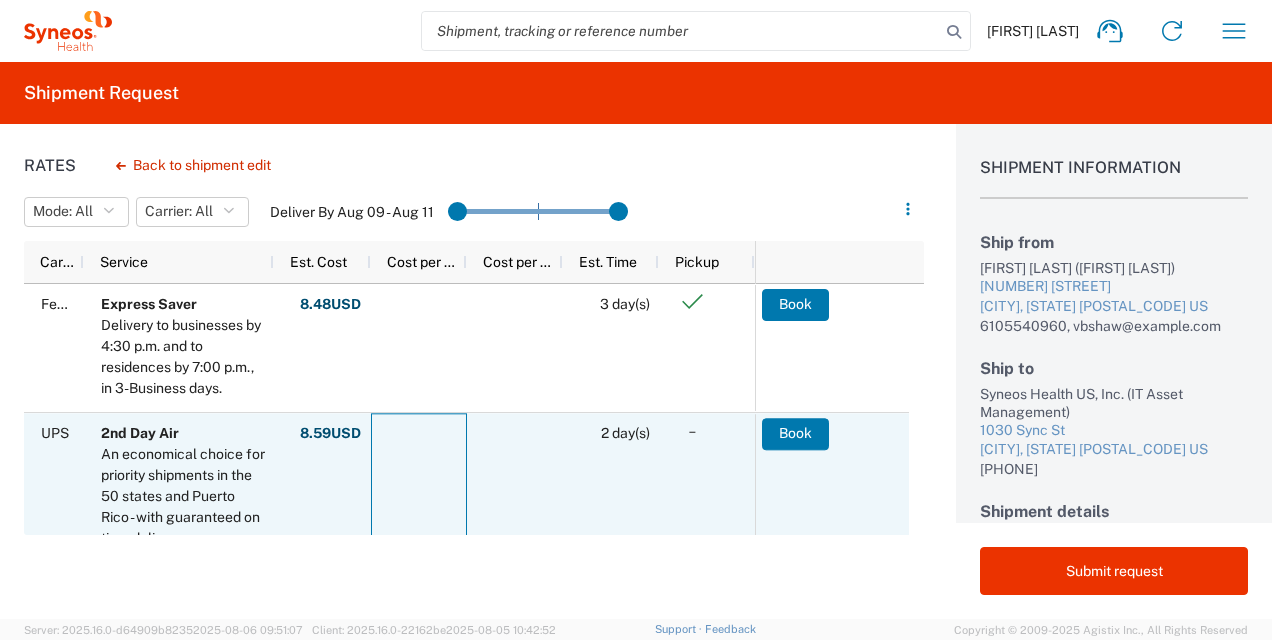 click 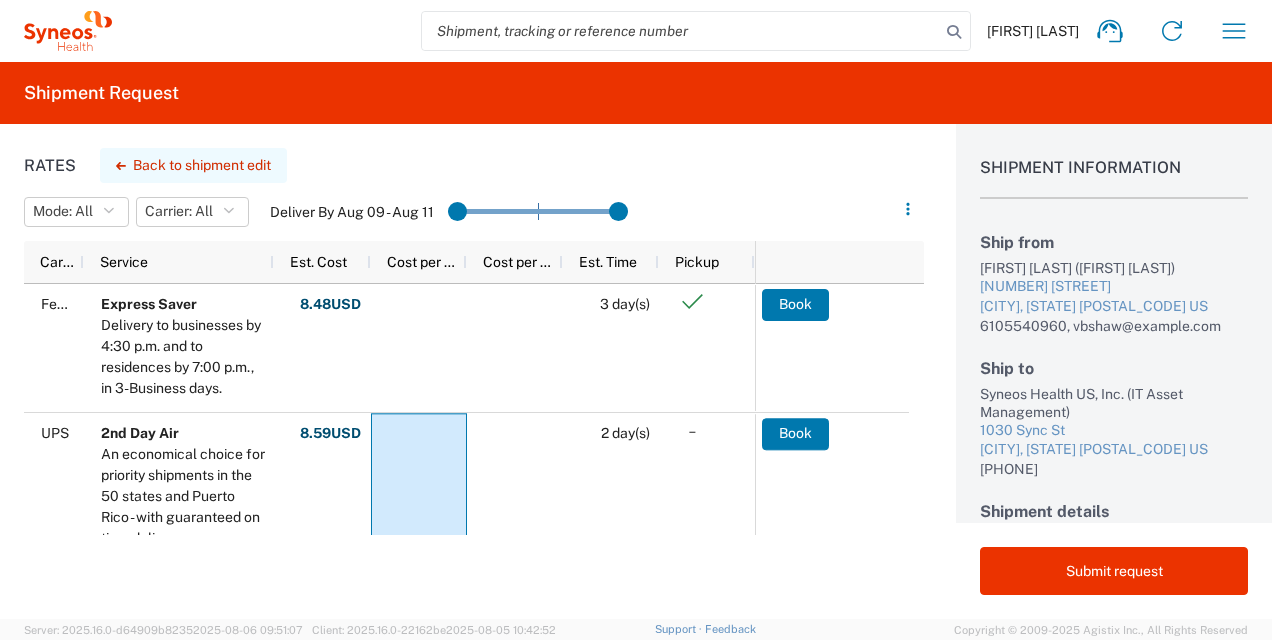 click on "Back to shipment edit" 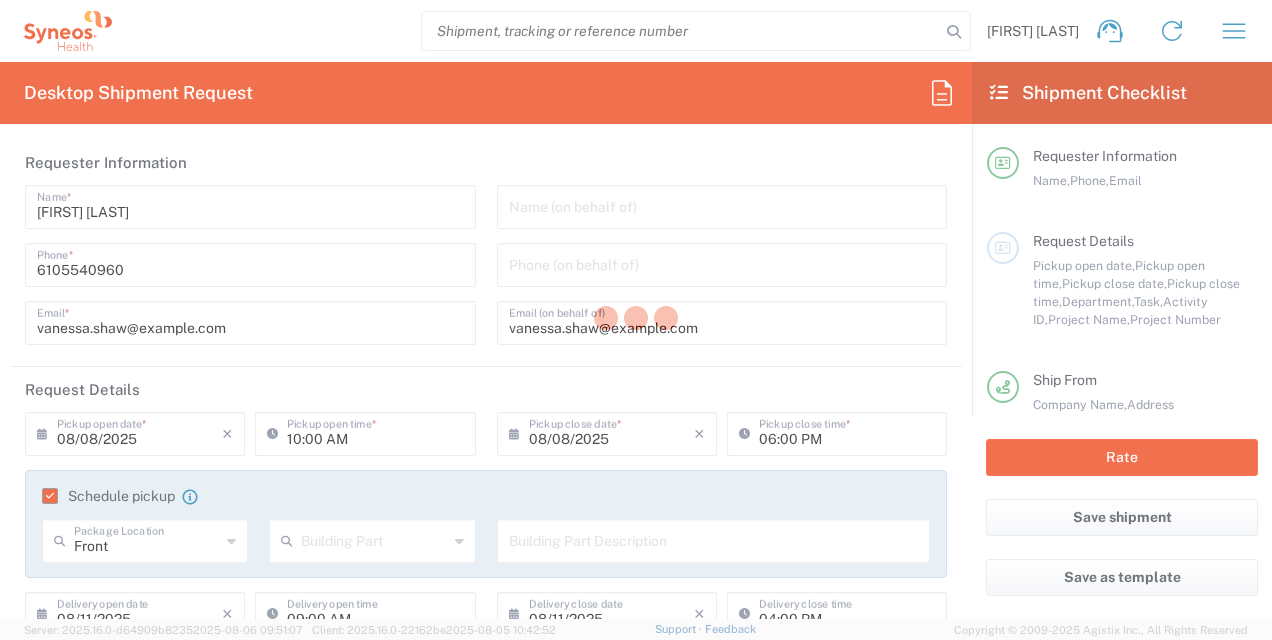 type on "3229" 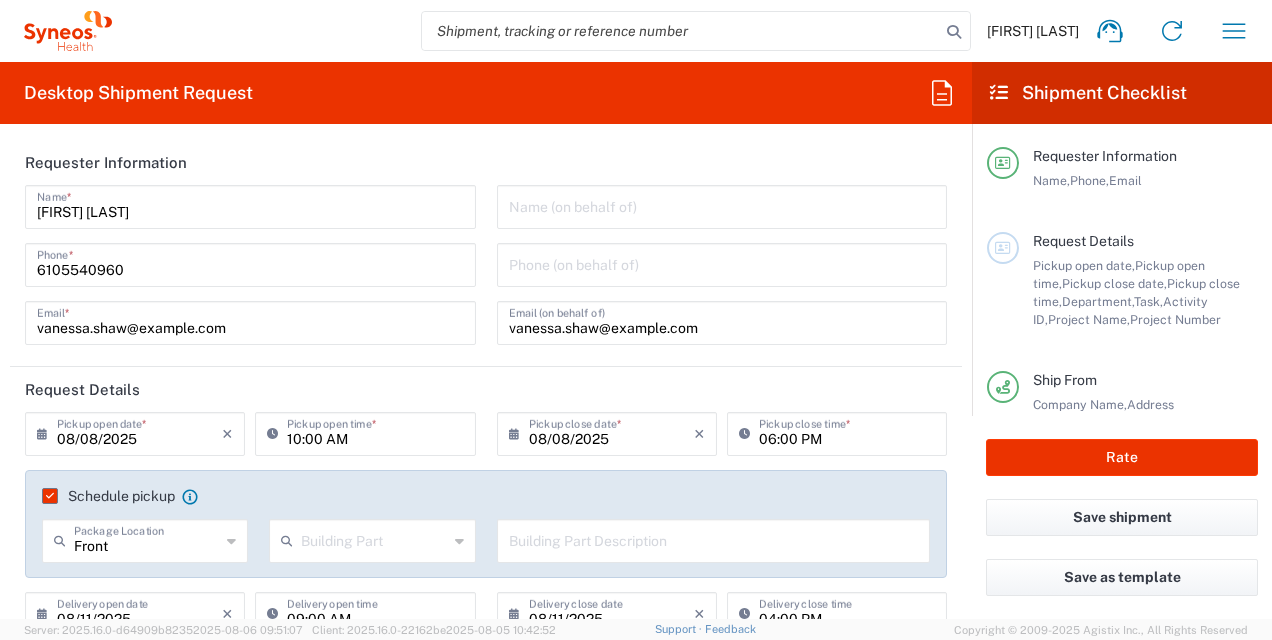 type on "Pennsylvania" 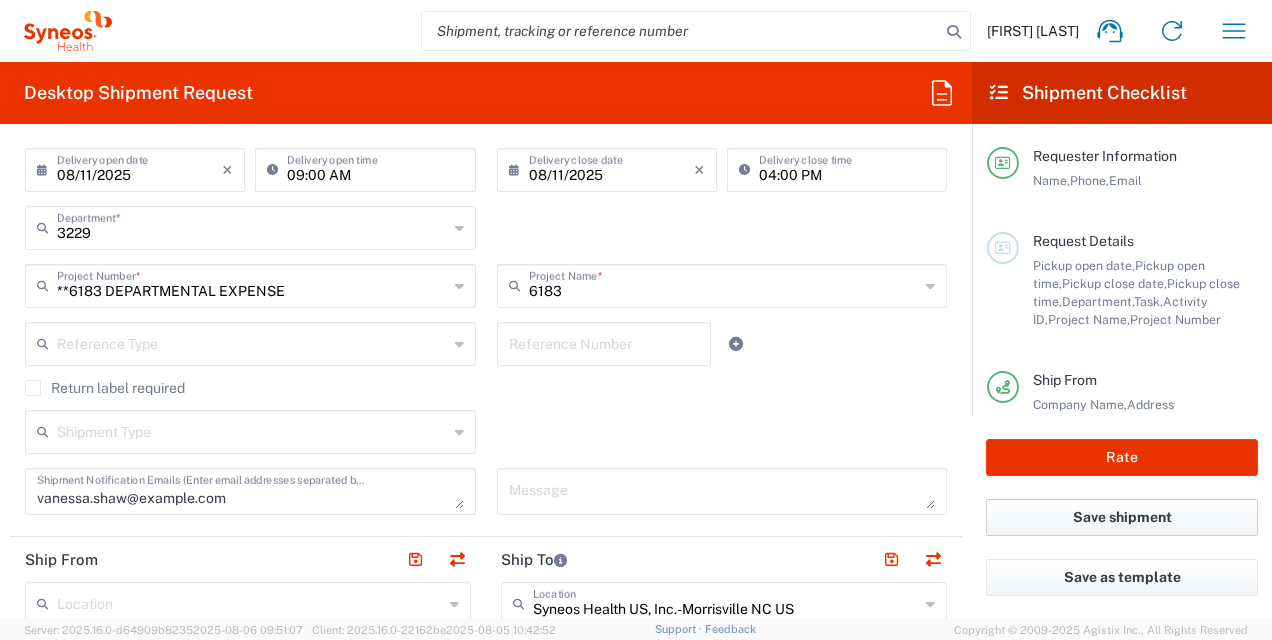 click on "Save shipment" 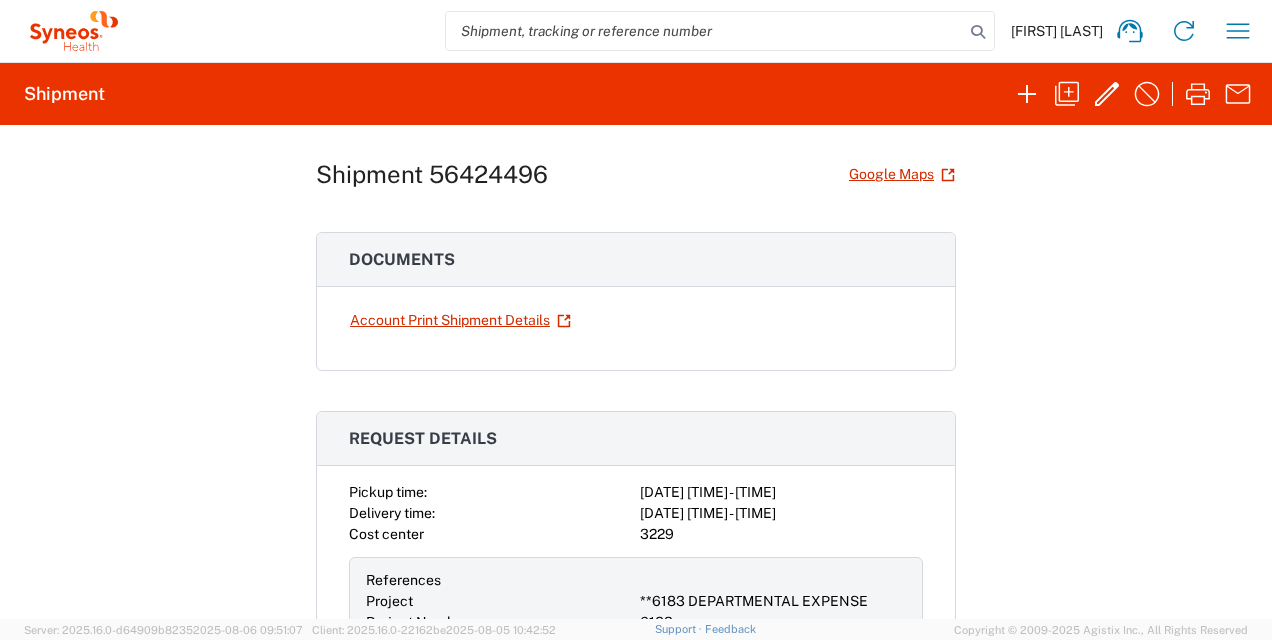 scroll, scrollTop: 0, scrollLeft: 0, axis: both 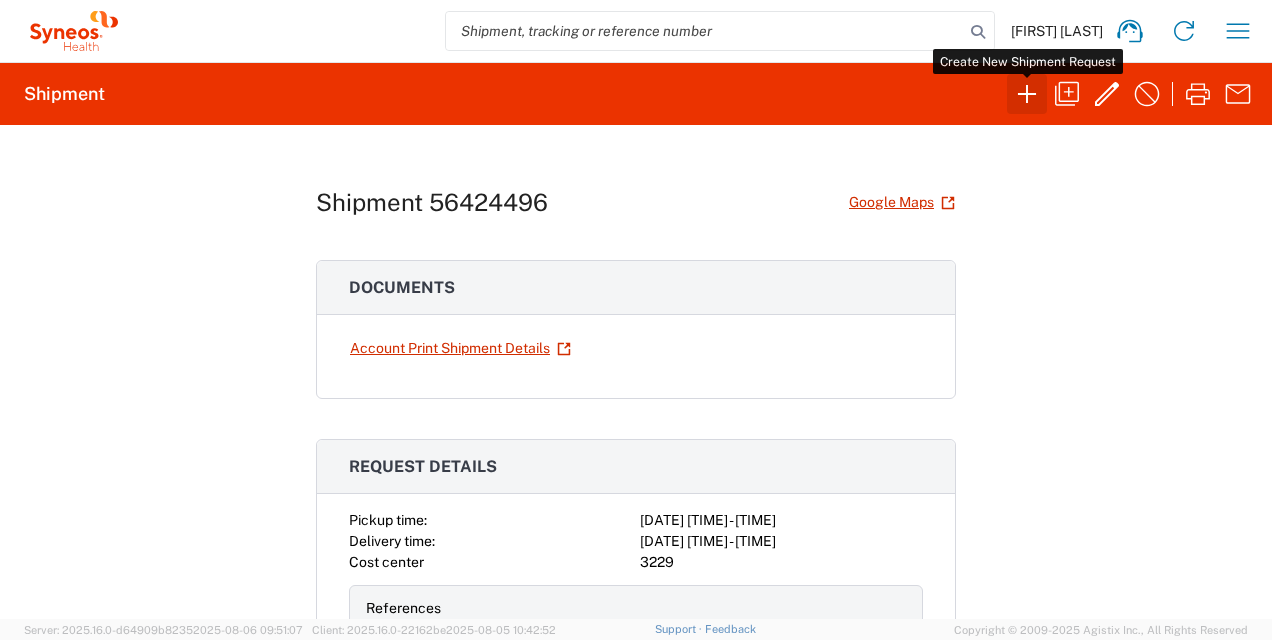 click 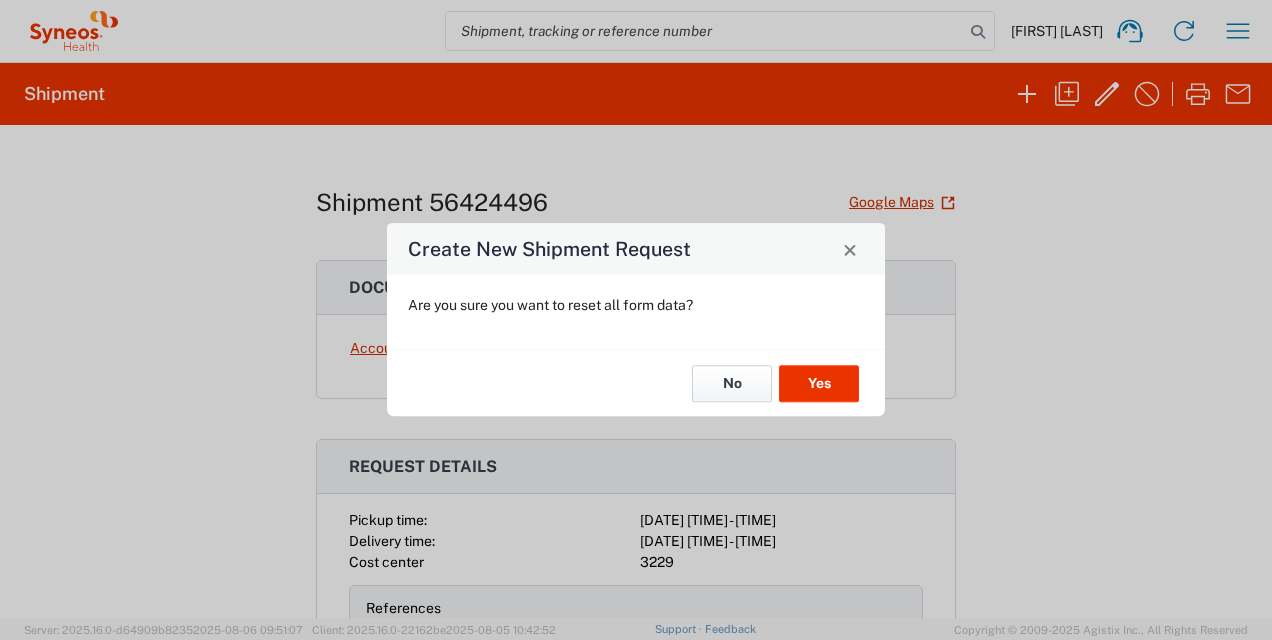 click on "No" 